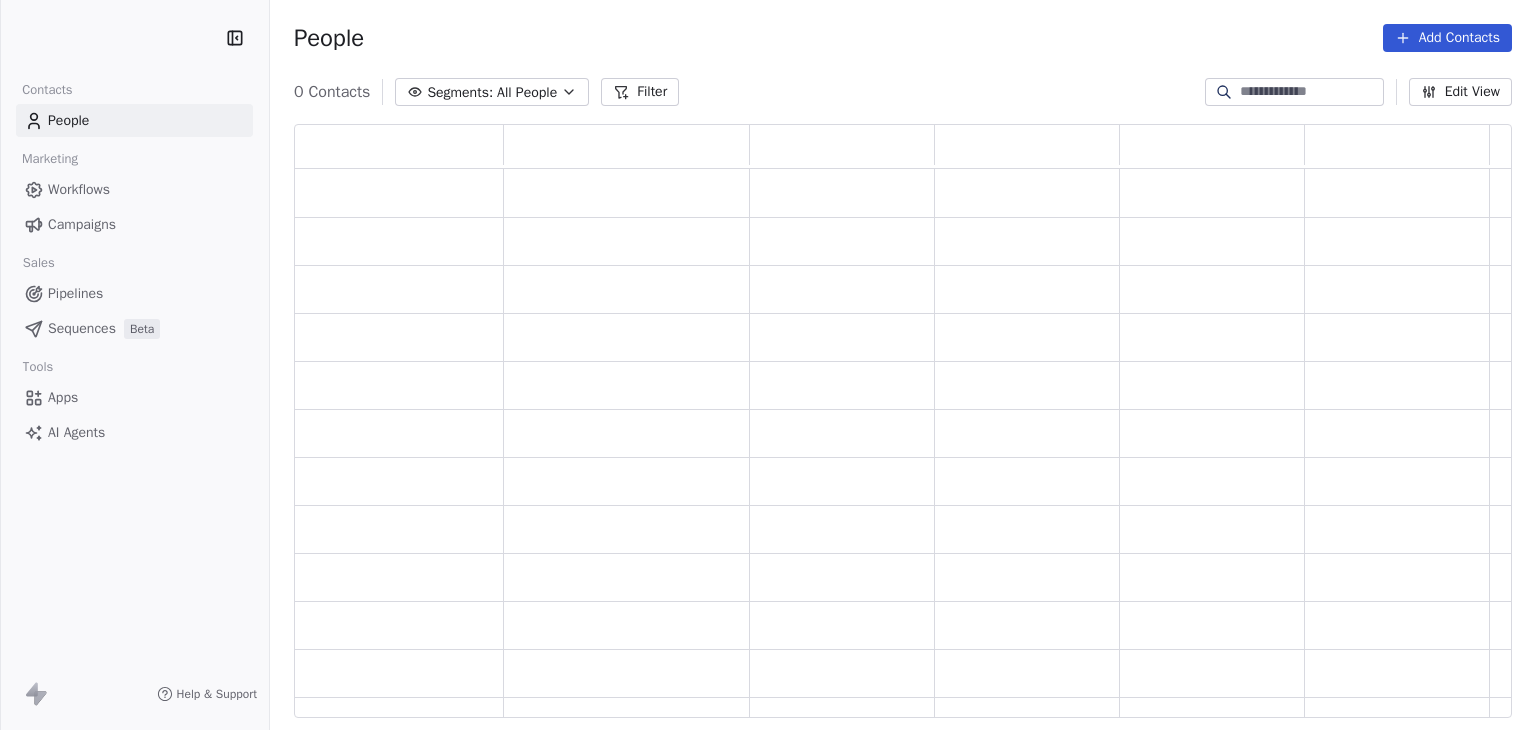 scroll, scrollTop: 0, scrollLeft: 0, axis: both 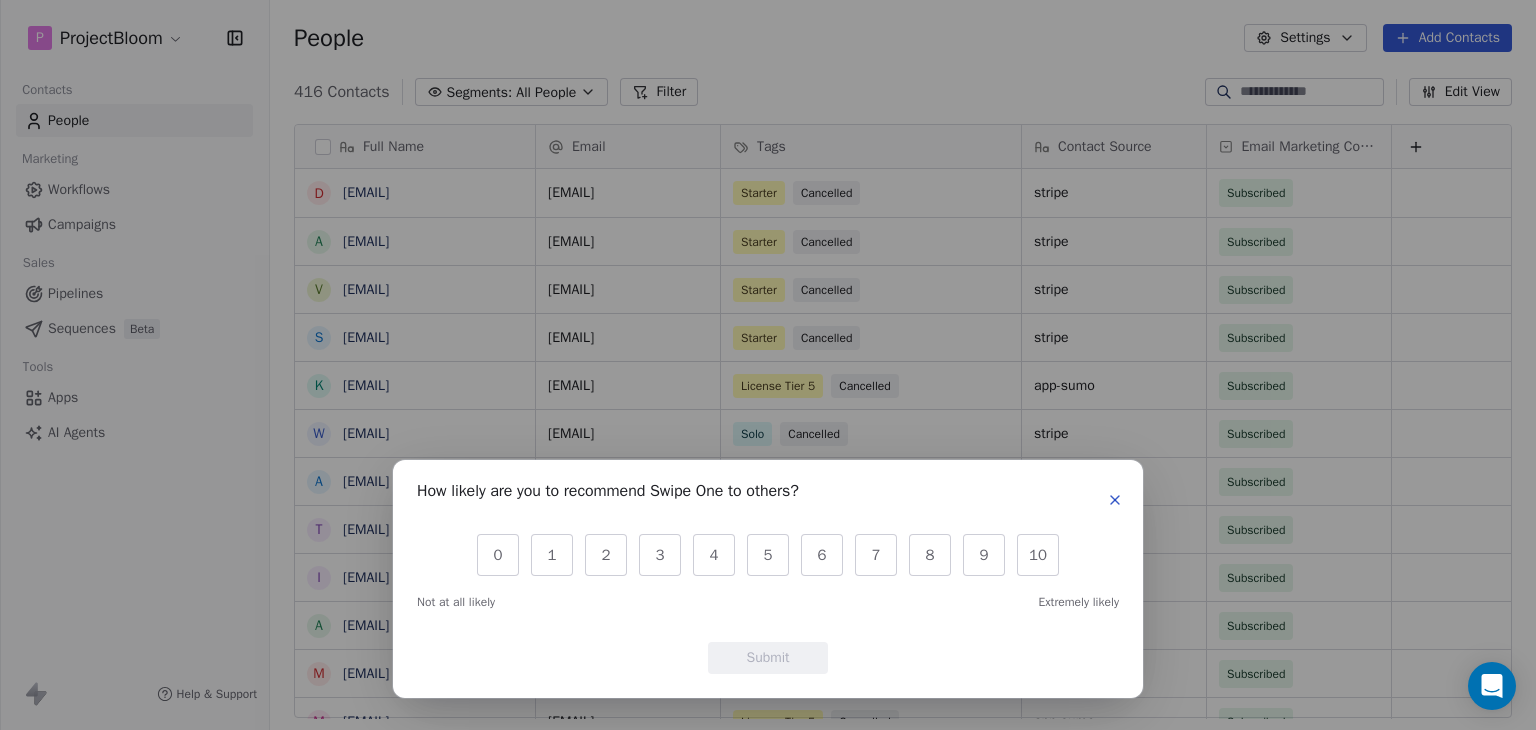 click at bounding box center [1115, 500] 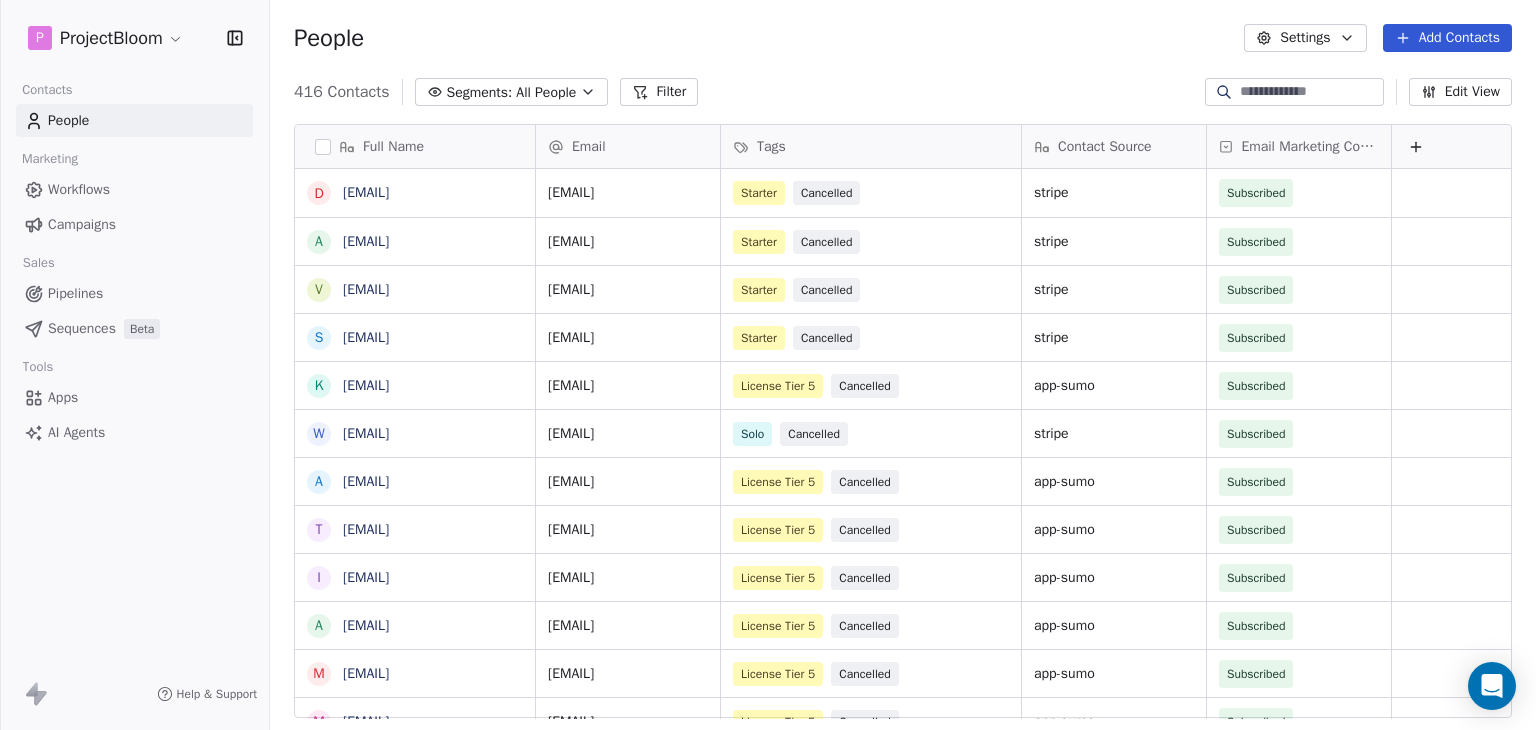 click 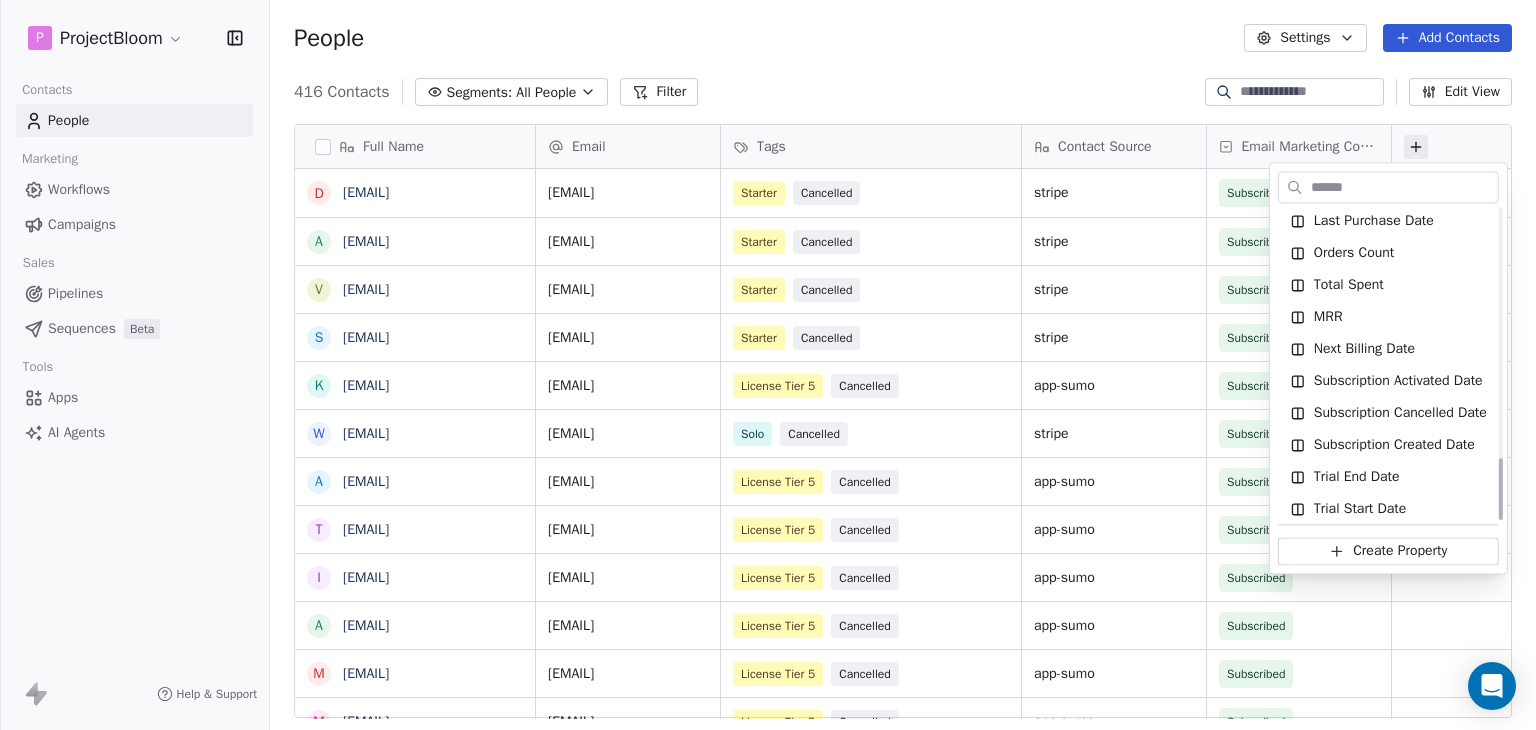 scroll, scrollTop: 1231, scrollLeft: 0, axis: vertical 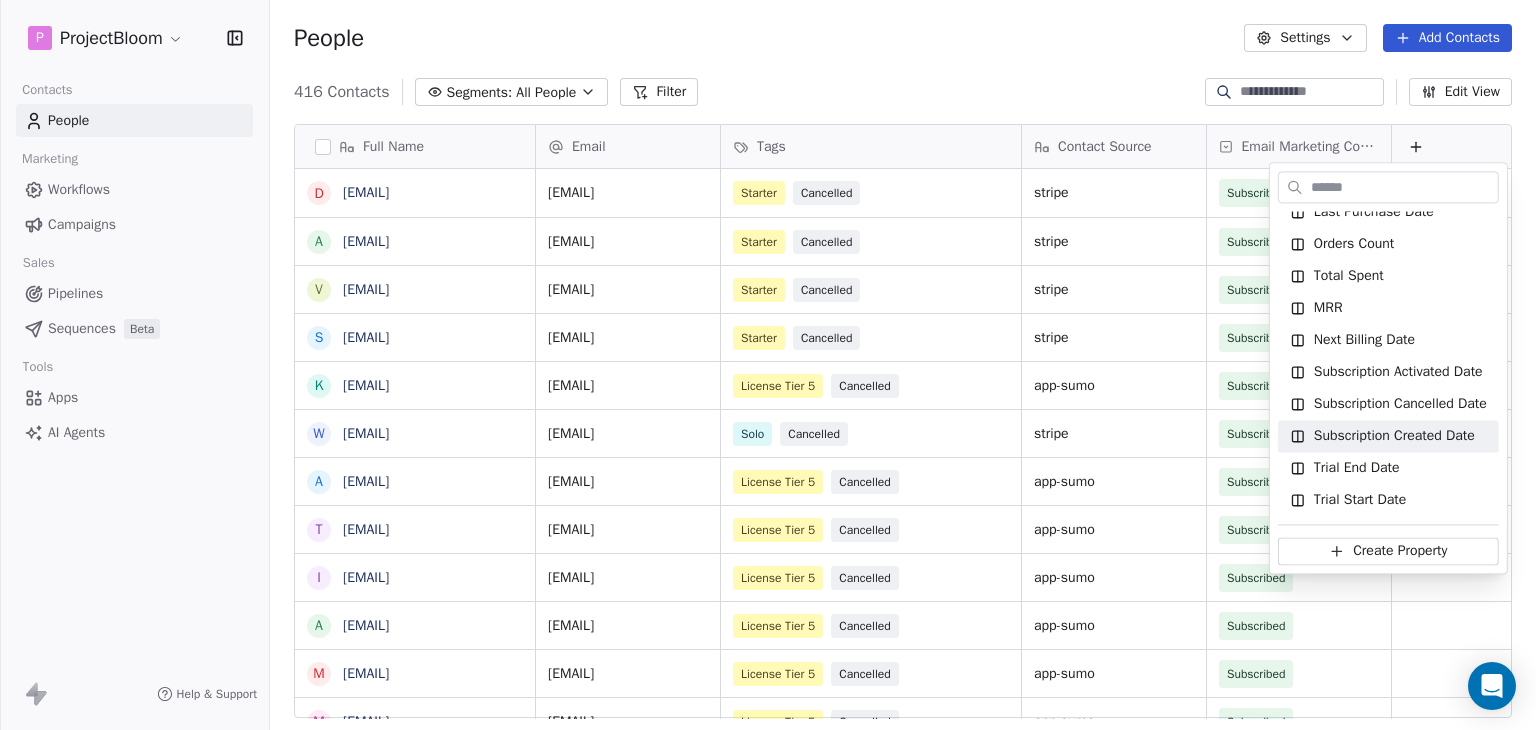 click on "P ProjectBloom Contacts People Marketing Workflows Campaigns Sales Pipelines Sequences Beta Tools Apps AI Agents Help & Support People Settings  Add Contacts 416 Contacts Segments: All People Filter  Edit View Tag Add to Sequence Export Full Name d daphuzz@gmail.com a antoniocommetoi@gmail.com v voipninjas@gmail.com s silindza@gmail.com k kennethholk@gmail.com w william.jeffery5@gmail.com a aaronseo23@gmail.com t taltyliterarysolutions@gmail.com i info@benameless.co a andrei.druga@aversez.de m matthew@rokrmedia.com m melida3918@kazvi.com o office@freesoul.agency a appsumolotester1234@gmail.com g glennblake@gmail.com h hello@promote.marketing m mark.young@lovesocialmedia.com t tisinc@gmail.com a ash@nextweb.uk p projectbloom@refere.app s sharclightning@gmail.com a alex@aureusacademy.com a andreas.graether@ttfc-media.de c chris@strictly.ai t tools@prosperis.fr h hupercrea@gmail.com p phil@sacredbusinessflow.com j jonathan@storytellerpro.video r ramy.barsoum@curenta.com j james.ohara@httpsimple.com d a Email" at bounding box center (768, 365) 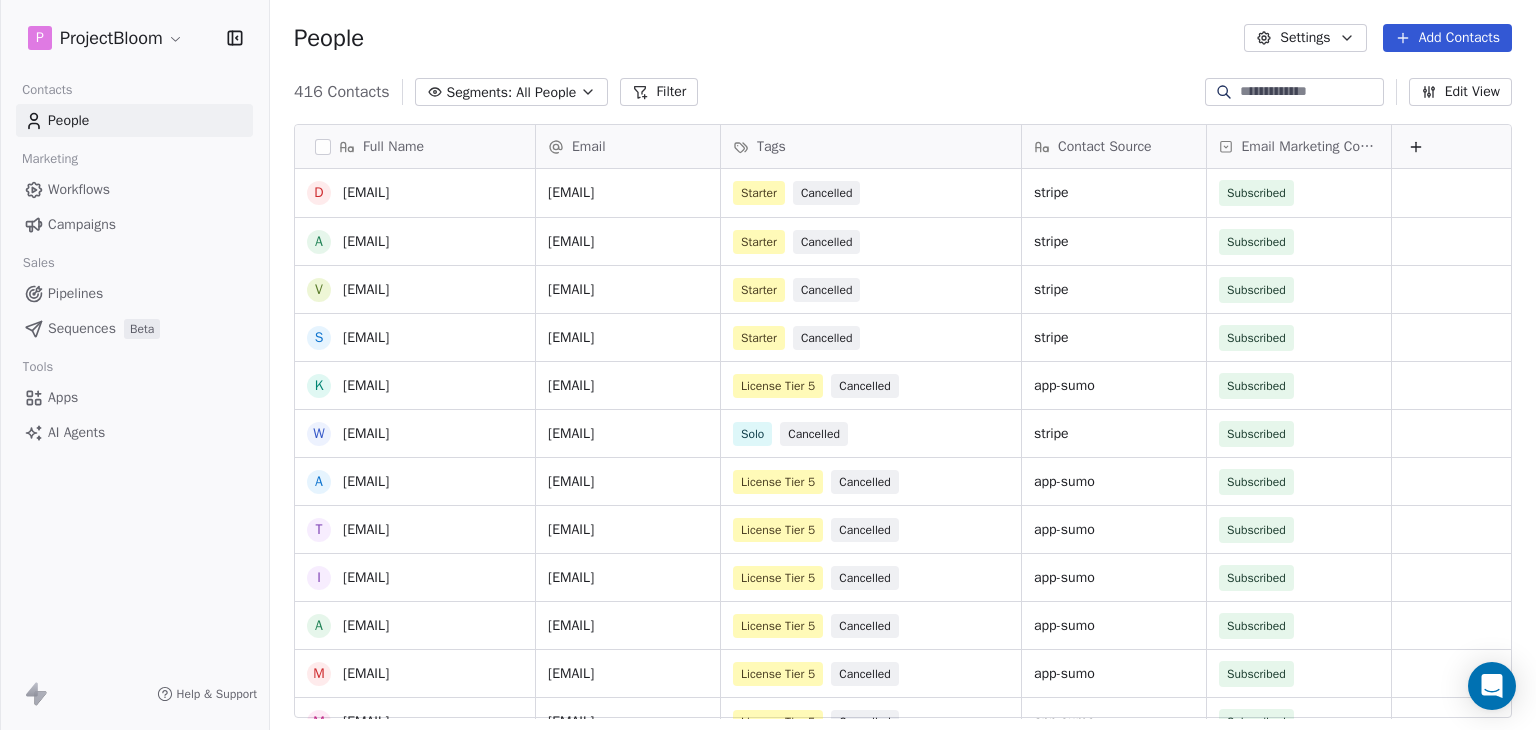 scroll, scrollTop: 311, scrollLeft: 0, axis: vertical 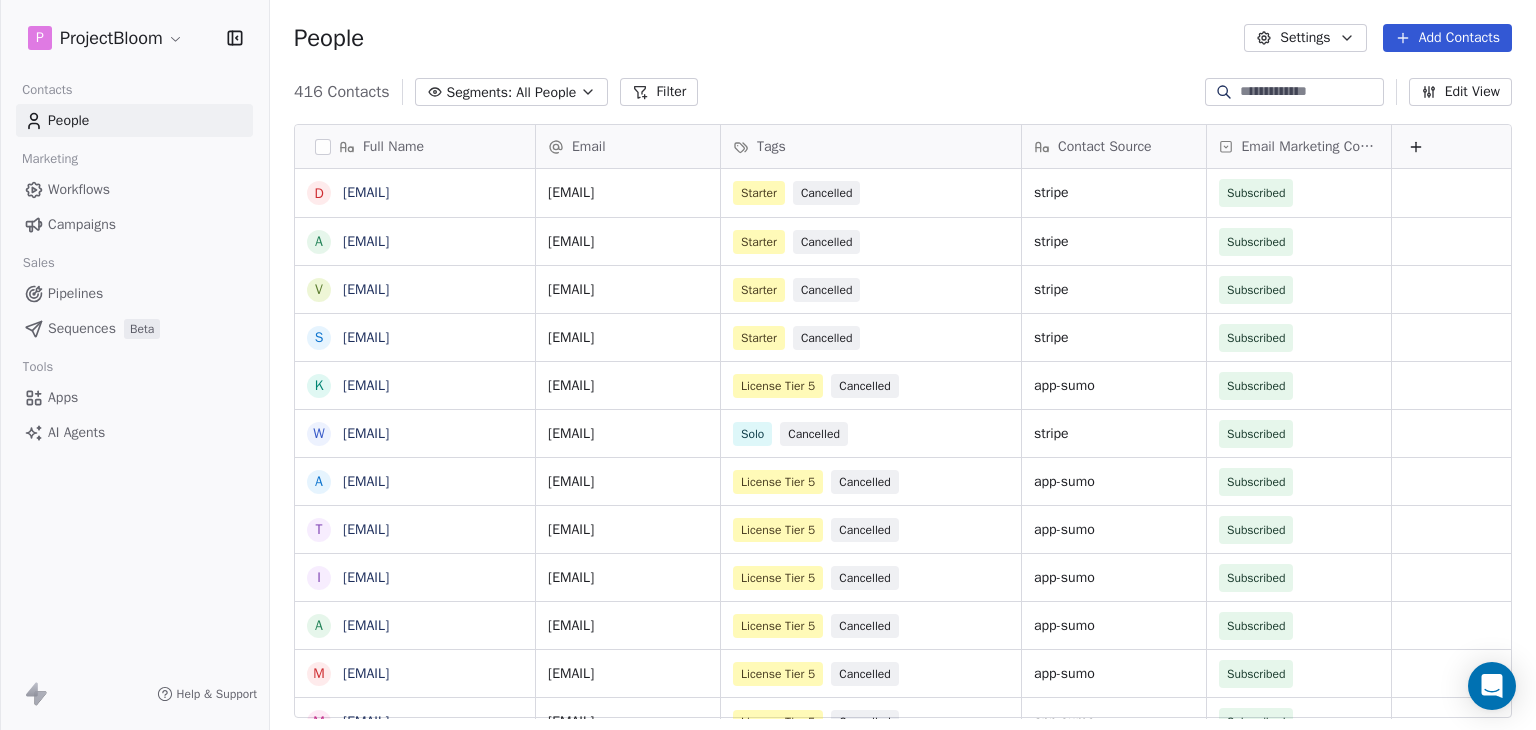click on "Edit View" at bounding box center (1460, 92) 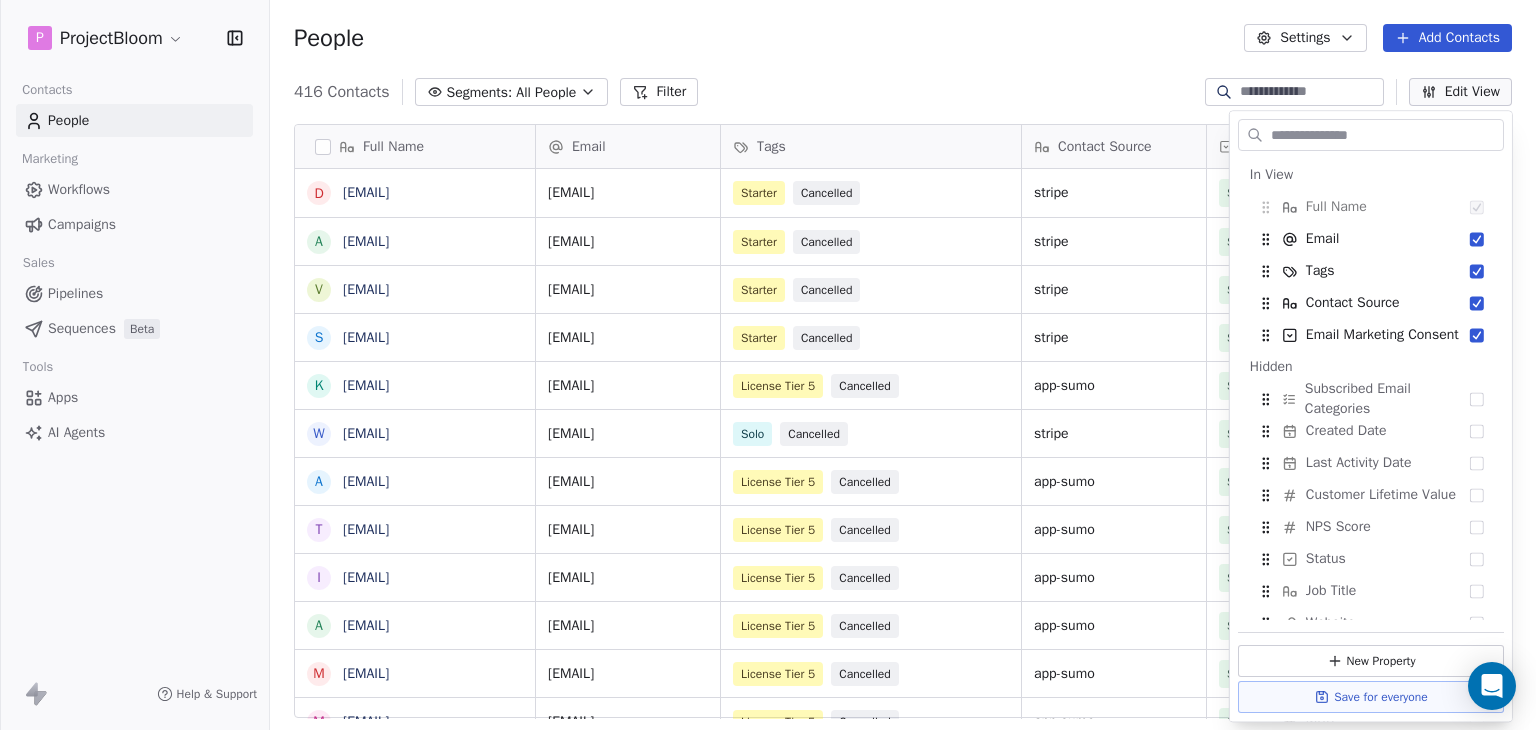 scroll, scrollTop: 0, scrollLeft: 0, axis: both 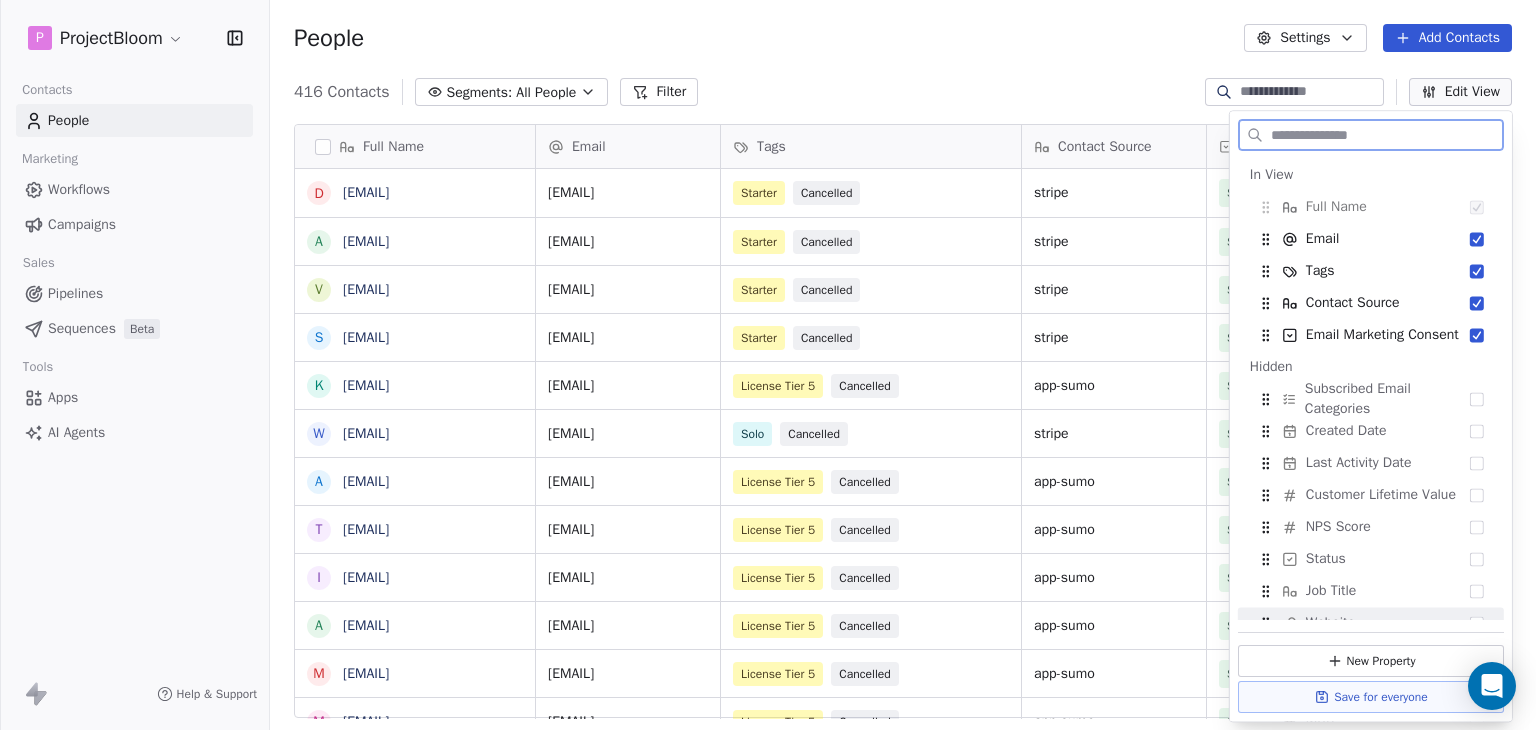 click on "New Property" at bounding box center (1371, 661) 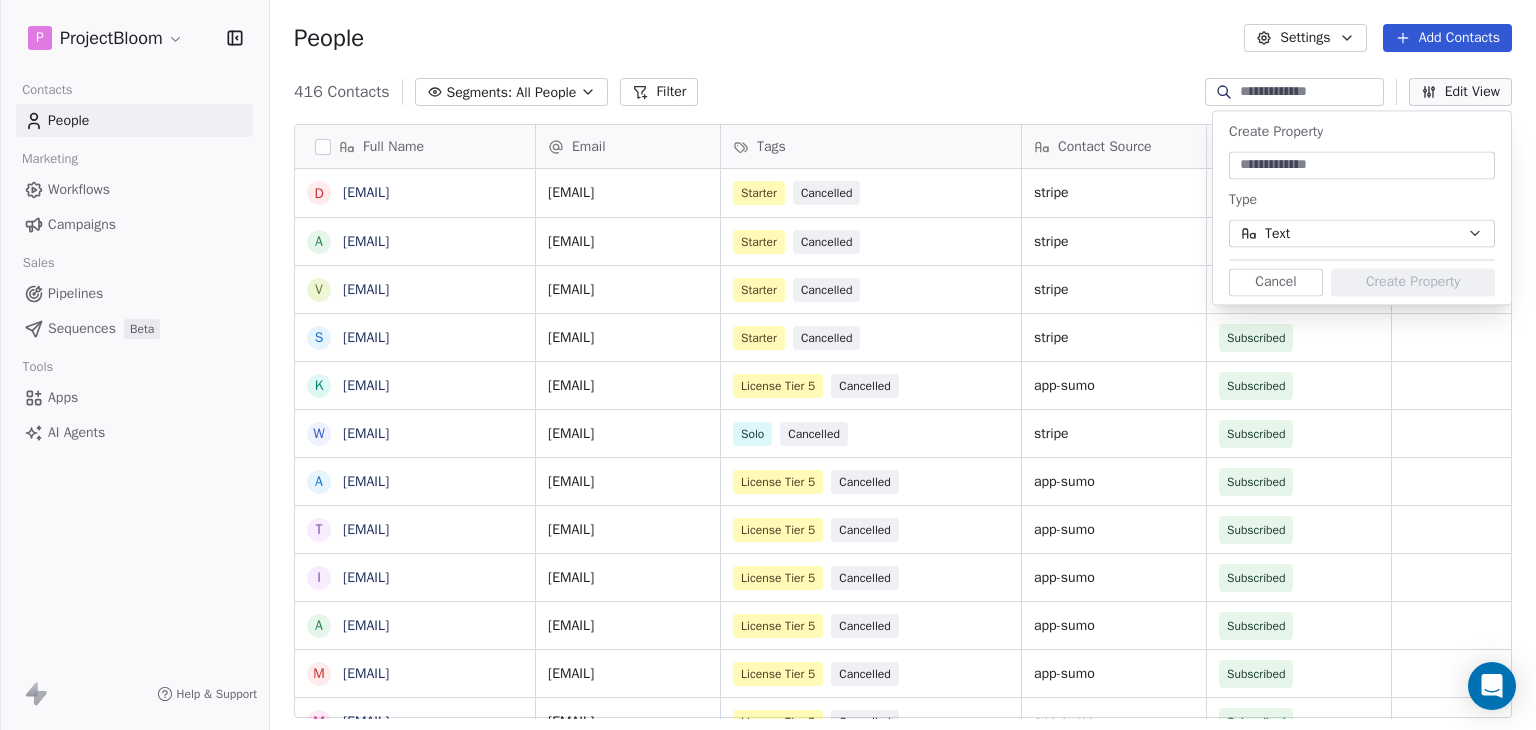 click on "Text" at bounding box center (1362, 233) 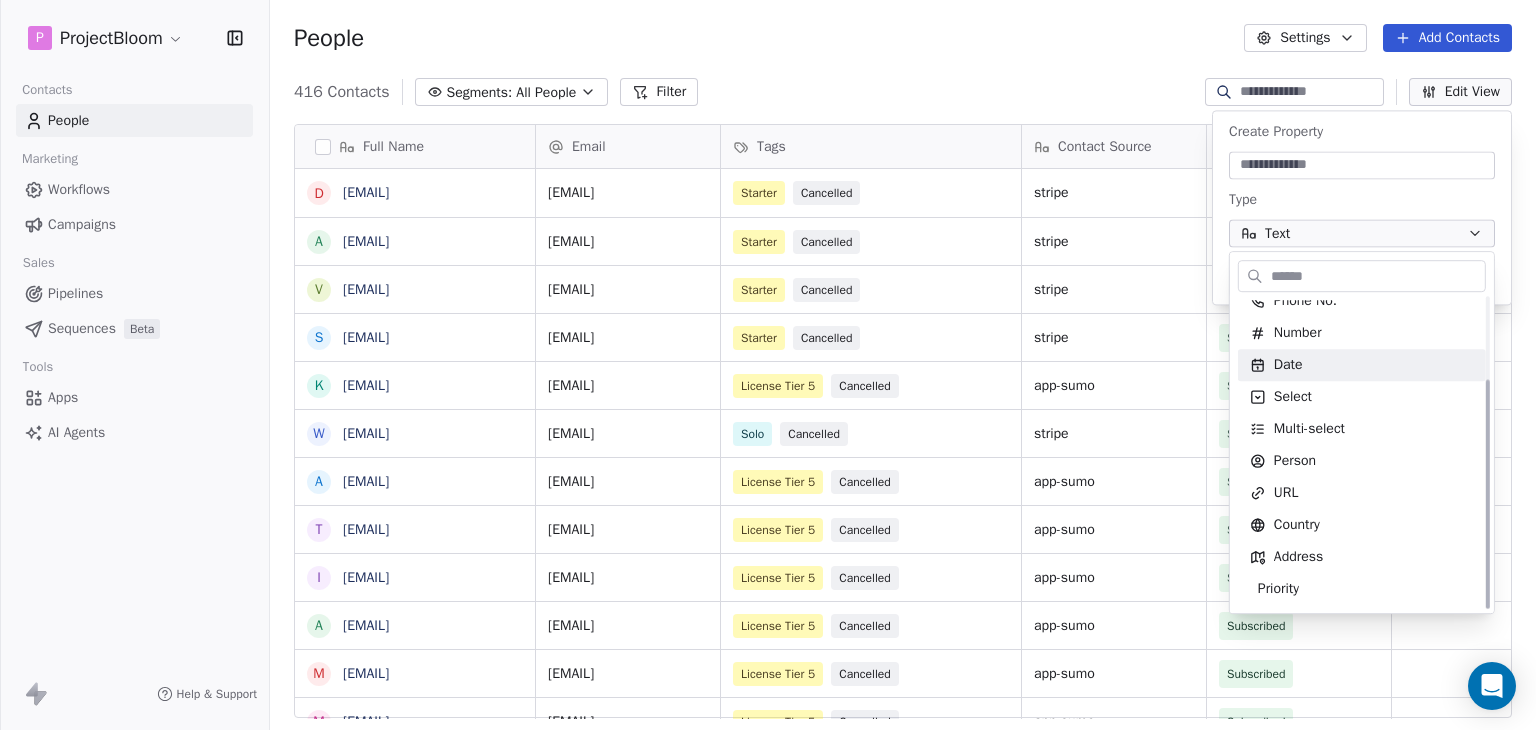 scroll, scrollTop: 0, scrollLeft: 0, axis: both 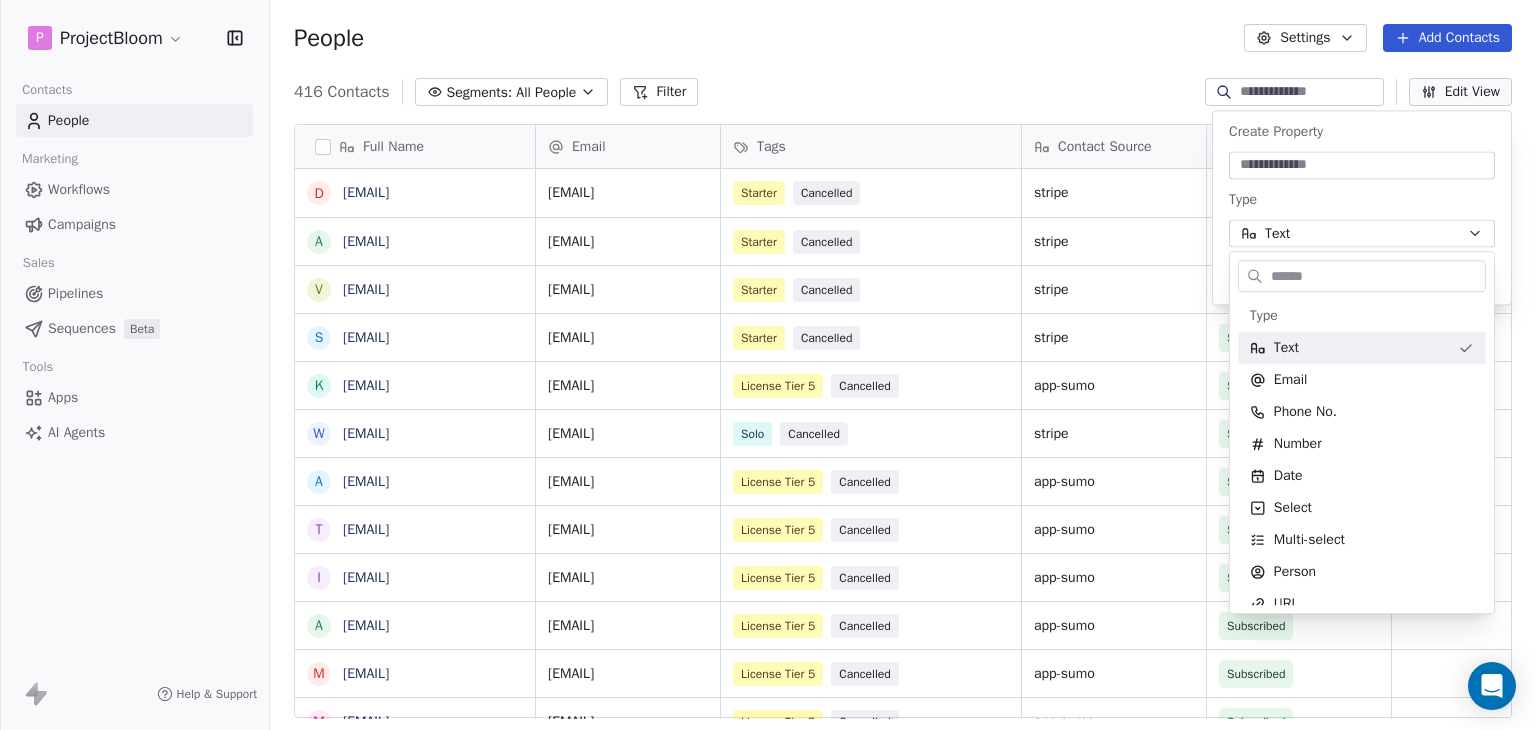 click on "P ProjectBloom Contacts People Marketing Workflows Campaigns Sales Pipelines Sequences Beta Tools Apps AI Agents Help & Support People Settings  Add Contacts 416 Contacts Segments: All People Filter  Edit View Tag Add to Sequence Export Full Name d daphuzz@gmail.com a antoniocommetoi@gmail.com v voipninjas@gmail.com s silindza@gmail.com k kennethholk@gmail.com w william.jeffery5@gmail.com a aaronseo23@gmail.com t taltyliterarysolutions@gmail.com i info@benameless.co a andrei.druga@aversez.de m matthew@rokrmedia.com m melida3918@kazvi.com o office@freesoul.agency a appsumolotester1234@gmail.com g glennblake@gmail.com h hello@promote.marketing m mark.young@lovesocialmedia.com t tisinc@gmail.com a ash@nextweb.uk p projectbloom@refere.app s sharclightning@gmail.com a alex@aureusacademy.com a andreas.graether@ttfc-media.de c chris@strictly.ai t tools@prosperis.fr h hupercrea@gmail.com p phil@sacredbusinessflow.com j jonathan@storytellerpro.video r ramy.barsoum@curenta.com j james.ohara@httpsimple.com d a Email" at bounding box center [768, 365] 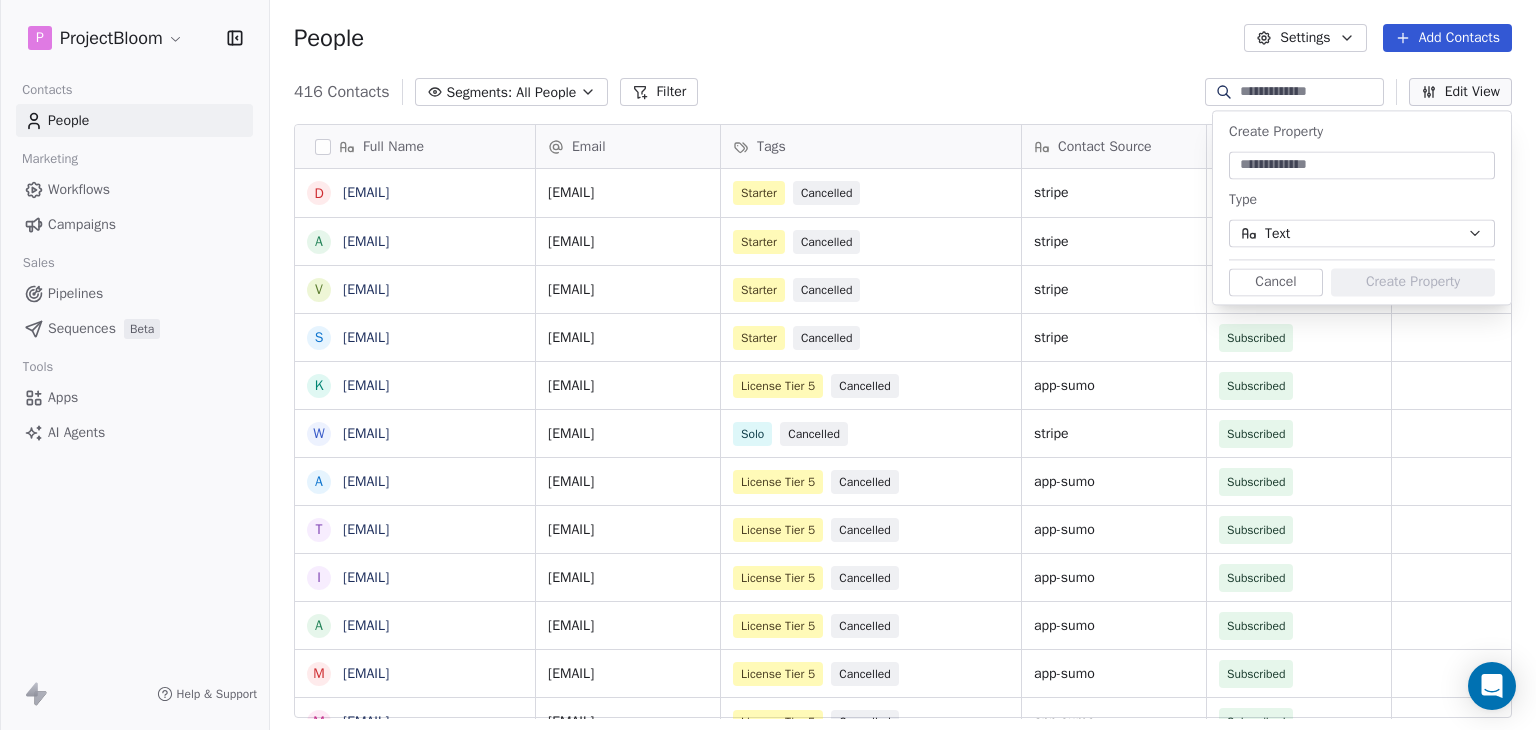 click on "People Settings  Add Contacts" at bounding box center (903, 38) 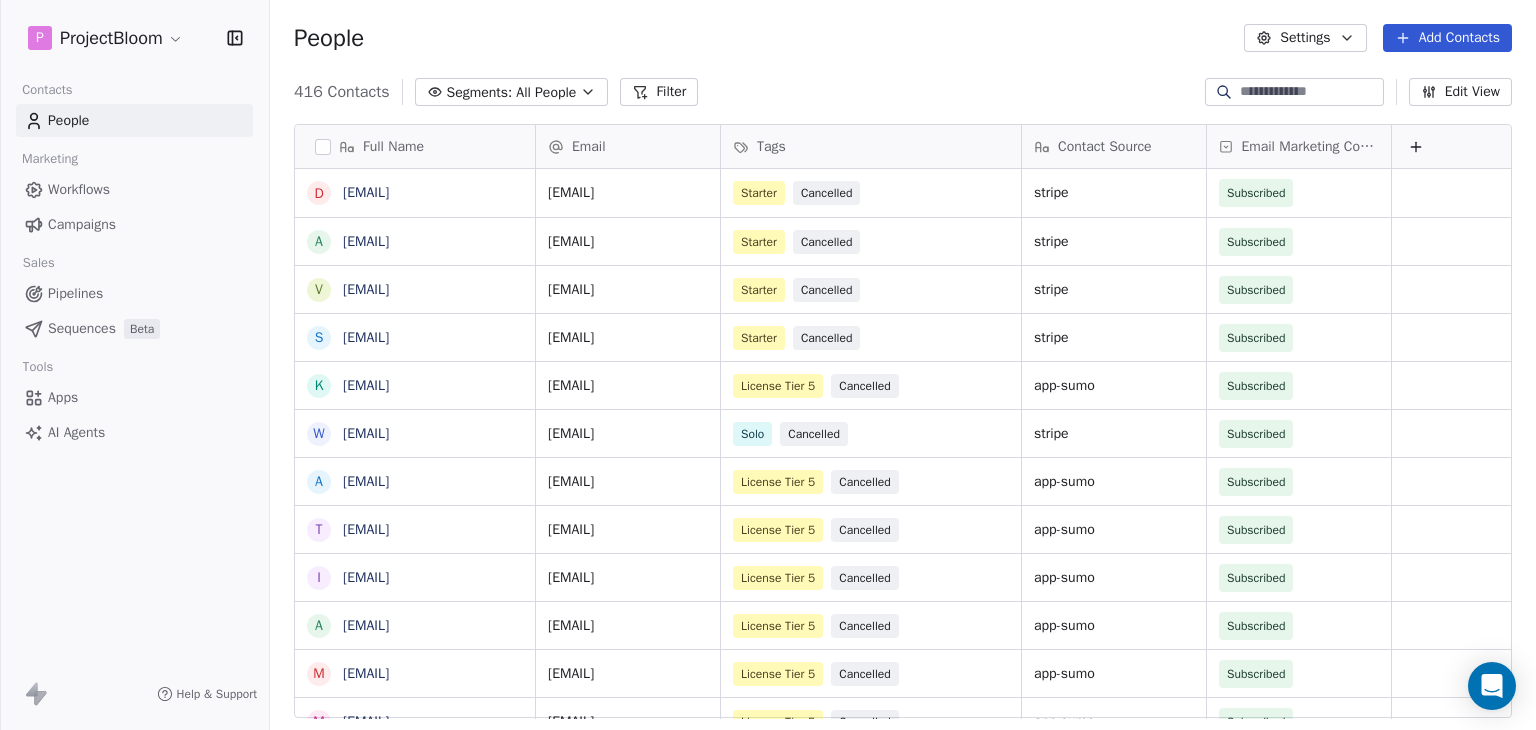 click at bounding box center [1416, 147] 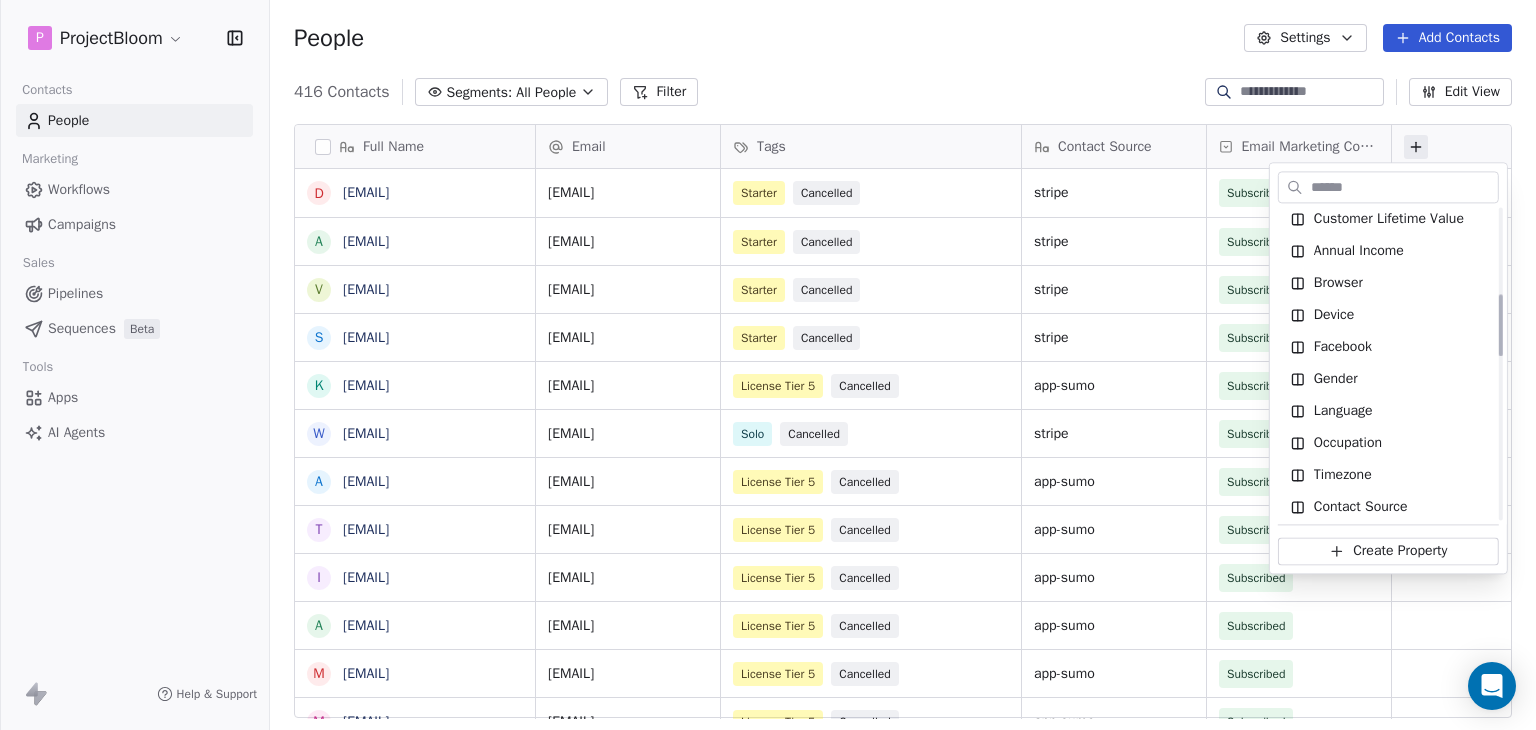 scroll, scrollTop: 426, scrollLeft: 0, axis: vertical 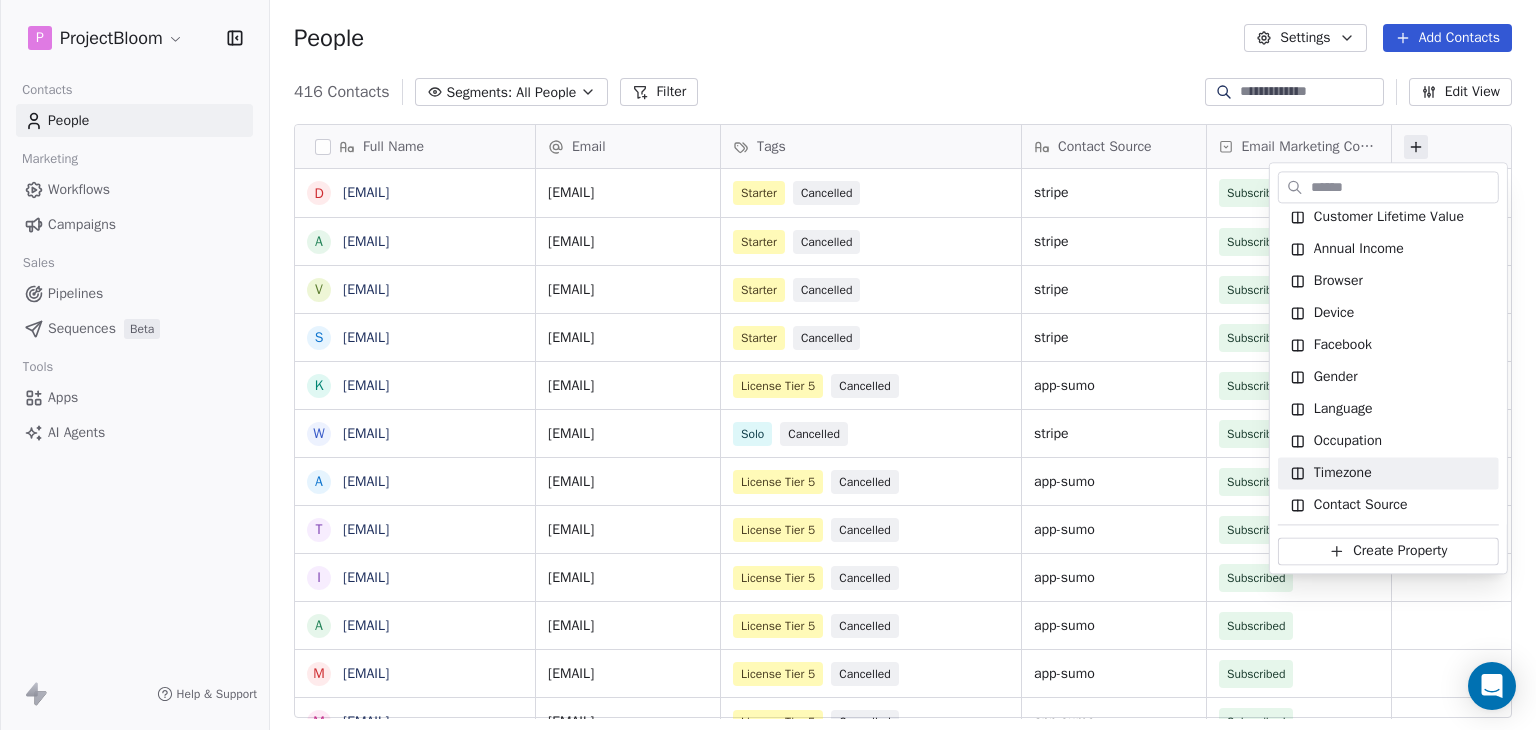 click on "P ProjectBloom Contacts People Marketing Workflows Campaigns Sales Pipelines Sequences Beta Tools Apps AI Agents Help & Support People Settings  Add Contacts 416 Contacts Segments: All People Filter  Edit View Tag Add to Sequence Export Full Name d daphuzz@gmail.com a antoniocommetoi@gmail.com v voipninjas@gmail.com s silindza@gmail.com k kennethholk@gmail.com w william.jeffery5@gmail.com a aaronseo23@gmail.com t taltyliterarysolutions@gmail.com i info@benameless.co a andrei.druga@aversez.de m matthew@rokrmedia.com m melida3918@kazvi.com o office@freesoul.agency a appsumolotester1234@gmail.com g glennblake@gmail.com h hello@promote.marketing m mark.young@lovesocialmedia.com t tisinc@gmail.com a ash@nextweb.uk p projectbloom@refere.app s sharclightning@gmail.com a alex@aureusacademy.com a andreas.graether@ttfc-media.de c chris@strictly.ai t tools@prosperis.fr h hupercrea@gmail.com p phil@sacredbusinessflow.com j jonathan@storytellerpro.video r ramy.barsoum@curenta.com j james.ohara@httpsimple.com d a Email" at bounding box center [768, 365] 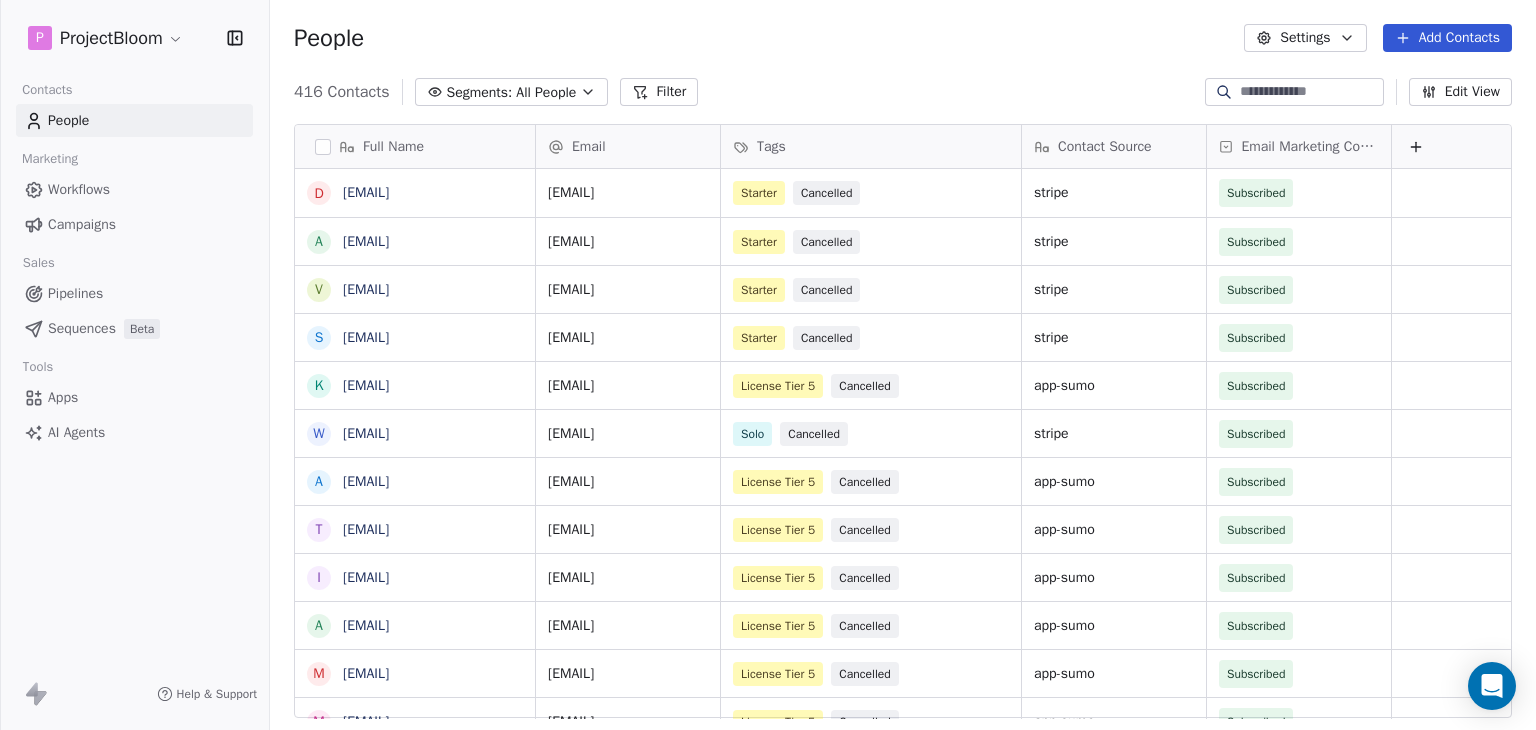scroll, scrollTop: 0, scrollLeft: 16, axis: horizontal 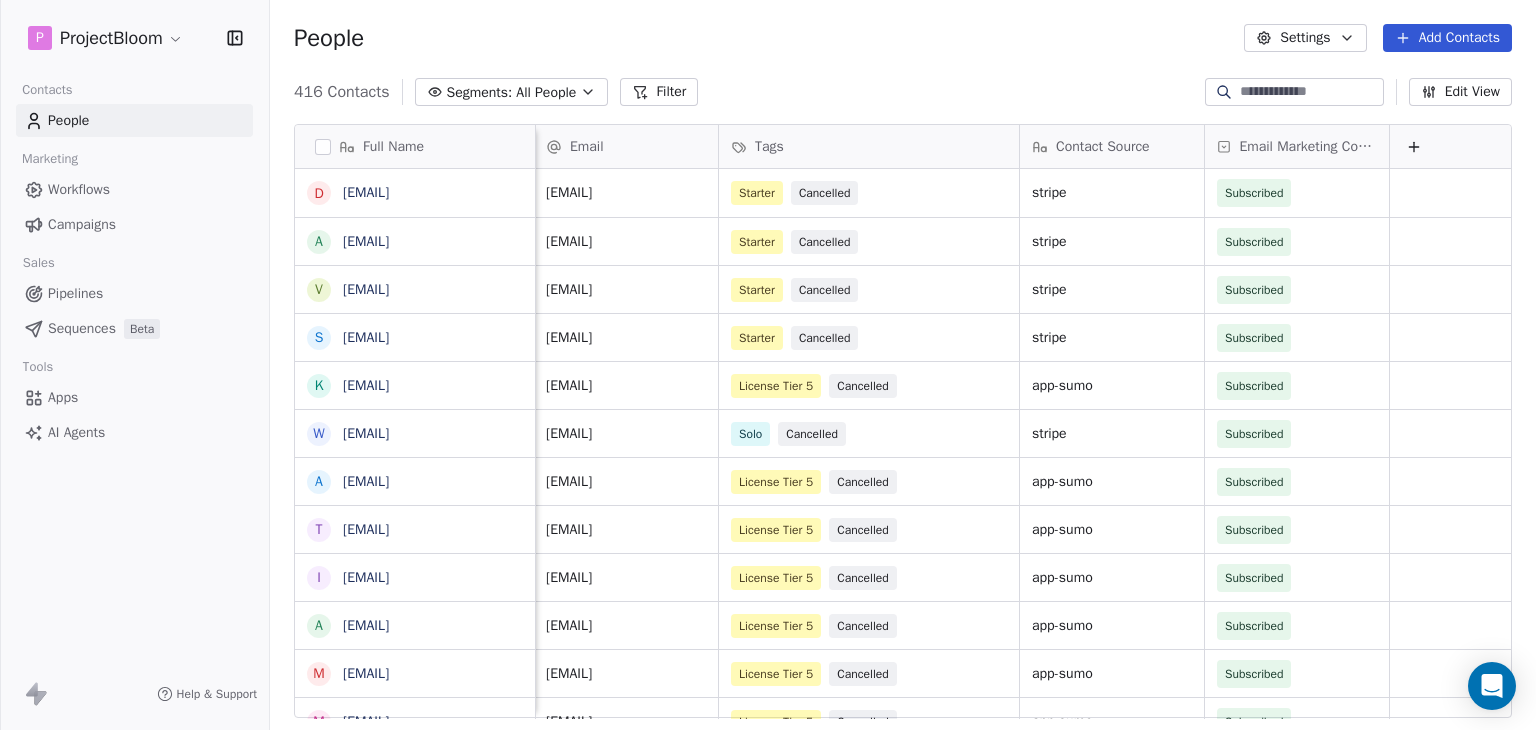 click at bounding box center [1414, 147] 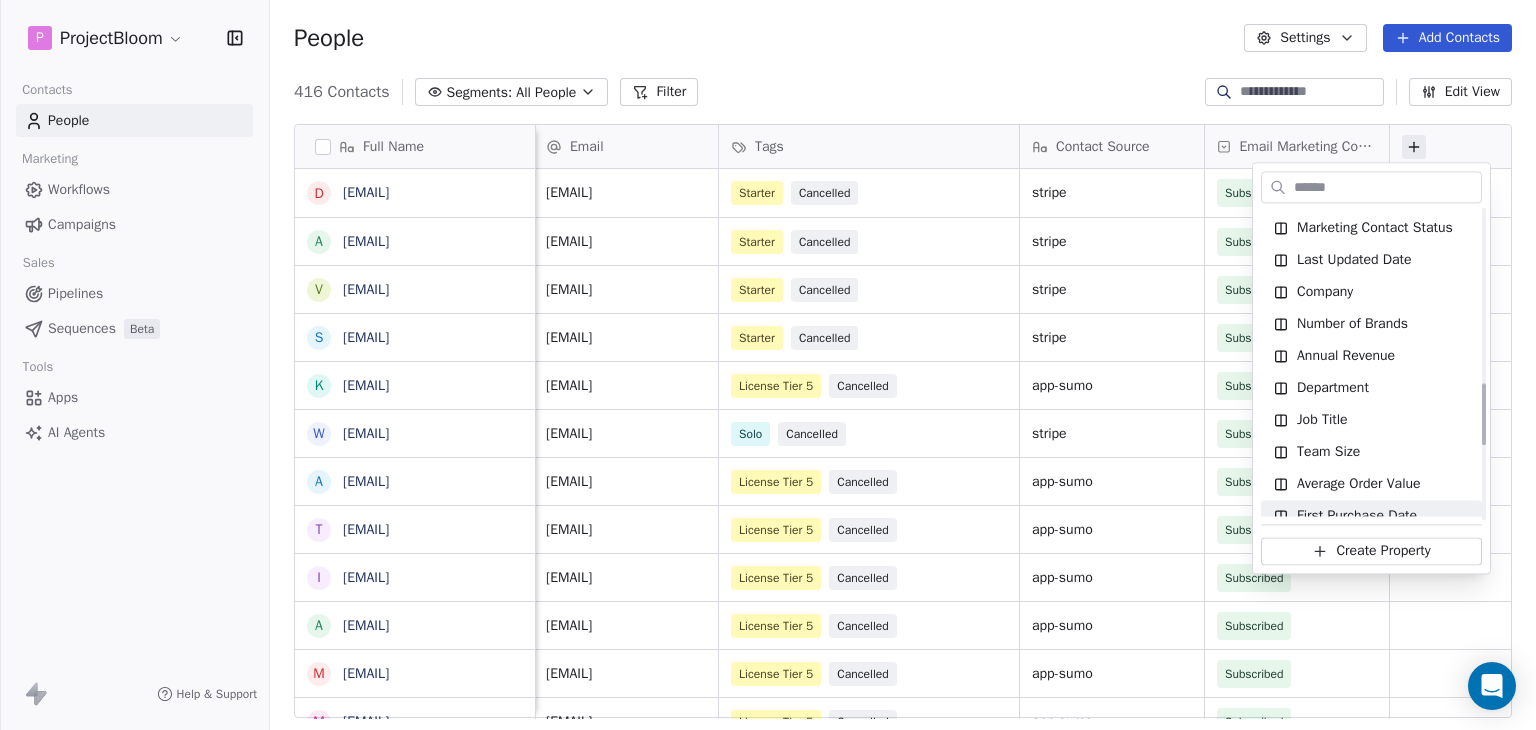 scroll, scrollTop: 864, scrollLeft: 0, axis: vertical 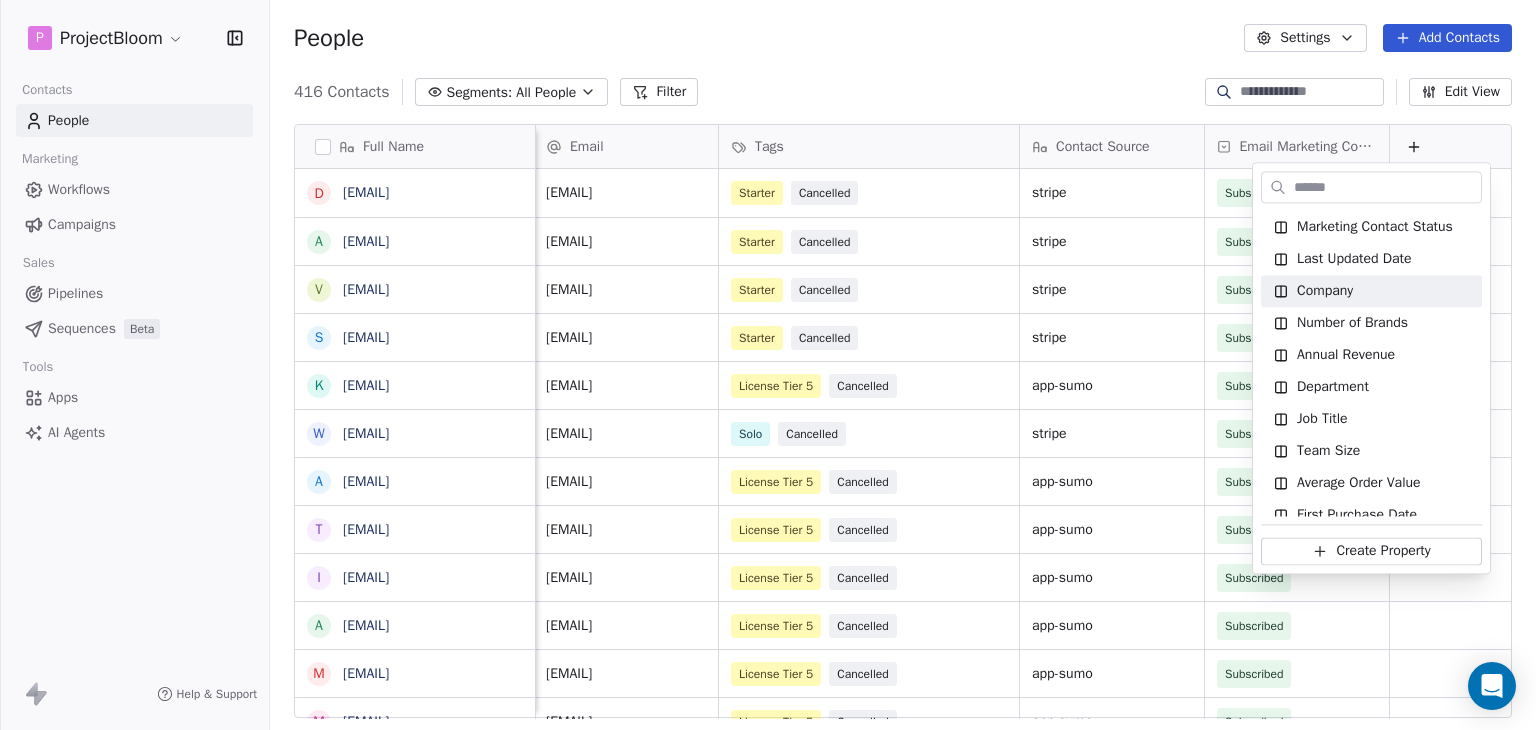 click on "P ProjectBloom Contacts People Marketing Workflows Campaigns Sales Pipelines Sequences Beta Tools Apps AI Agents Help & Support People Settings  Add Contacts 416 Contacts Segments: All People Filter  Edit View Tag Add to Sequence Export Full Name d daphuzz@gmail.com a antoniocommetoi@gmail.com v voipninjas@gmail.com s silindza@gmail.com k kennethholk@gmail.com w william.jeffery5@gmail.com a aaronseo23@gmail.com t taltyliterarysolutions@gmail.com i info@benameless.co a andrei.druga@aversez.de m matthew@rokrmedia.com m melida3918@kazvi.com o office@freesoul.agency a appsumolotester1234@gmail.com g glennblake@gmail.com h hello@promote.marketing m mark.young@lovesocialmedia.com t tisinc@gmail.com a ash@nextweb.uk p projectbloom@refere.app s sharclightning@gmail.com a alex@aureusacademy.com a andreas.graether@ttfc-media.de c chris@strictly.ai t tools@prosperis.fr h hupercrea@gmail.com p phil@sacredbusinessflow.com j jonathan@storytellerpro.video r ramy.barsoum@curenta.com j james.ohara@httpsimple.com d a Email" at bounding box center [768, 365] 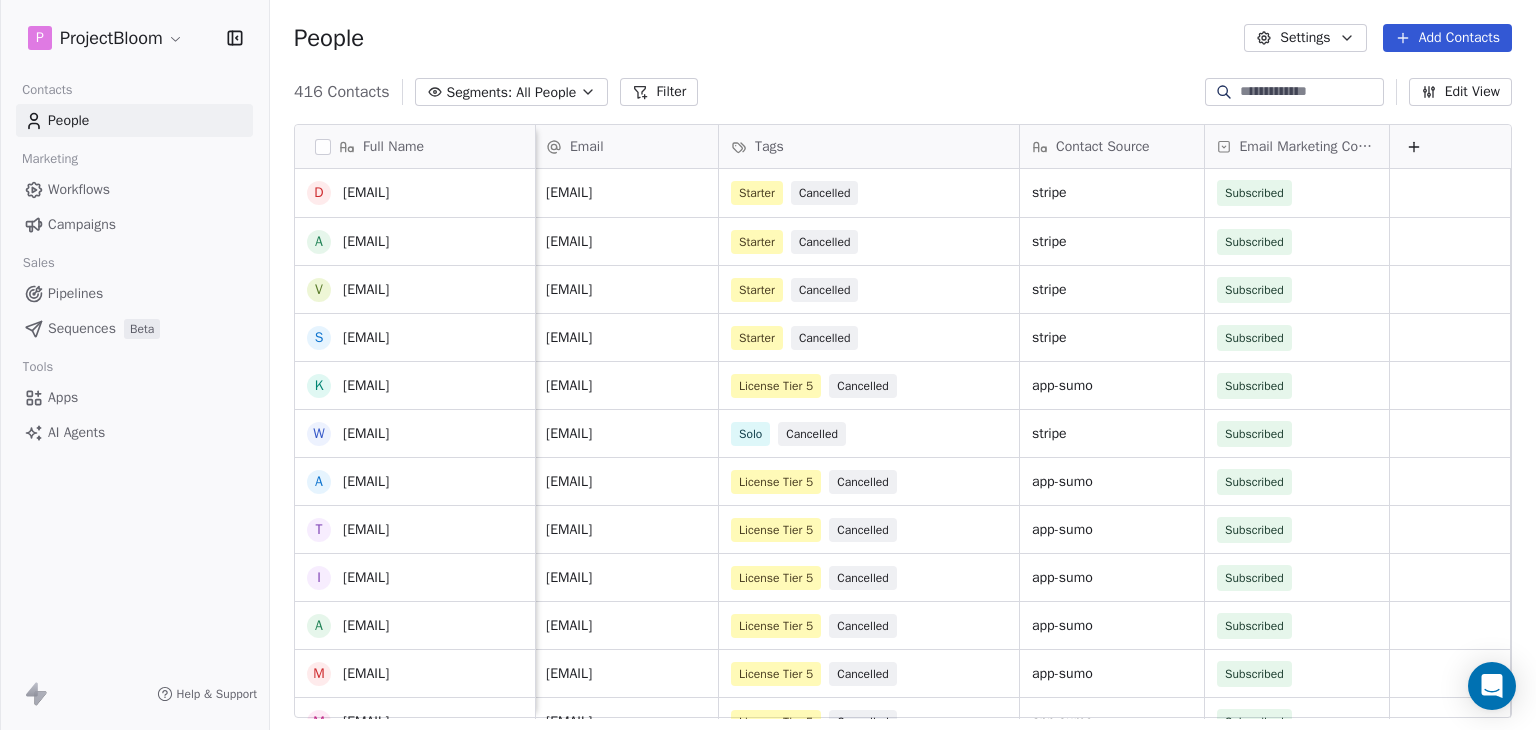 scroll, scrollTop: 123, scrollLeft: 0, axis: vertical 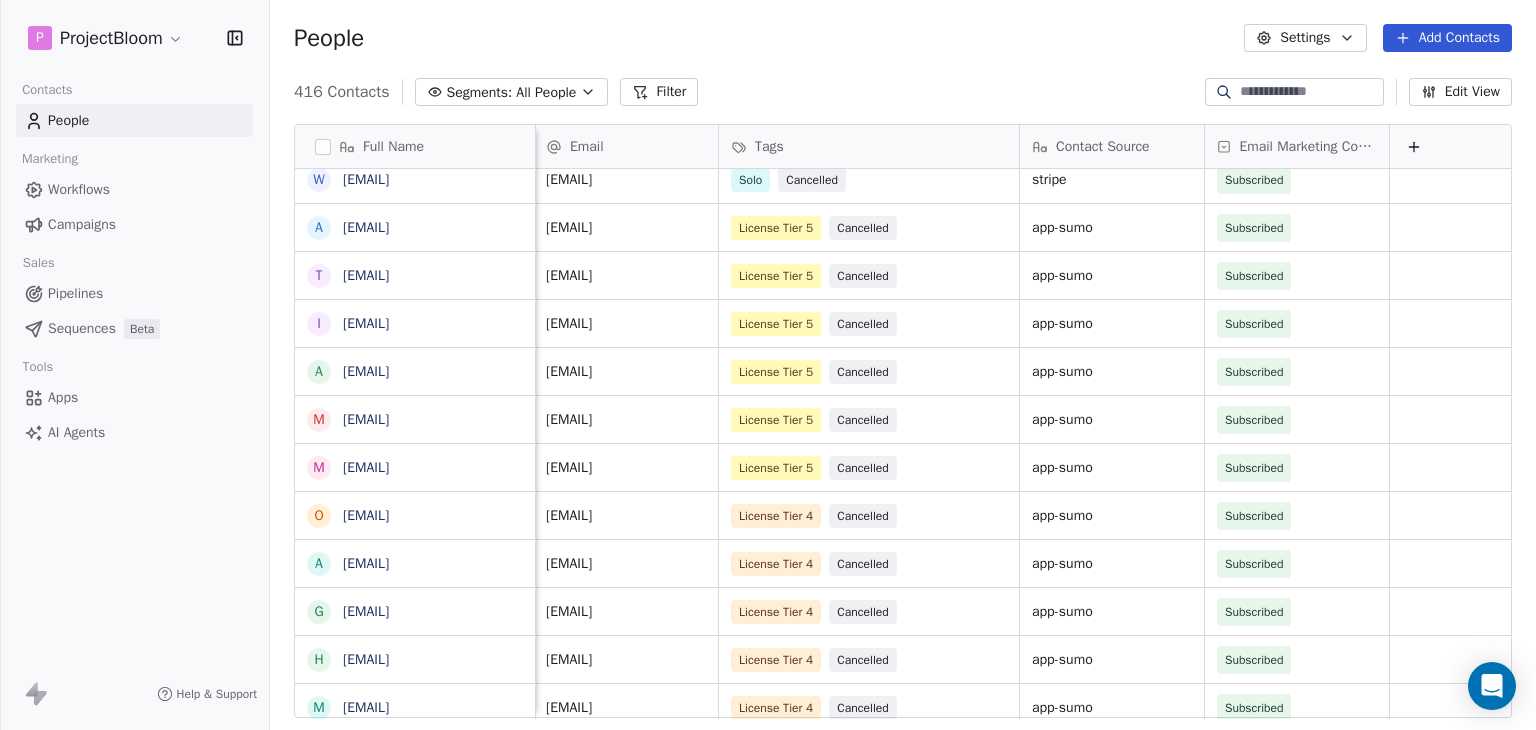 click on "P ProjectBloom Contacts People Marketing Workflows Campaigns Sales Pipelines Sequences Beta Tools Apps AI Agents Help & Support People Settings  Add Contacts 416 Contacts Segments: All People Filter  Edit View Tag Add to Sequence Export Full Name d daphuzz@gmail.com a antoniocommetoi@gmail.com v voipninjas@gmail.com s silindza@gmail.com k kennethholk@gmail.com w william.jeffery5@gmail.com a aaronseo23@gmail.com t taltyliterarysolutions@gmail.com i info@benameless.co a andrei.druga@aversez.de m matthew@rokrmedia.com m melida3918@kazvi.com o office@freesoul.agency a appsumolotester1234@gmail.com g glennblake@gmail.com h hello@promote.marketing m mark.young@lovesocialmedia.com t tisinc@gmail.com a ash@nextweb.uk p projectbloom@refere.app s sharclightning@gmail.com a alex@aureusacademy.com a andreas.graether@ttfc-media.de c chris@strictly.ai t tools@prosperis.fr h hupercrea@gmail.com p phil@sacredbusinessflow.com j jonathan@storytellerpro.video r ramy.barsoum@curenta.com j james.ohara@httpsimple.com d a f s a s" at bounding box center (768, 365) 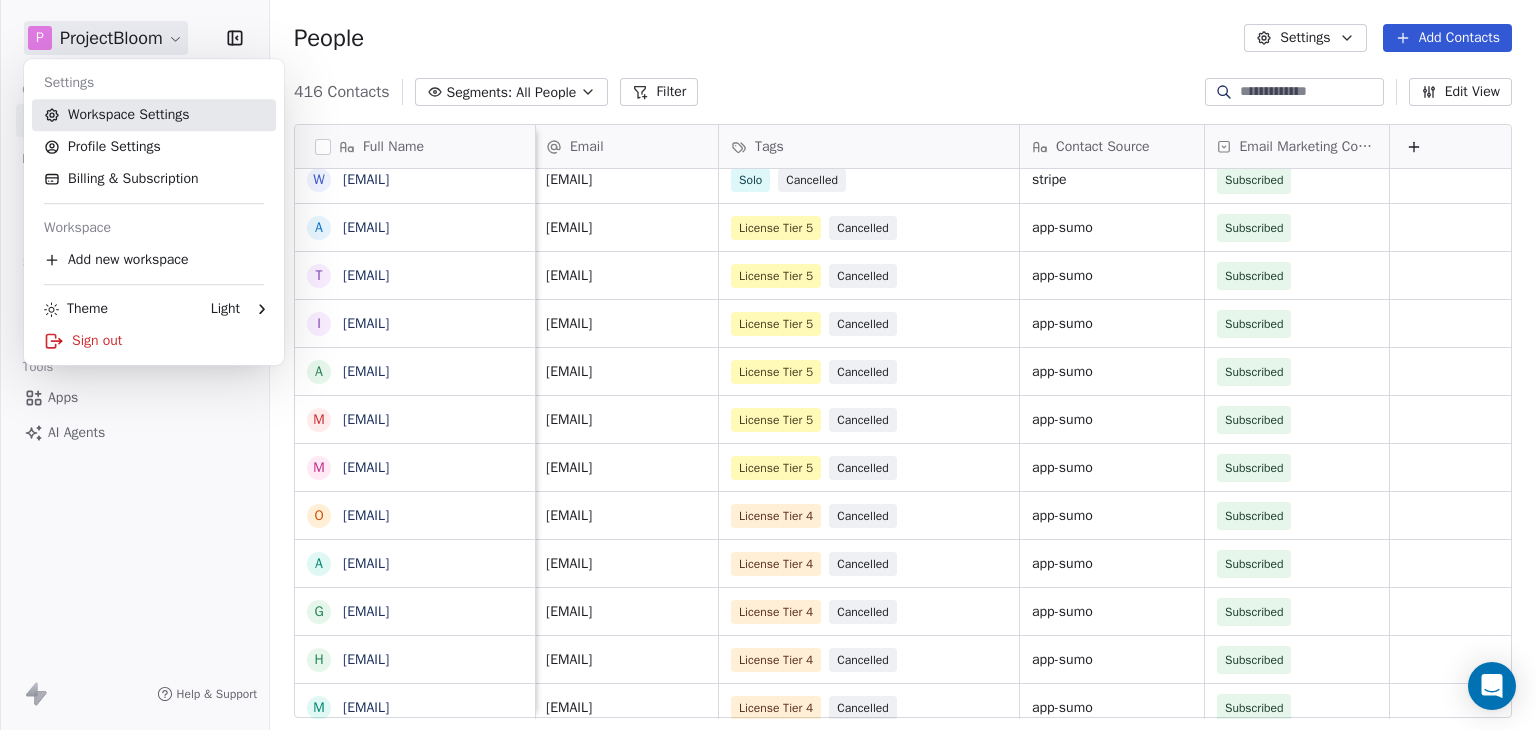 click on "Workspace Settings" at bounding box center [154, 115] 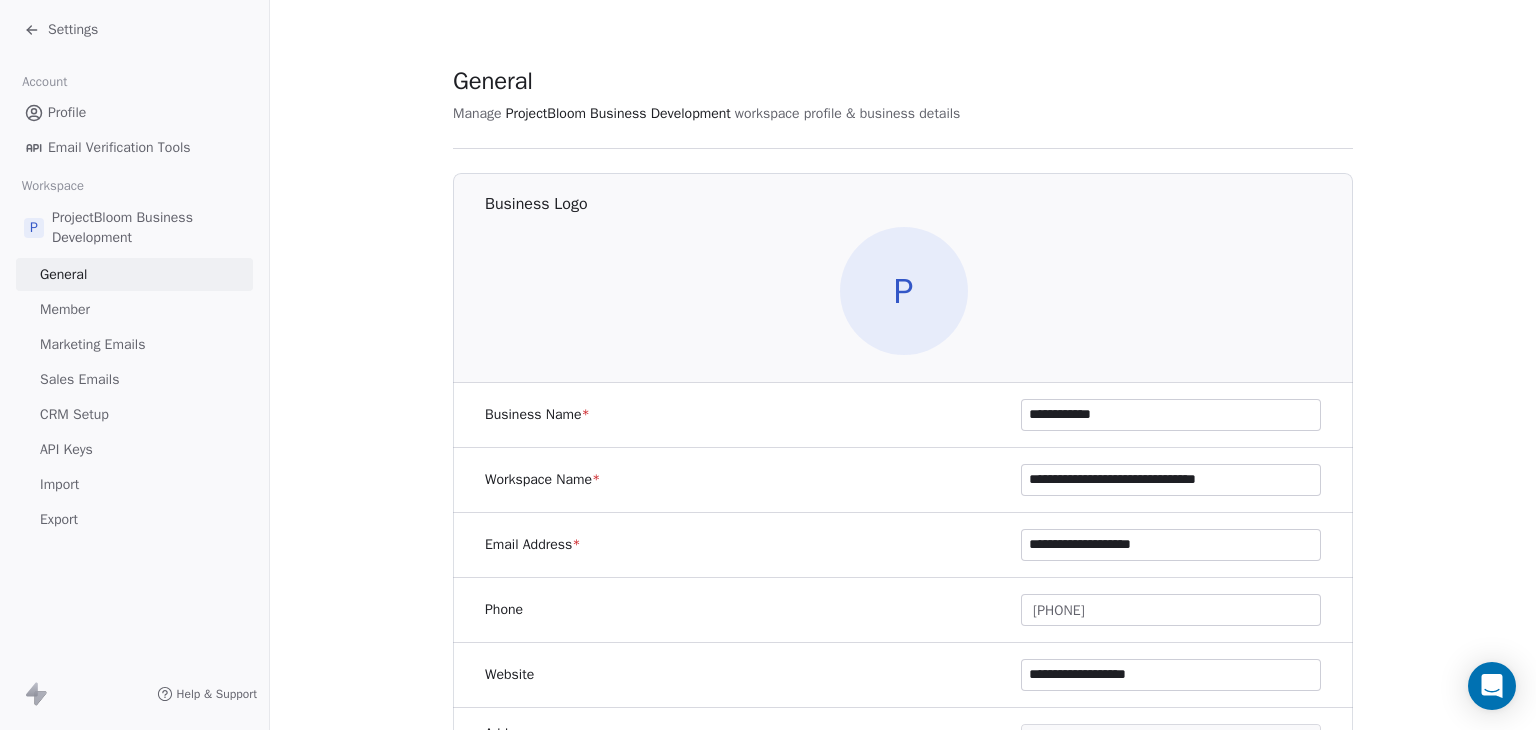 click on "Import" at bounding box center [134, 484] 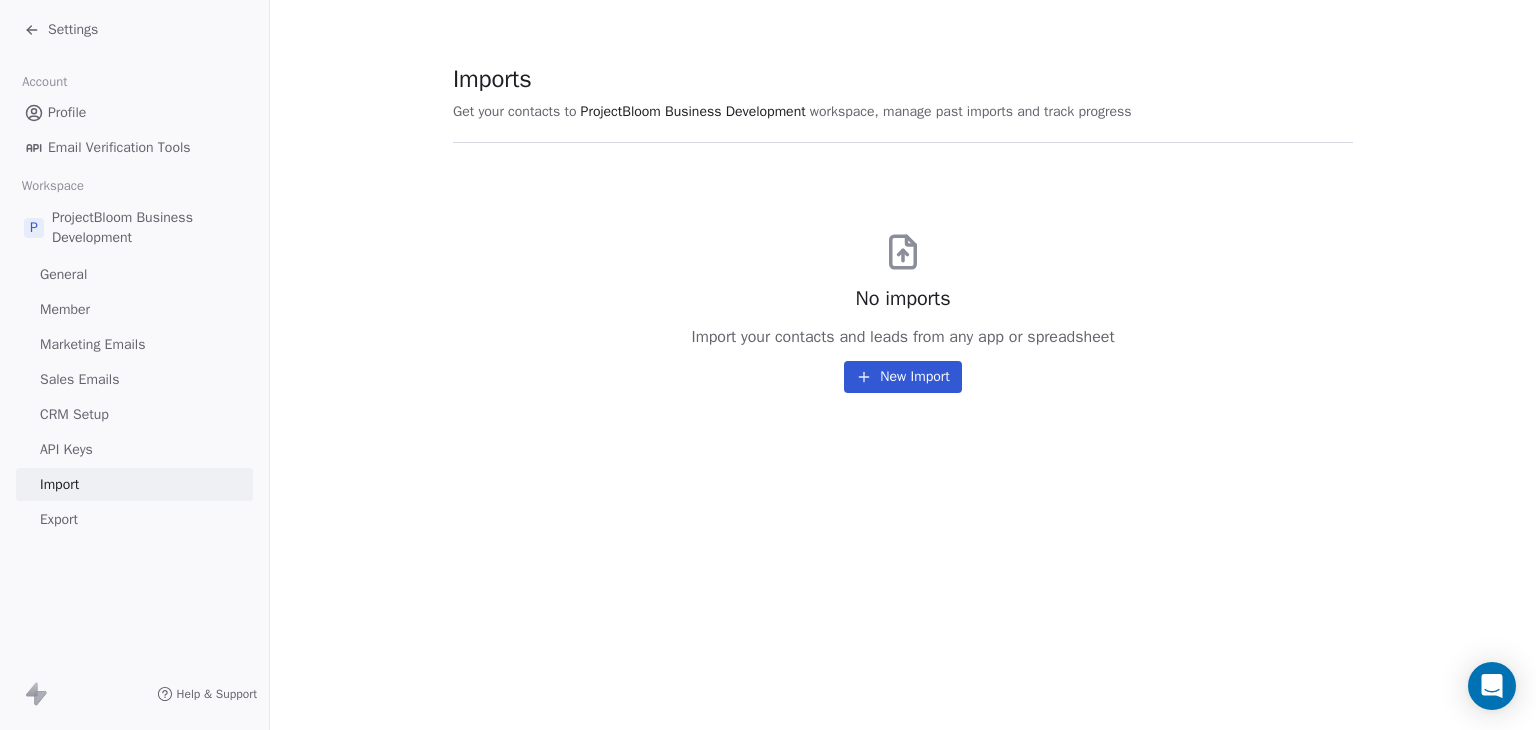click 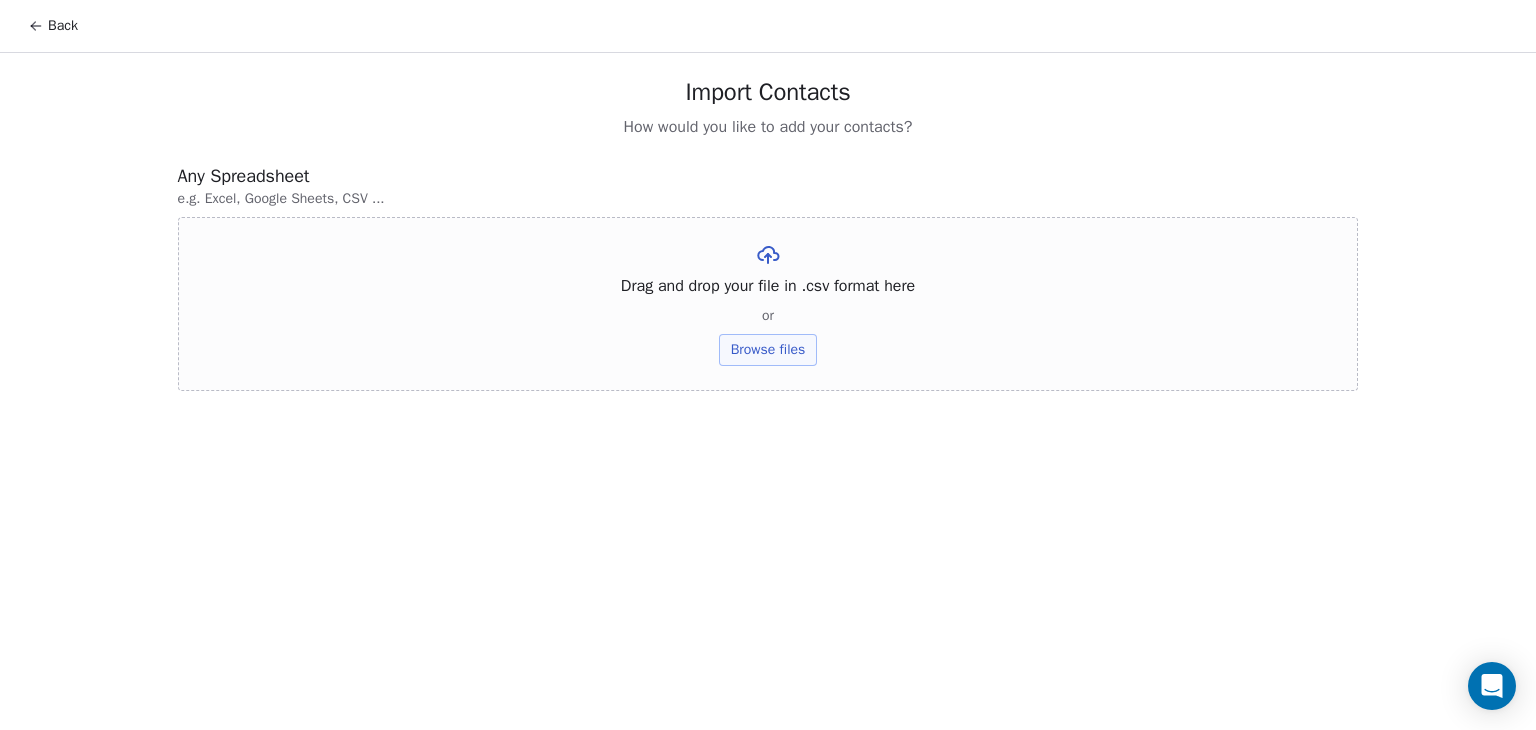 click 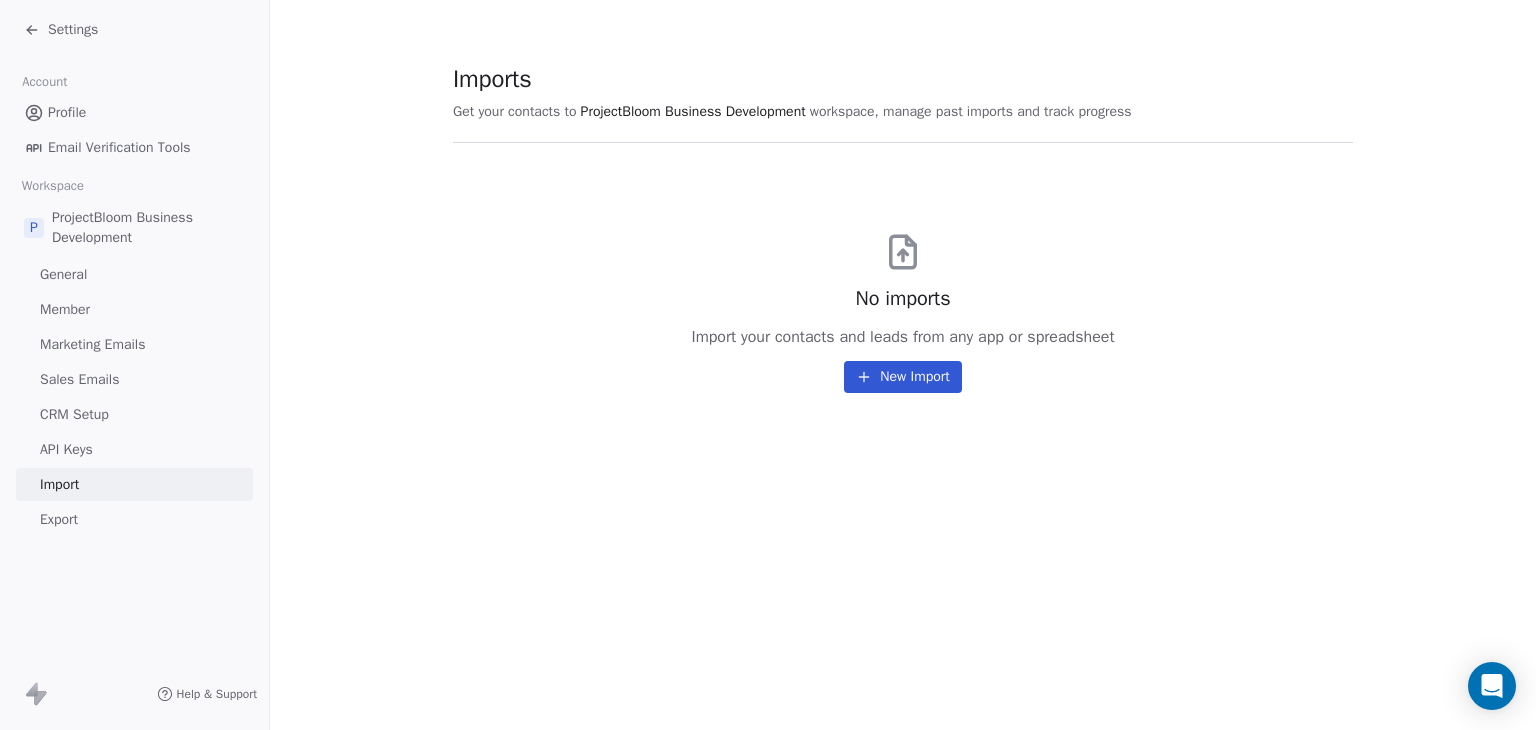 click on "Settings" at bounding box center (61, 30) 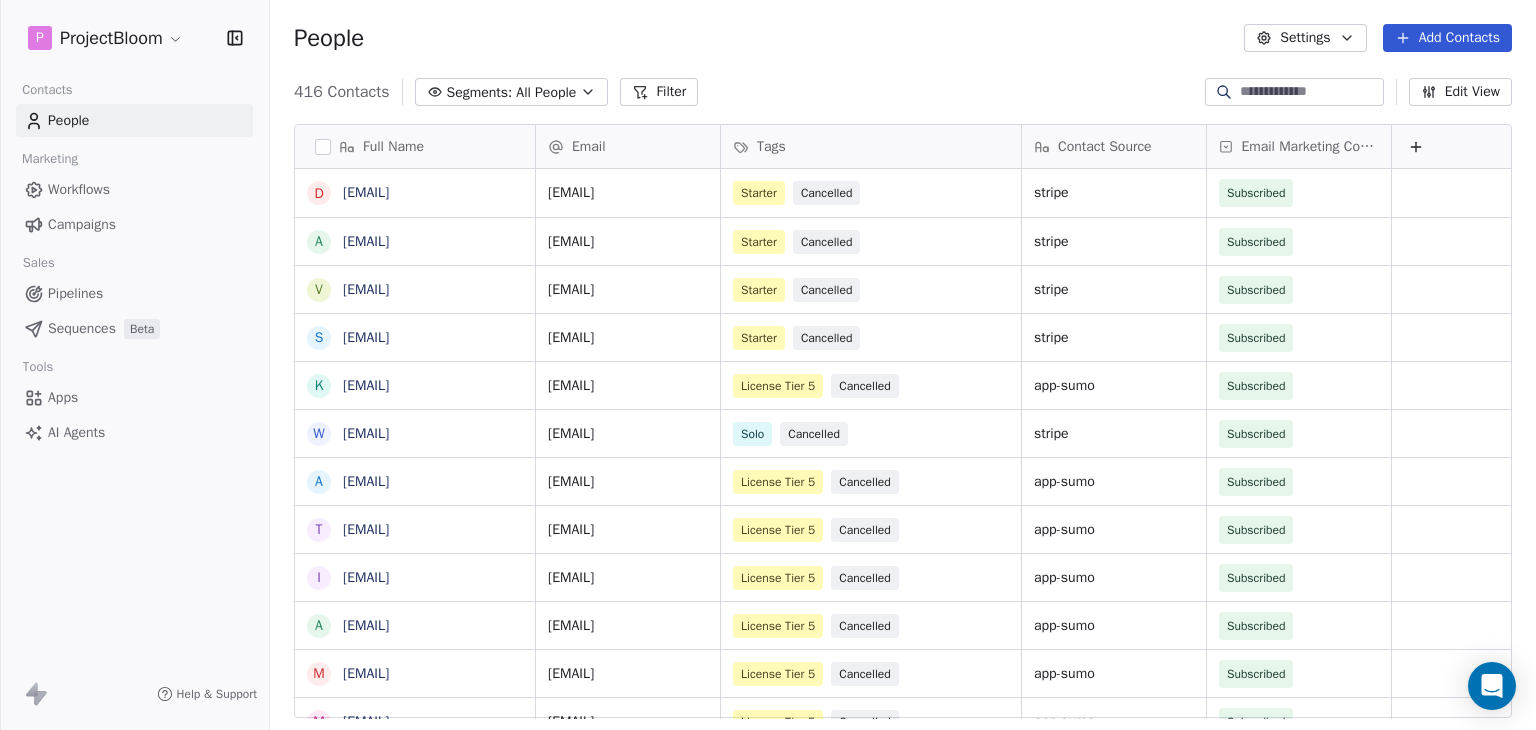 scroll, scrollTop: 254, scrollLeft: 0, axis: vertical 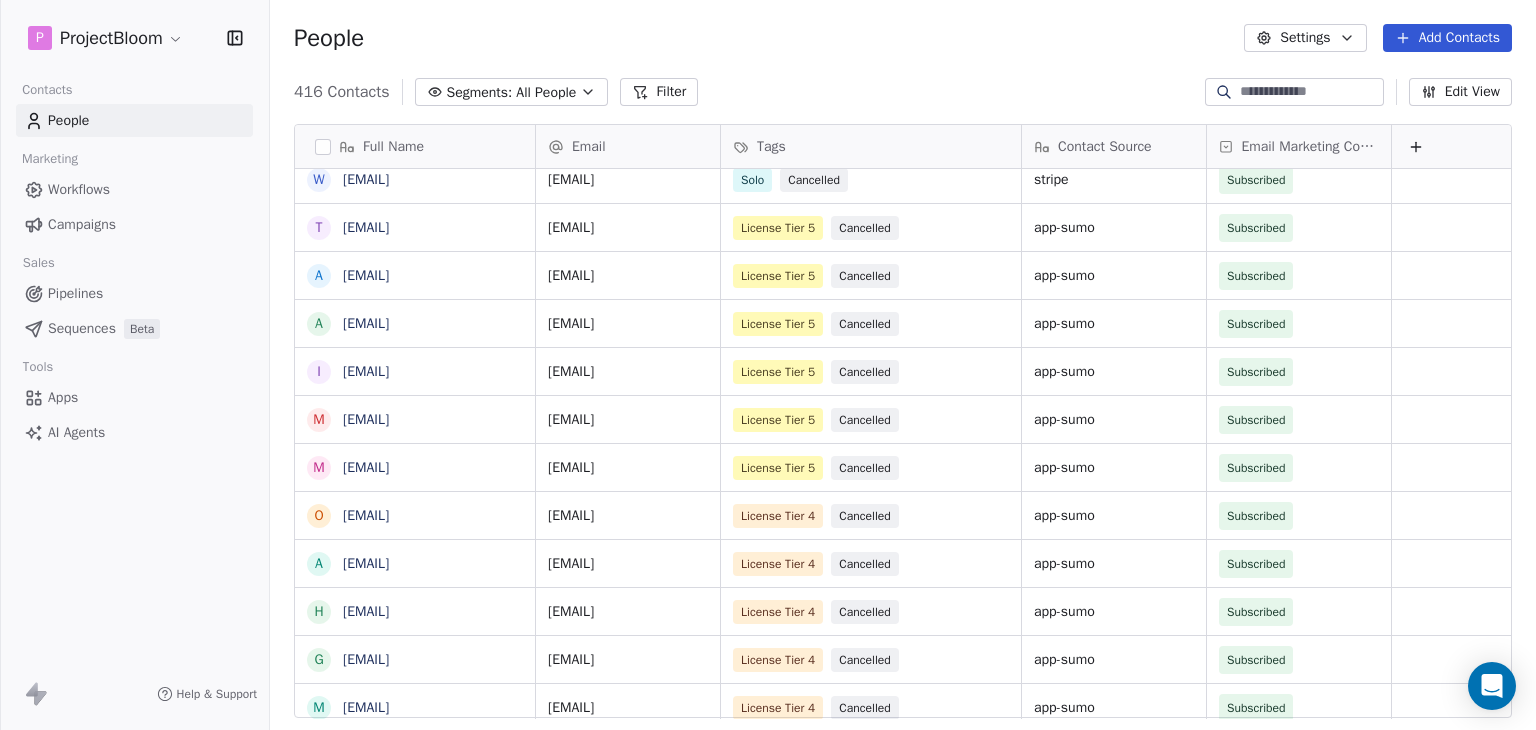 click on "Apps" at bounding box center (134, 397) 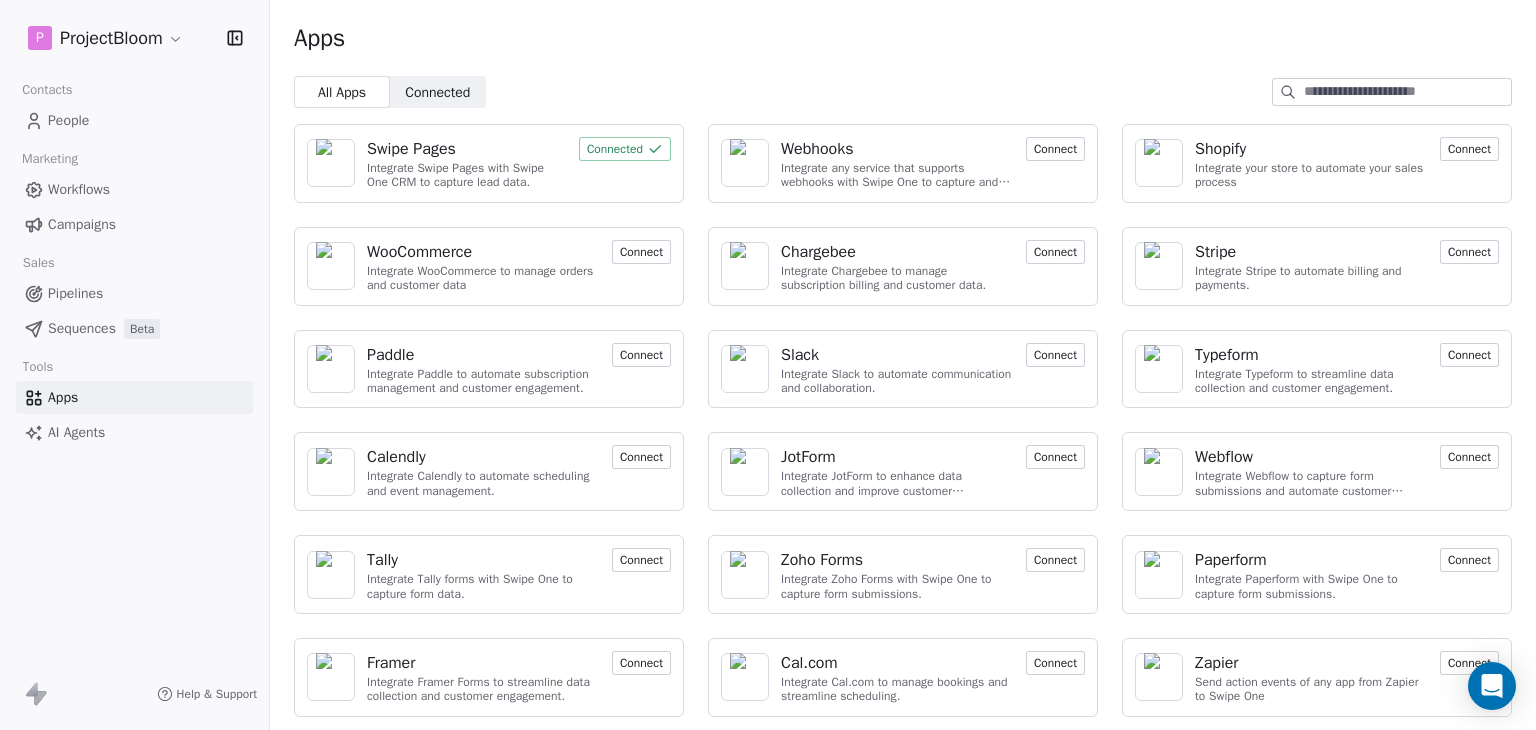 click on "Connect" at bounding box center [1055, 149] 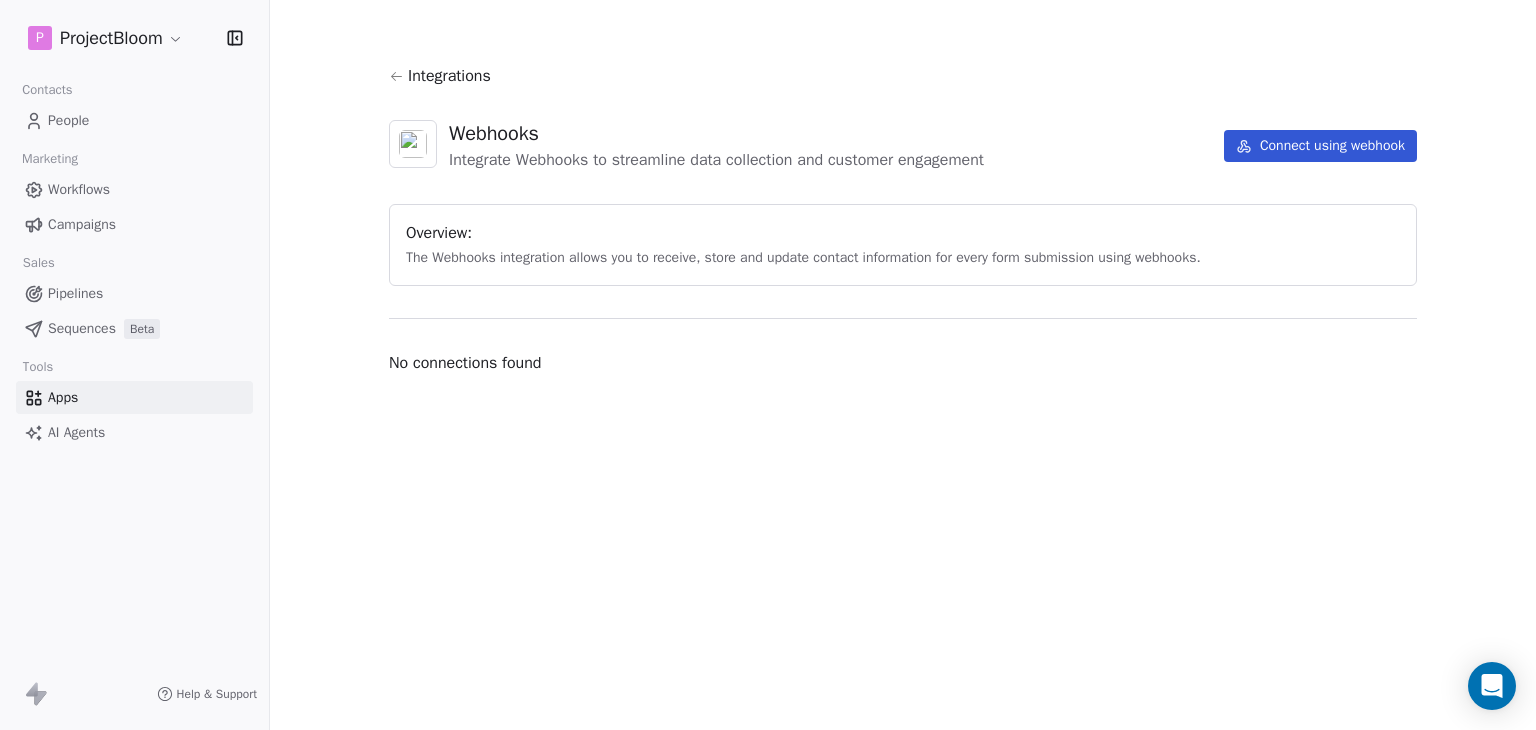 click on "Integrations Webhooks Integrate Webhooks to streamline data collection and customer engagement Connect using webhook Overview: The Webhooks integration allows you to receive, store and update contact information for every form submission using webhooks. No connections found" at bounding box center [903, 219] 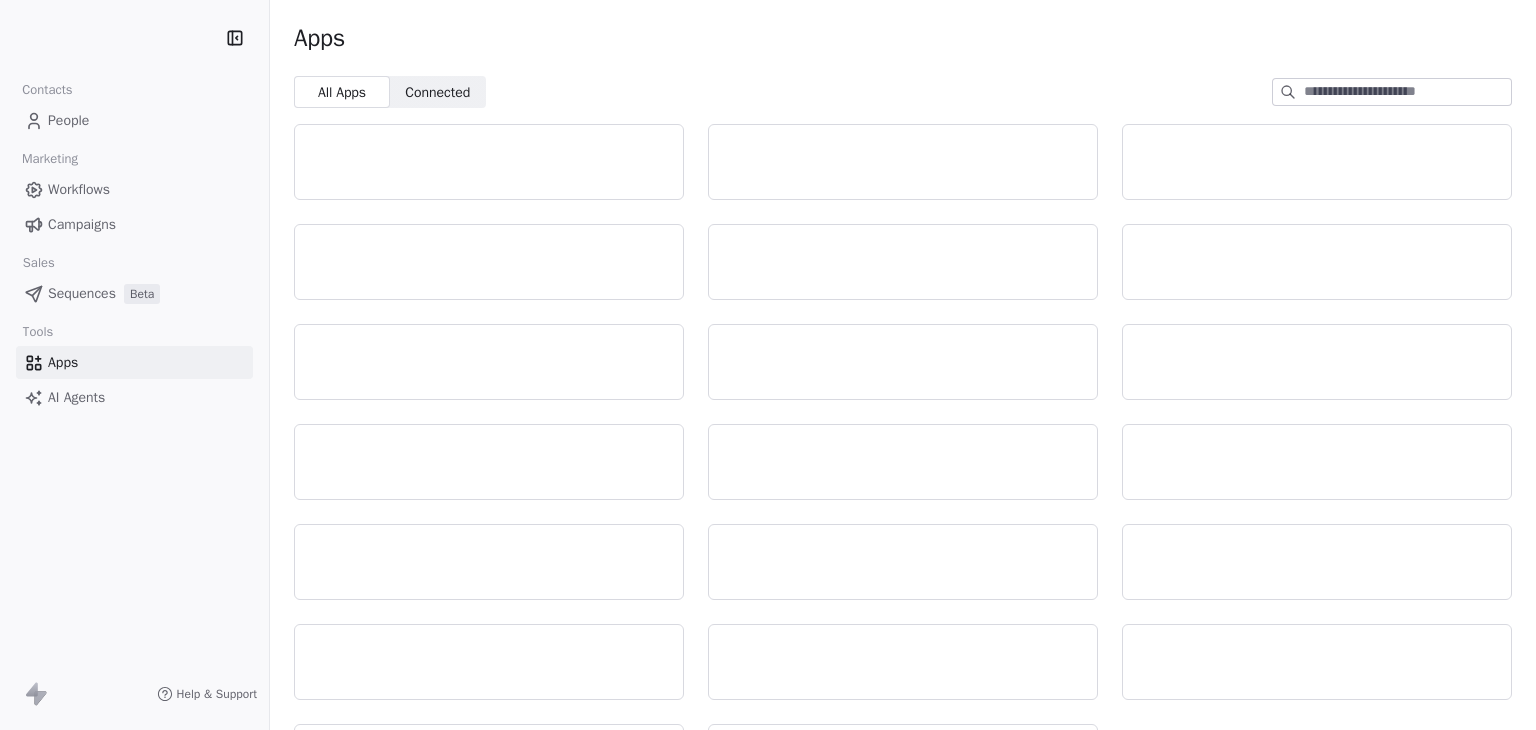 scroll, scrollTop: 0, scrollLeft: 0, axis: both 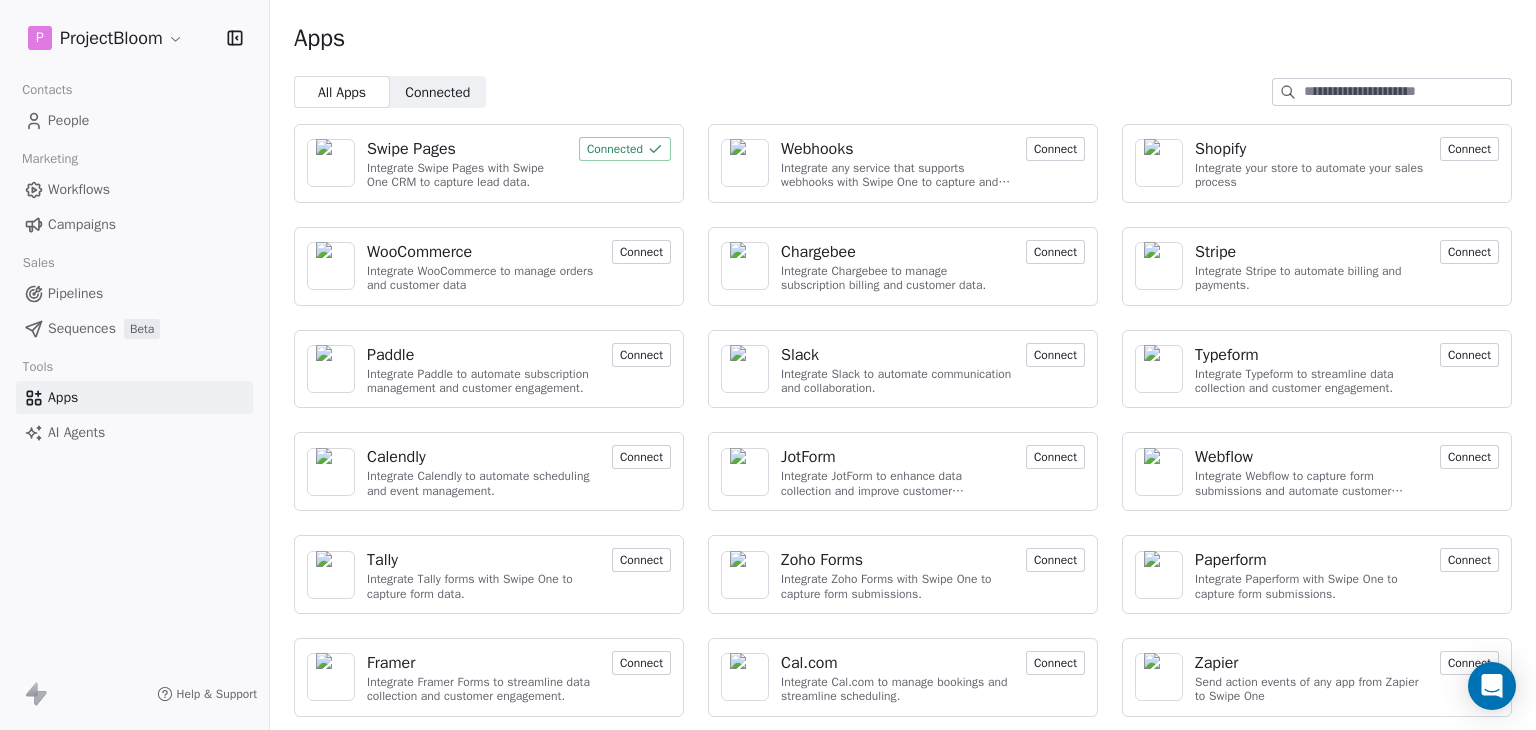 click on "People" at bounding box center (134, 120) 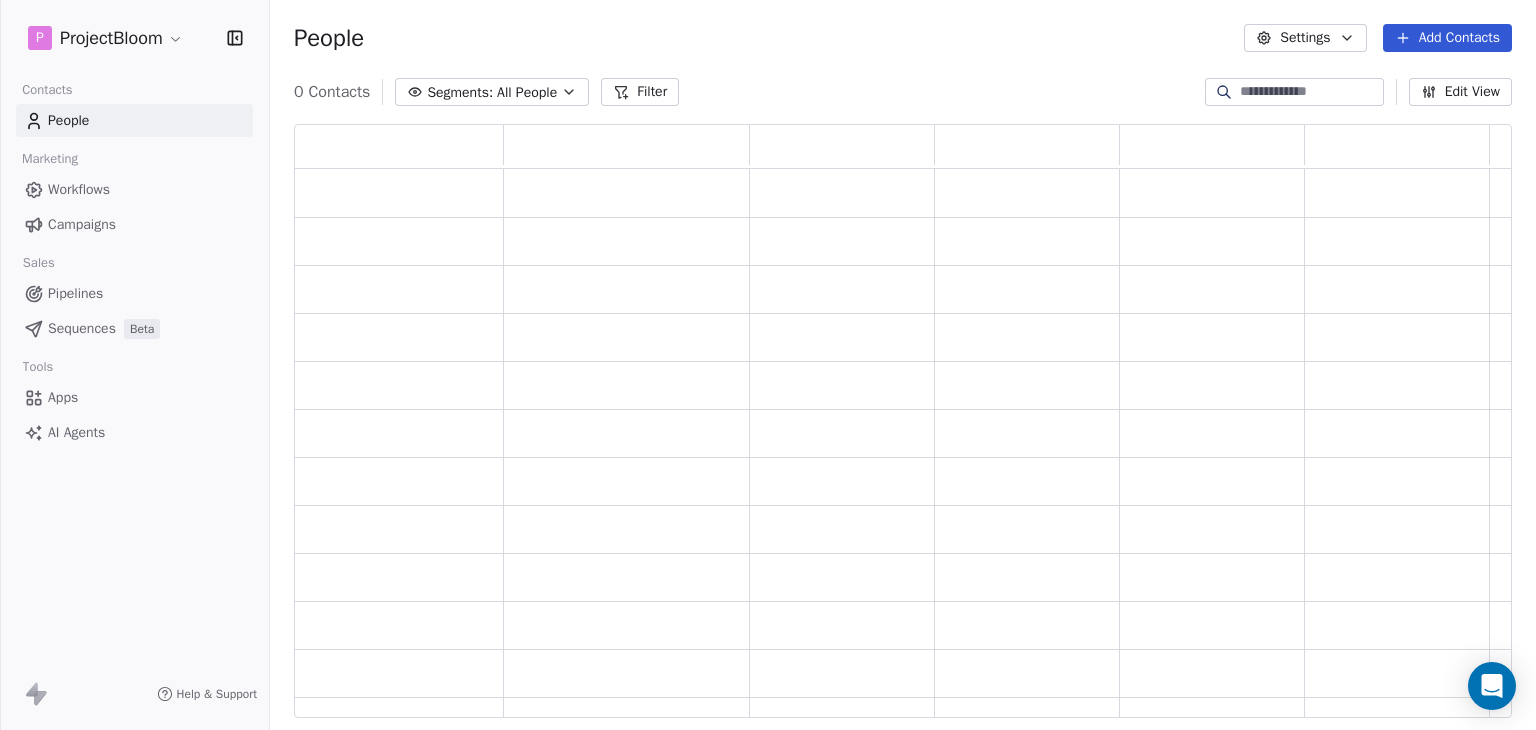 scroll, scrollTop: 16, scrollLeft: 16, axis: both 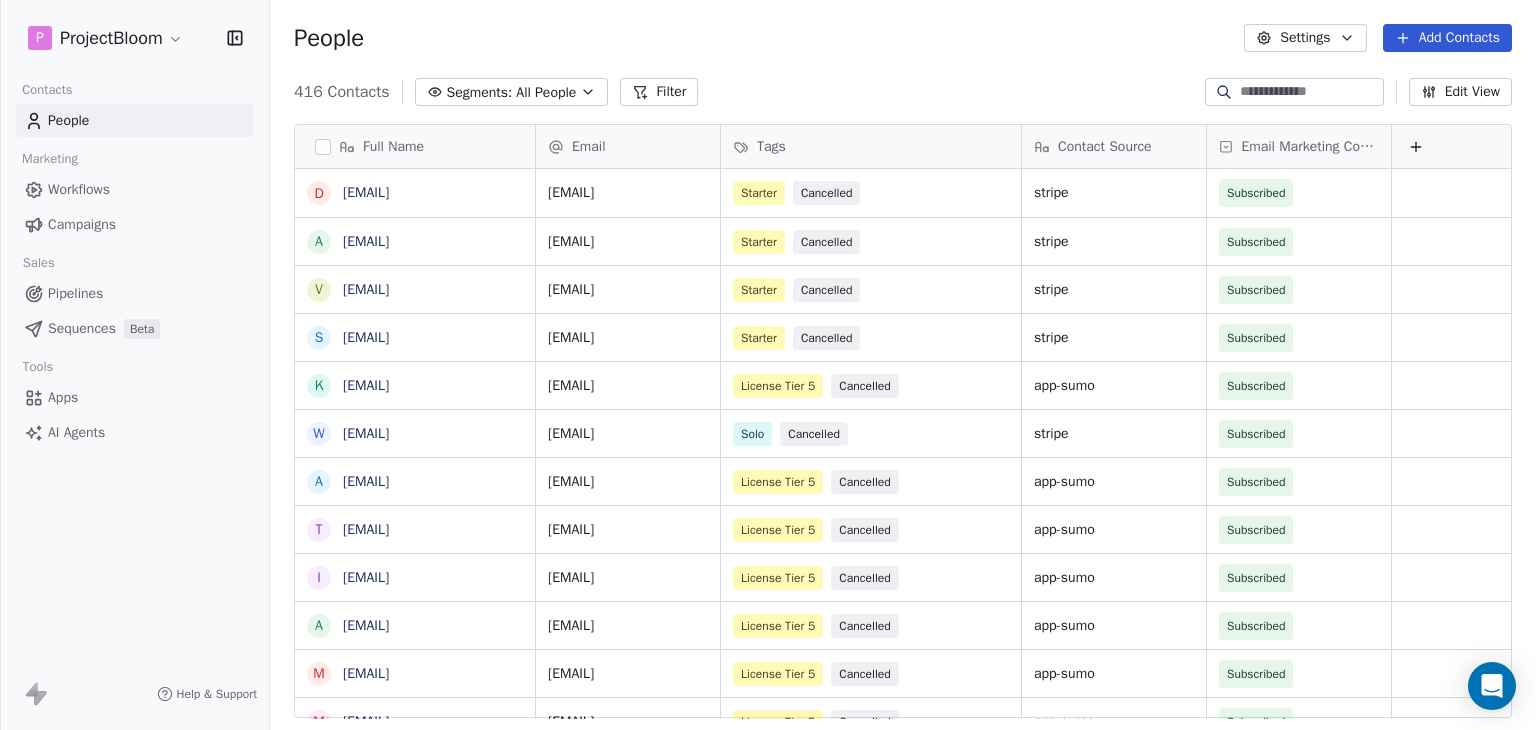 click on "Add Contacts" at bounding box center [1447, 38] 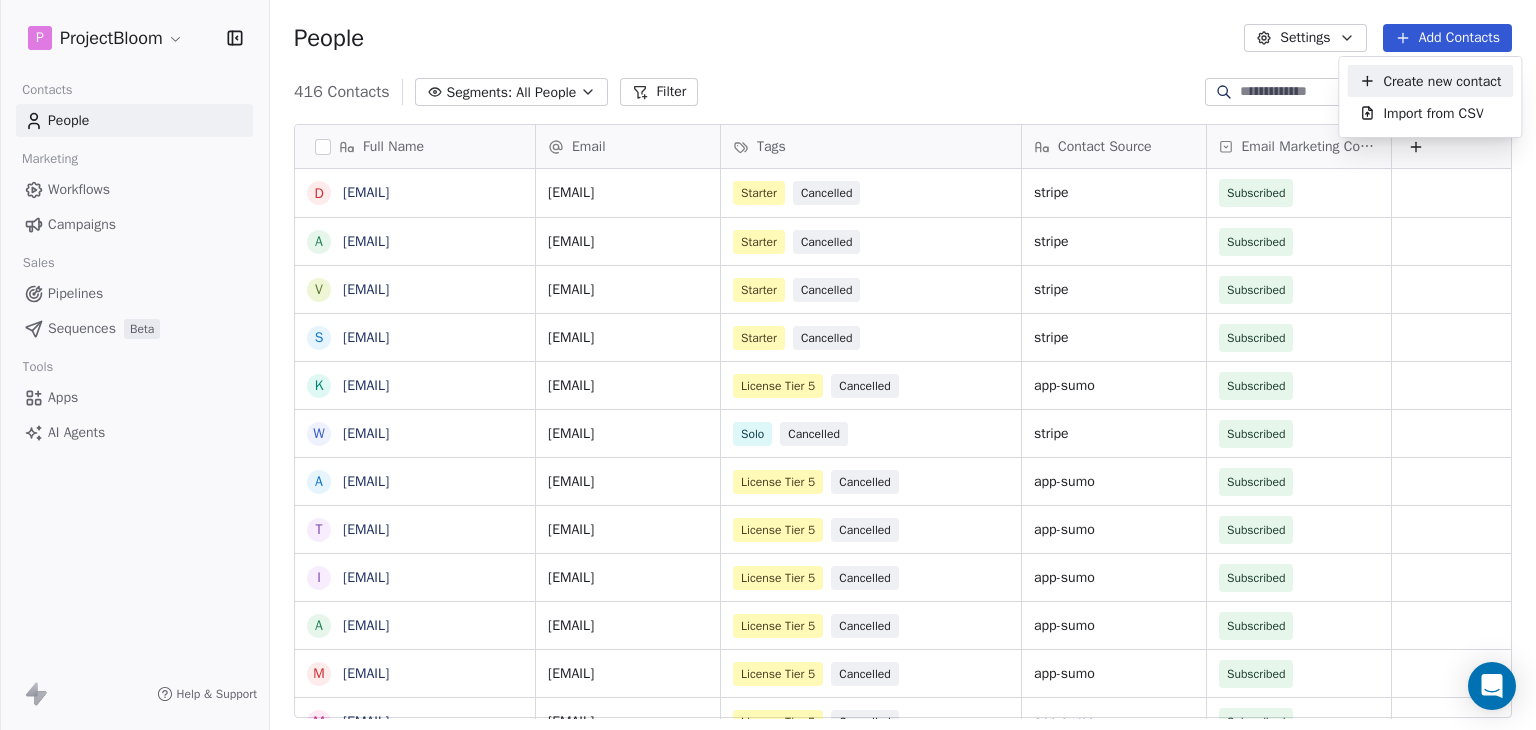 click on "Create new contact" at bounding box center [1442, 81] 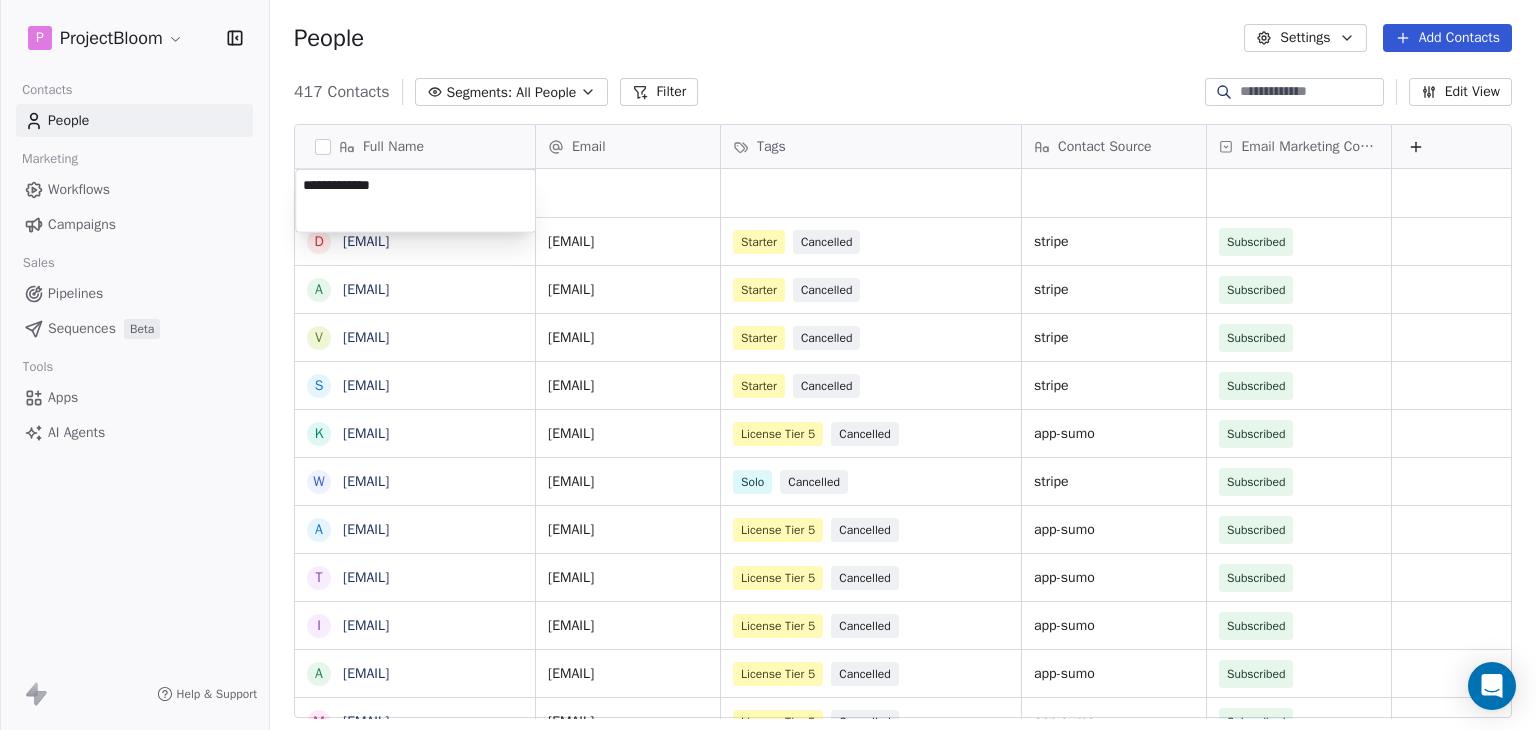type on "**********" 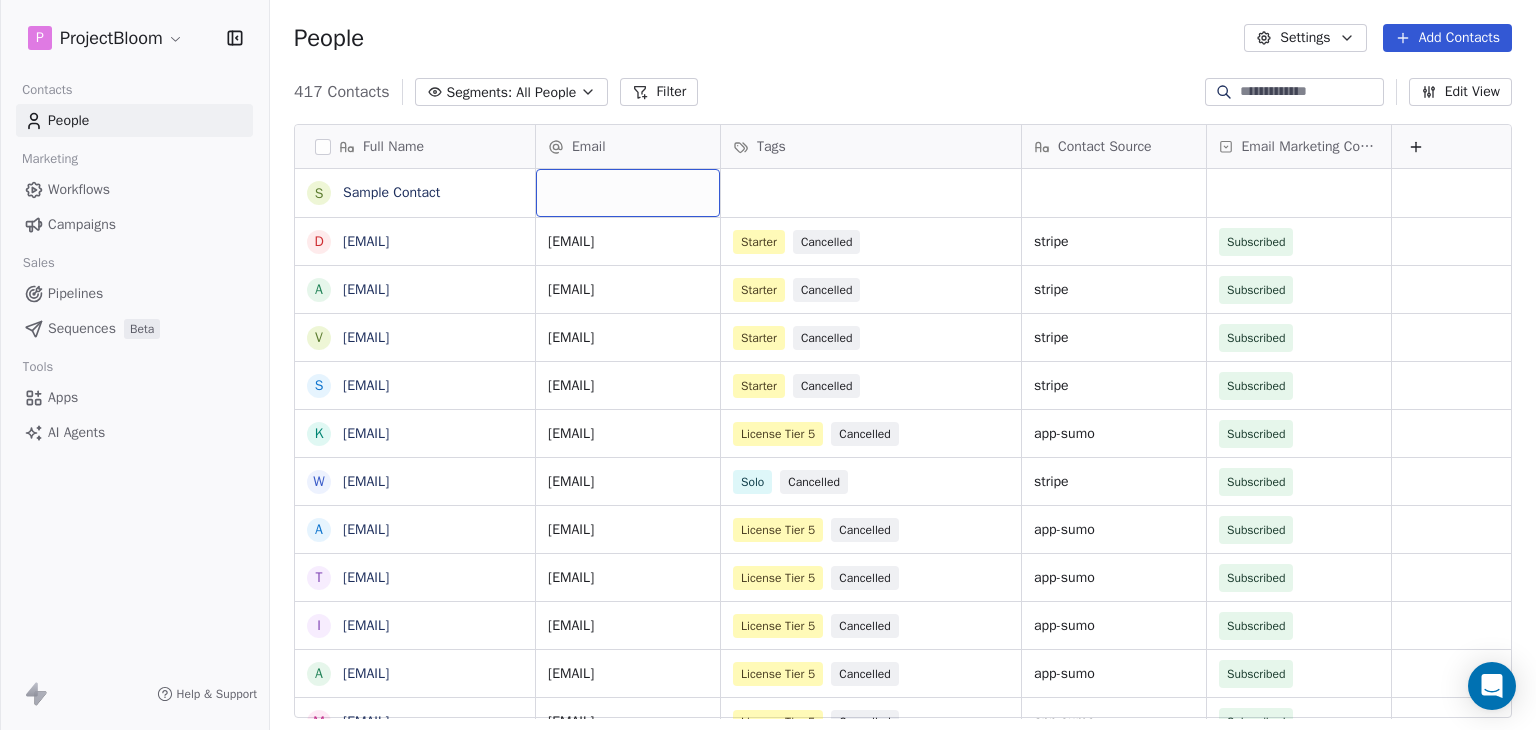 click at bounding box center [628, 193] 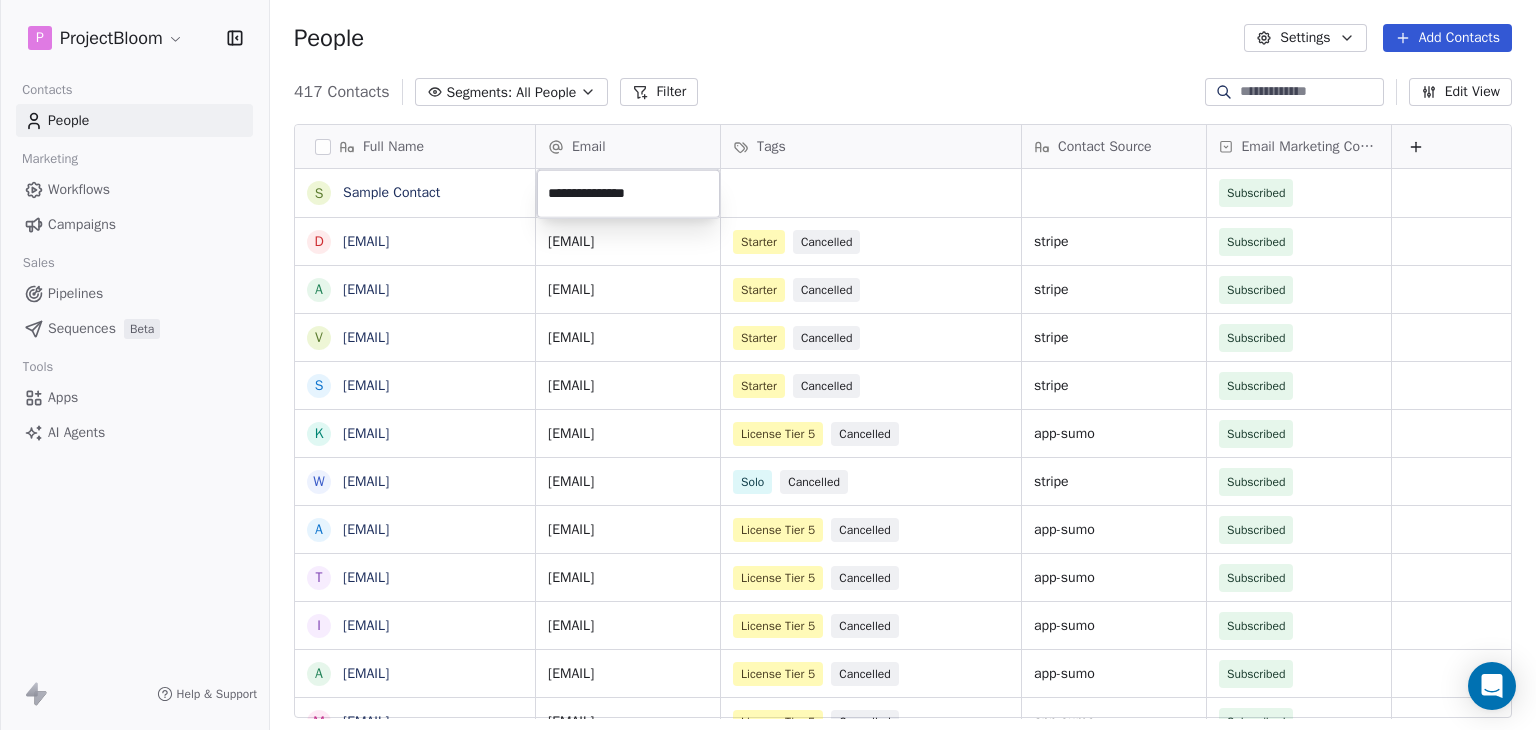 type on "**********" 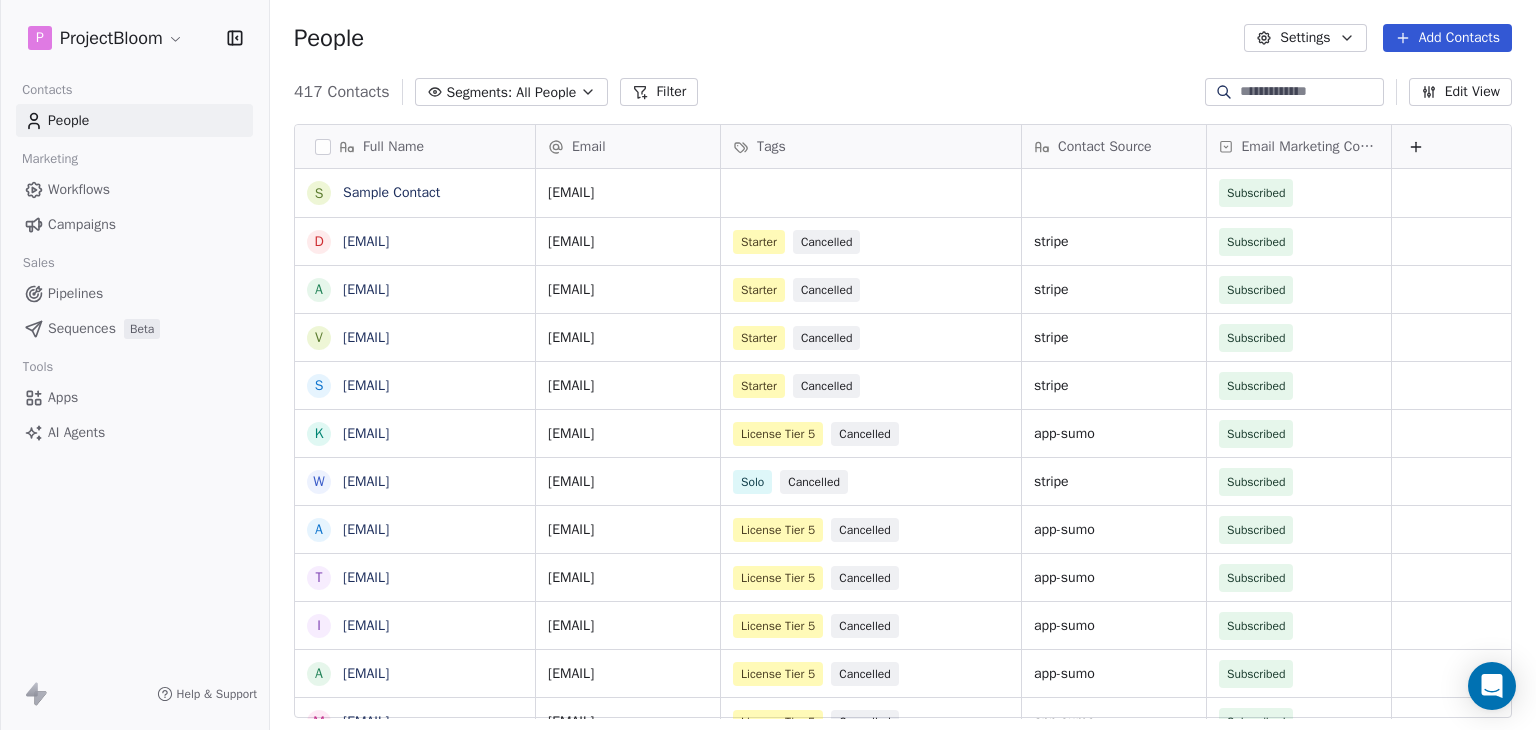 click on "P ProjectBloom Contacts People Marketing Workflows Campaigns Sales Pipelines Sequences Beta Tools Apps AI Agents Help & Support People Settings Add Contacts 417 Contacts Segments: All People Filter Edit View Tag Add to Sequence Export Full Name S Sample Contact d [EMAIL] a [EMAIL] v [EMAIL] s [EMAIL] k [EMAIL] w [EMAIL] a [EMAIL] t [EMAIL] i [EMAIL] a [EMAIL] m [EMAIL] m [EMAIL] o [EMAIL] a [EMAIL] g [EMAIL] h [EMAIL] m [EMAIL] t [EMAIL] a [EMAIL] p [EMAIL] s [EMAIL] a [EMAIL] a [EMAIL] c [EMAIL] t [EMAIL] h [EMAIL] p [EMAIL] j [EMAIL] r [EMAIL] d Email Tags Starter" at bounding box center [768, 365] 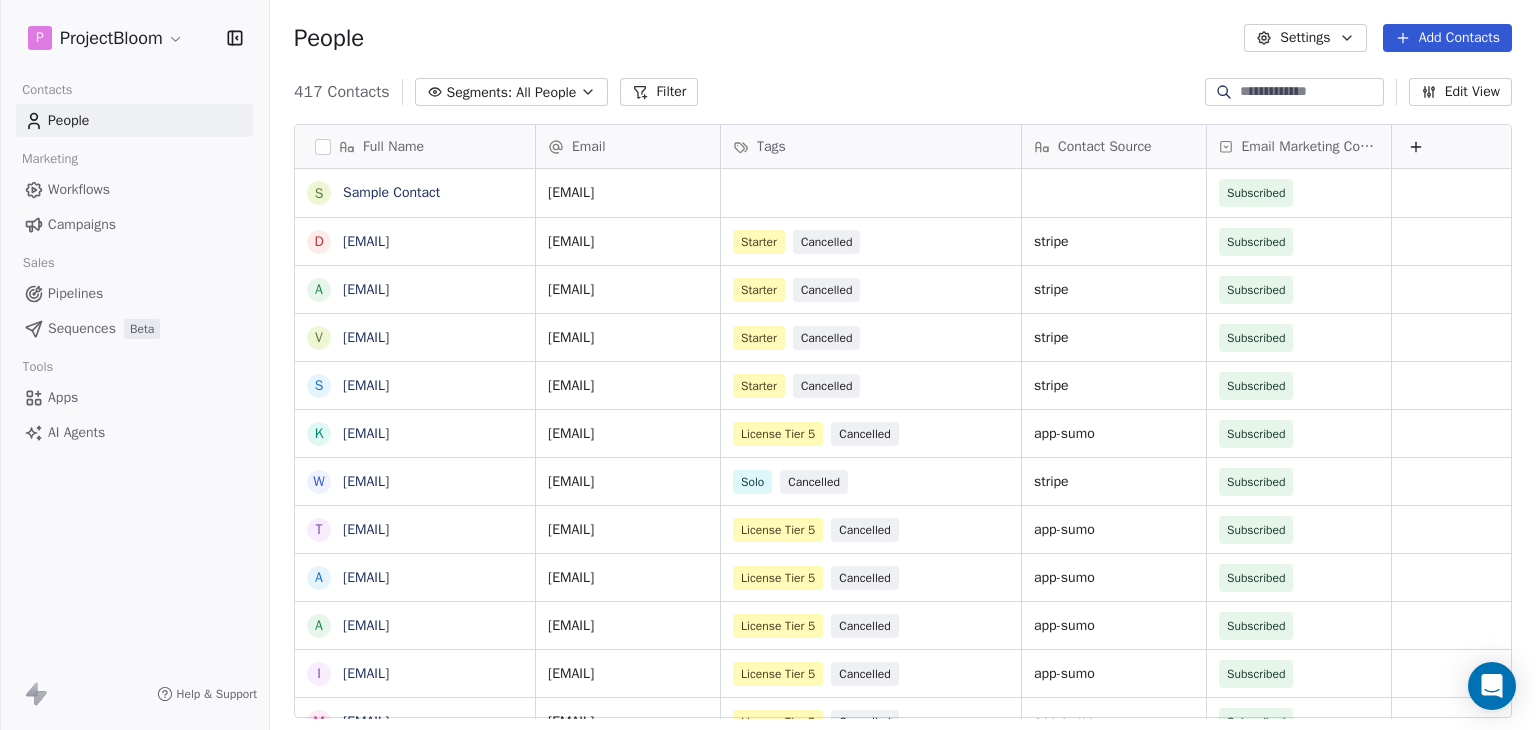 scroll, scrollTop: 0, scrollLeft: 16, axis: horizontal 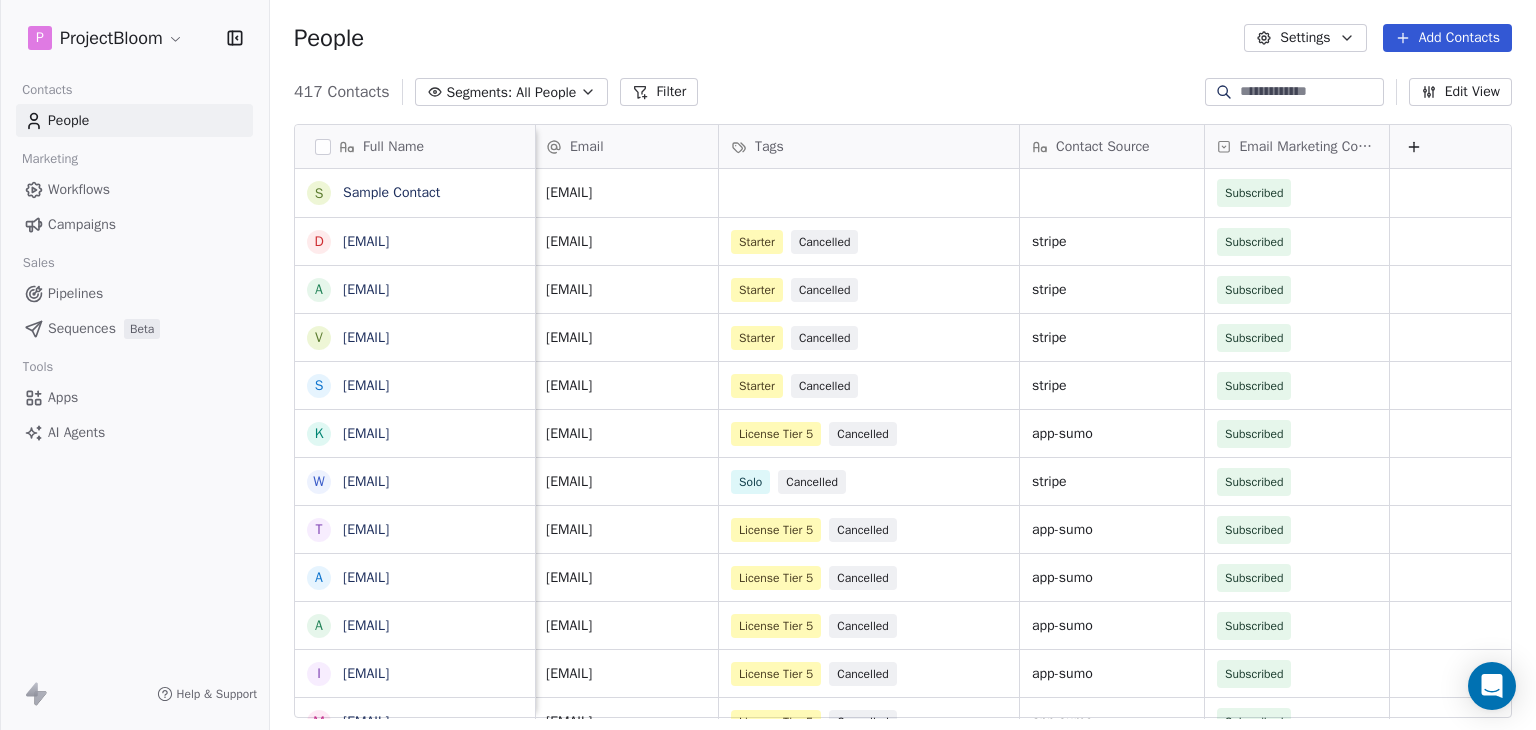 click 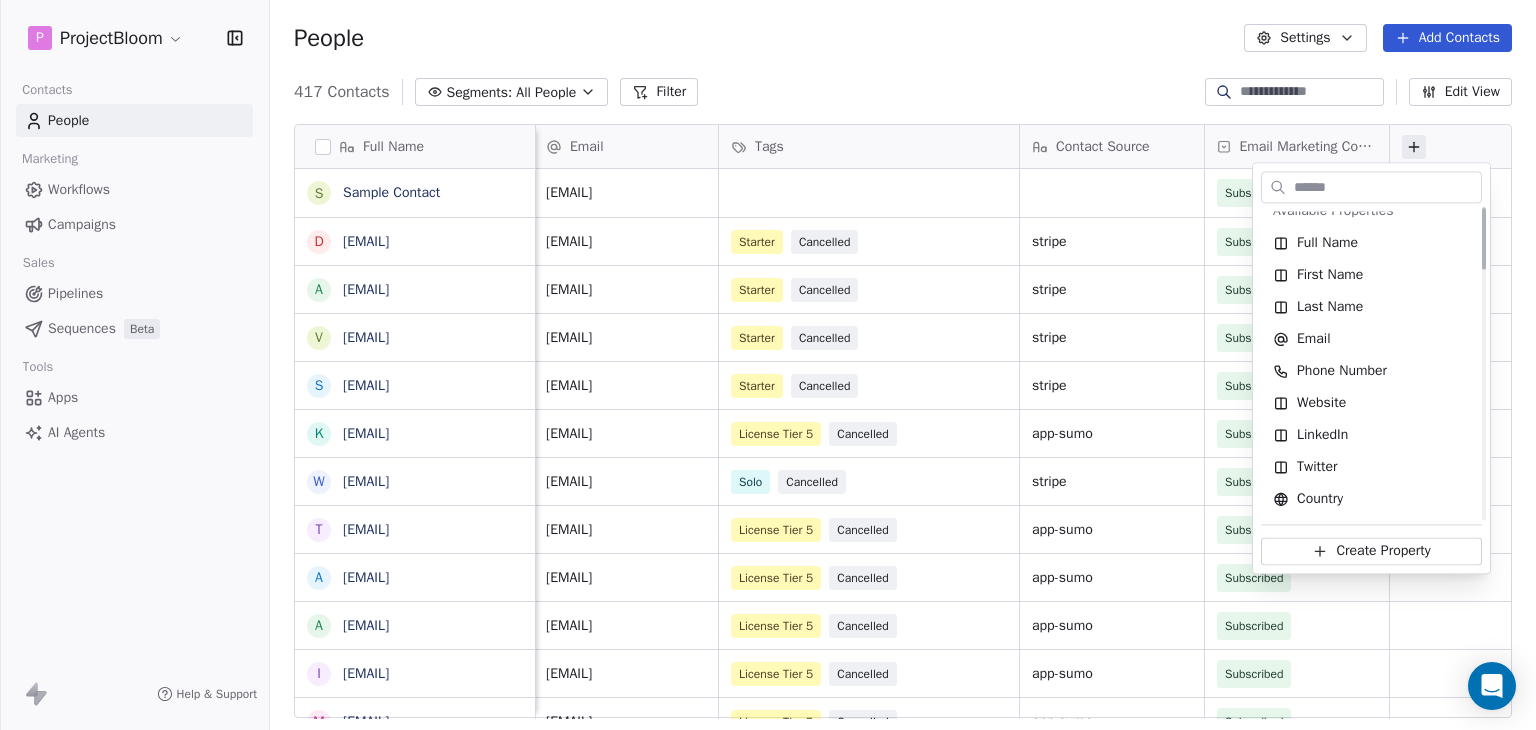 scroll, scrollTop: 0, scrollLeft: 0, axis: both 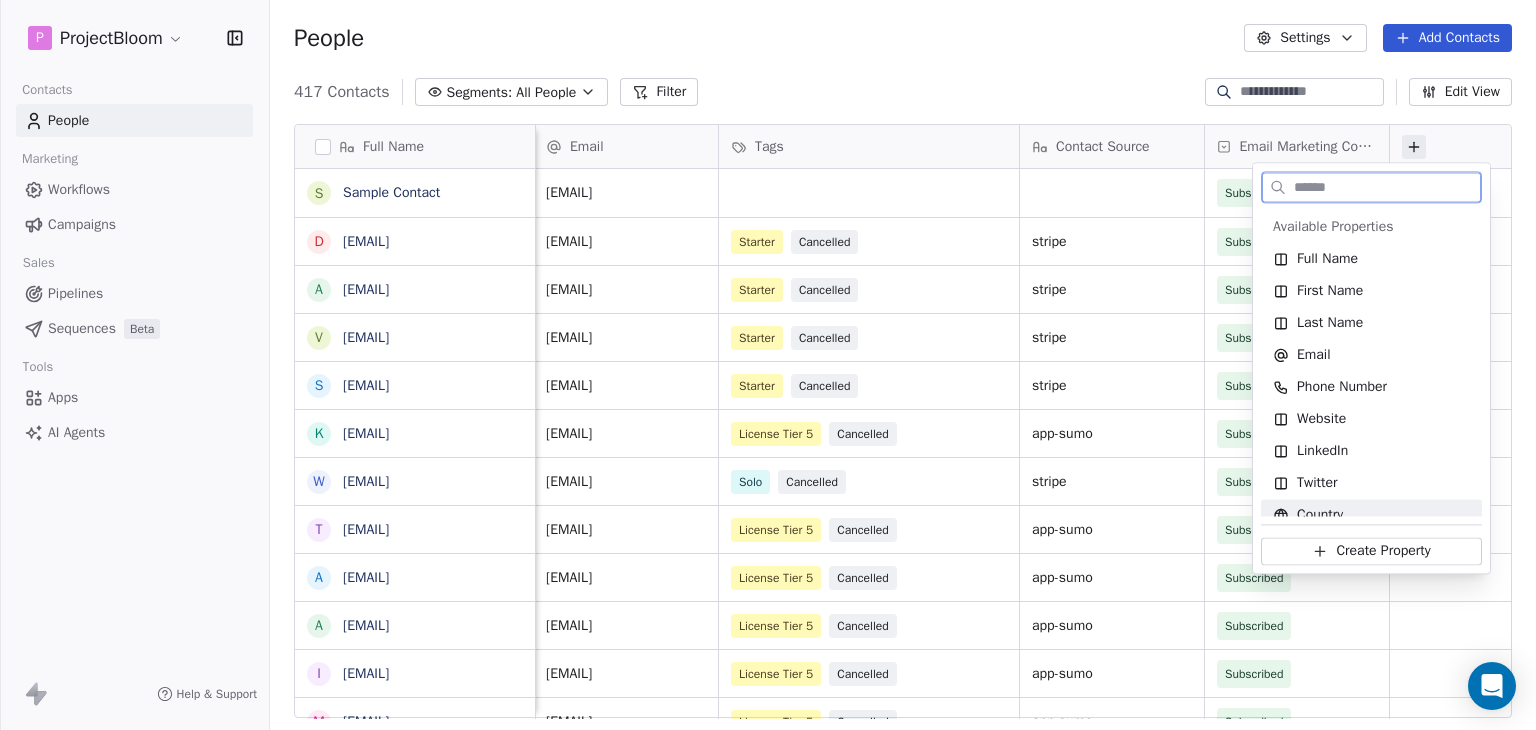 click on "Create Property" at bounding box center (1383, 552) 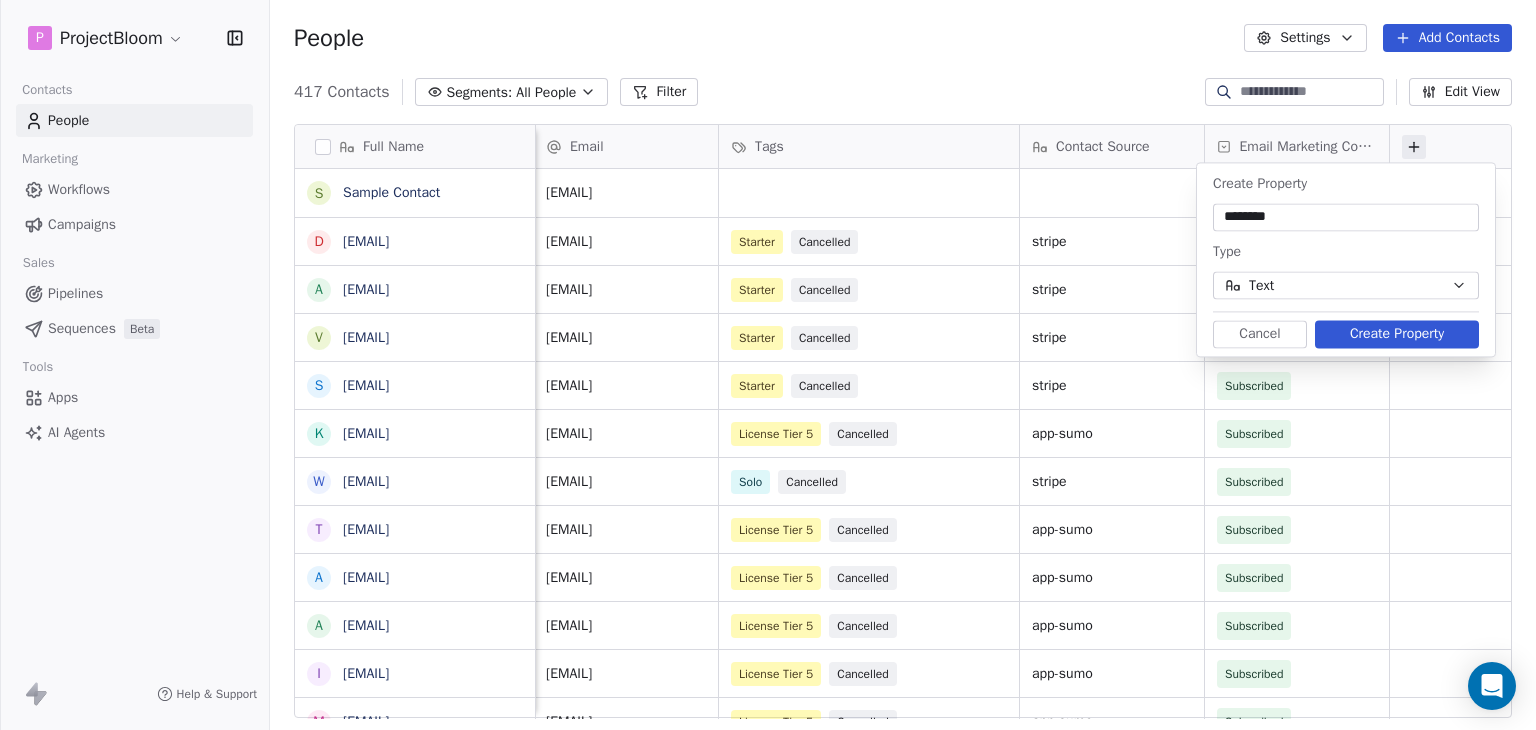 type on "*******" 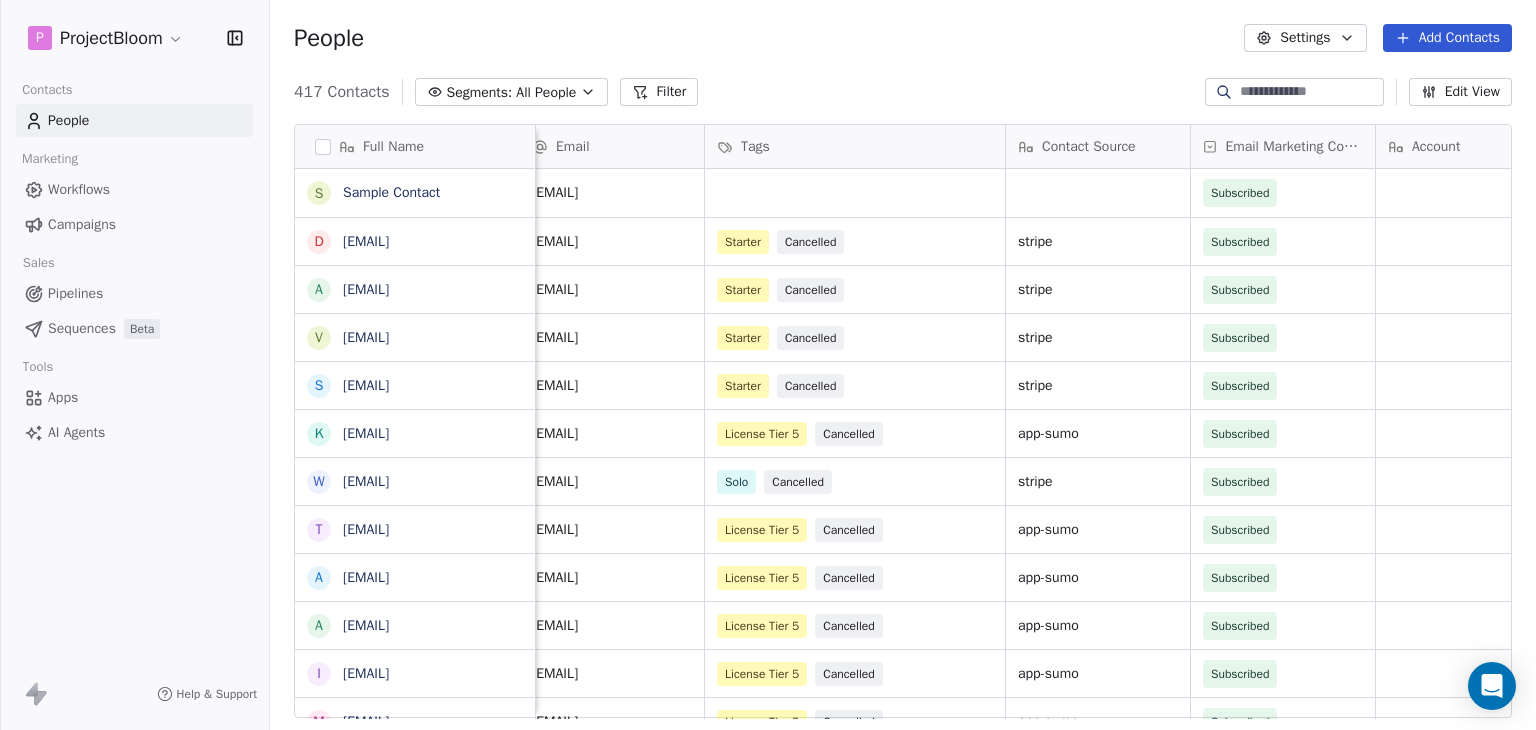 scroll, scrollTop: 0, scrollLeft: 128, axis: horizontal 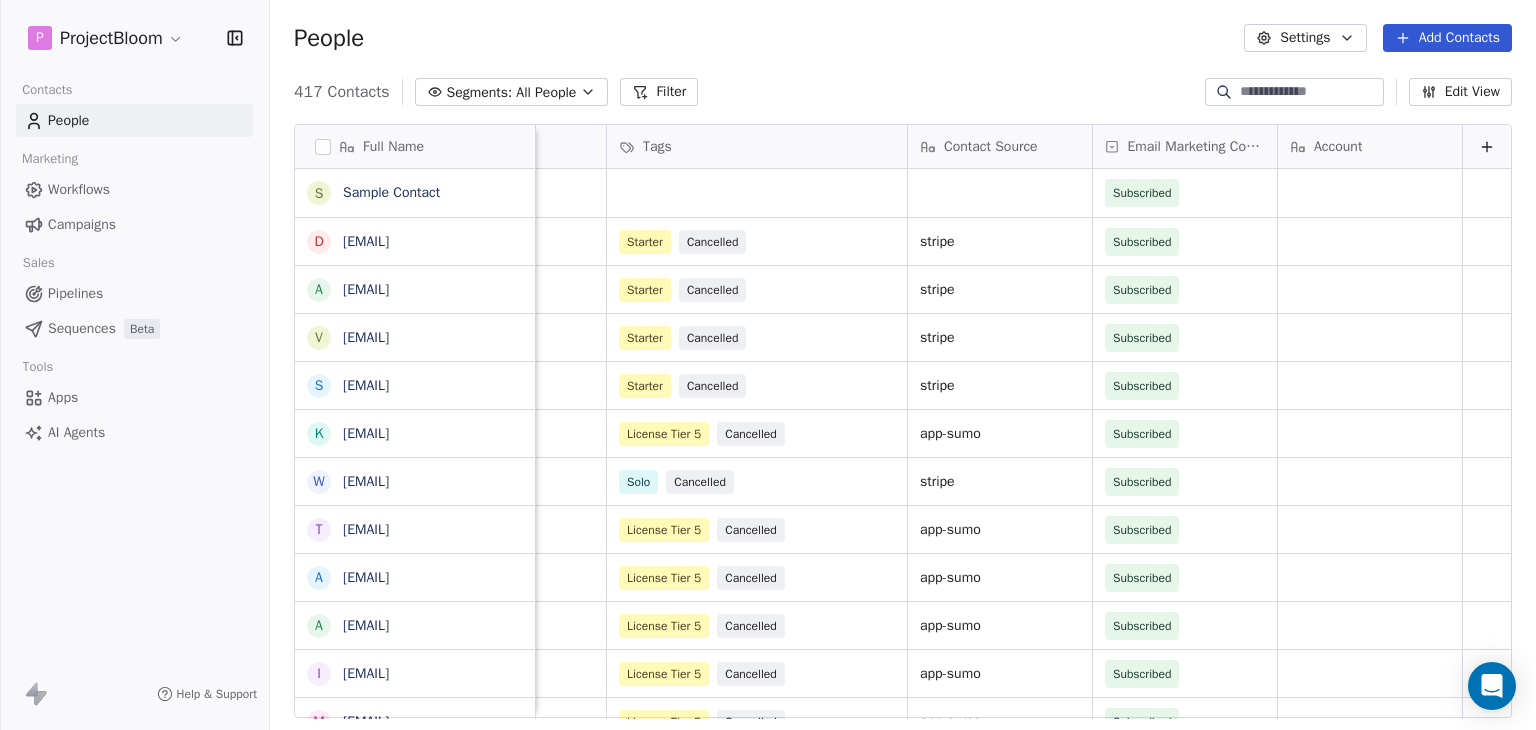 click on "Account" at bounding box center [1338, 147] 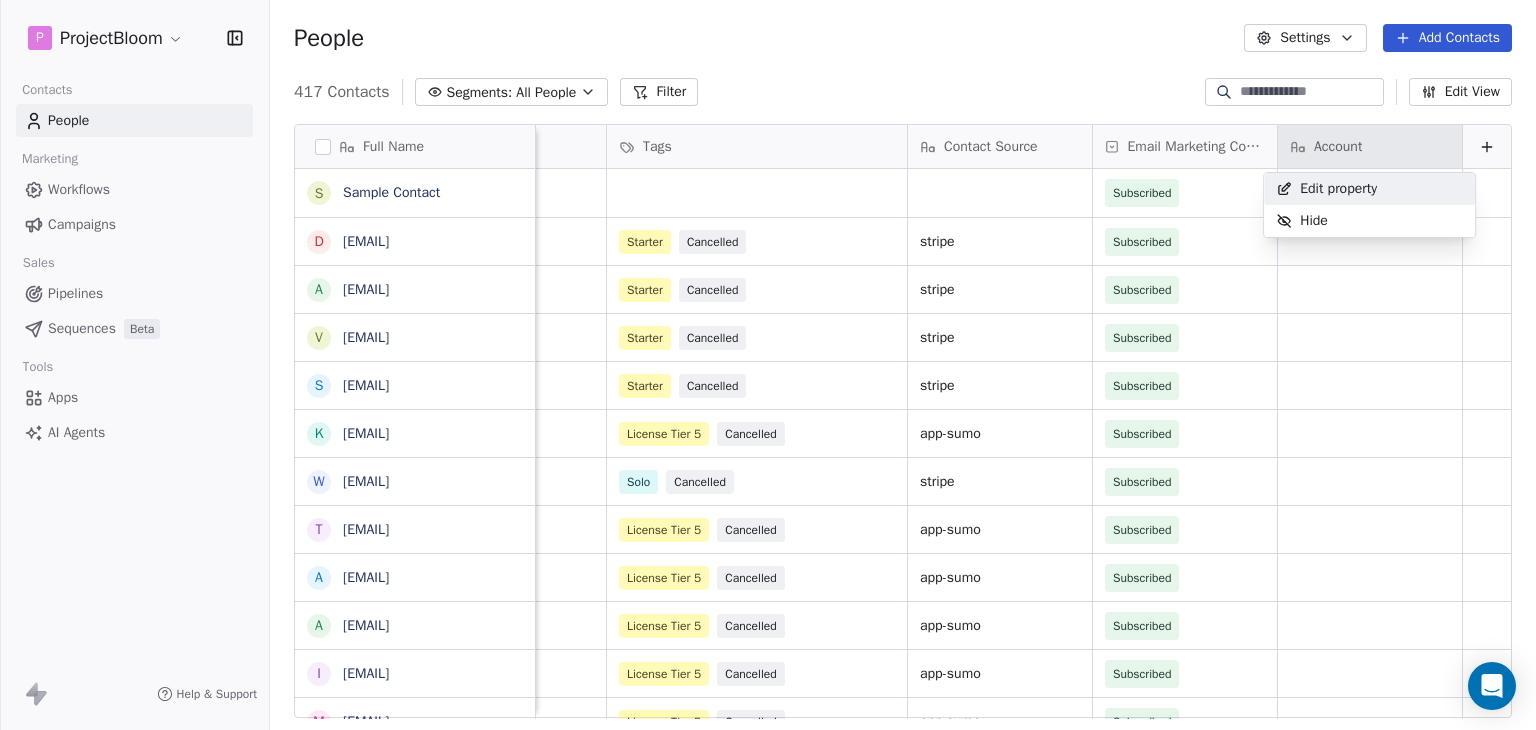 click on "Edit property" at bounding box center [1338, 189] 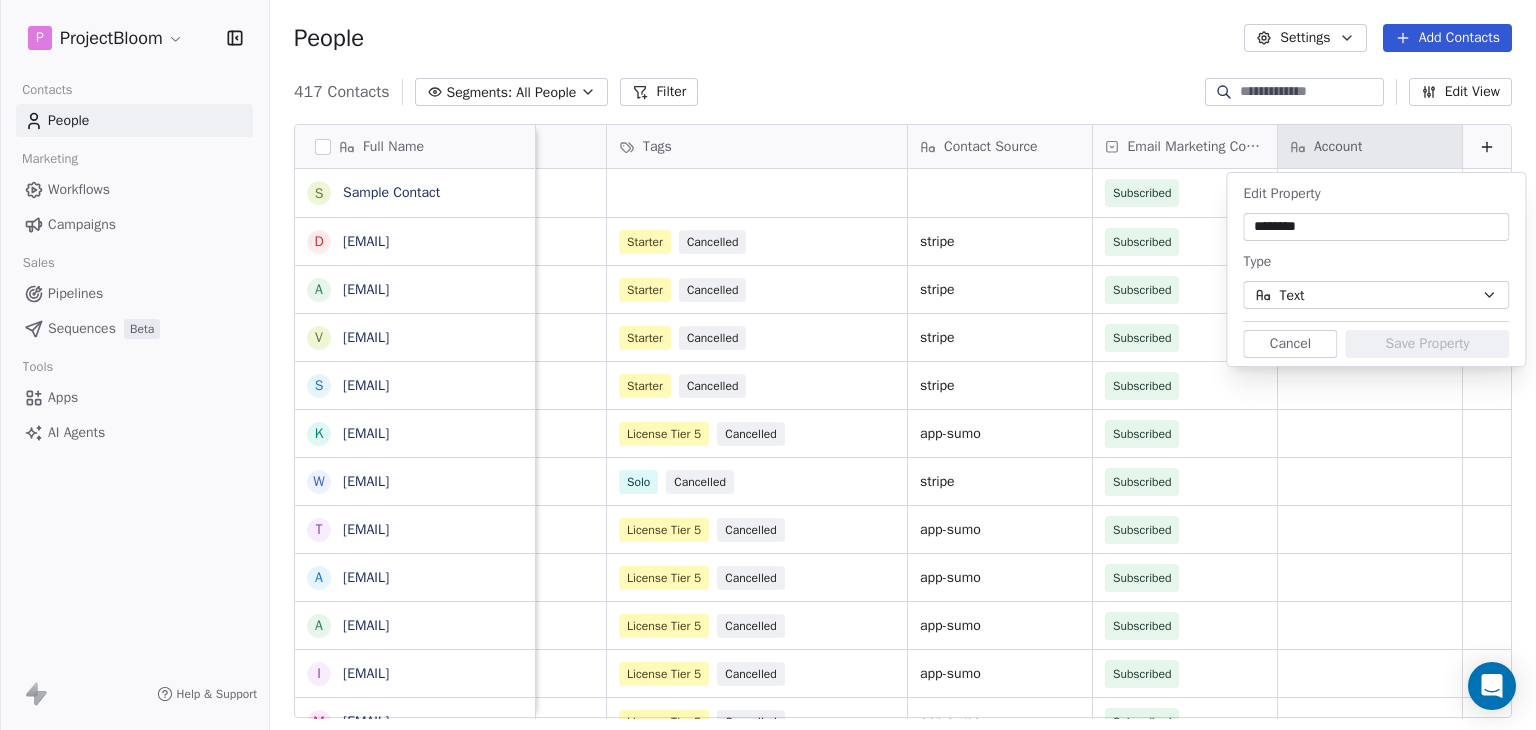click on "P ProjectBloom Contacts People Marketing Workflows Campaigns Sales Pipelines Sequences Beta Tools Apps AI Agents Help & Support People Settings Add Contacts 417 Contacts Segments: All People Filter Edit View Tag Add to Sequence Export Full Name S Sample Contact d [EMAIL] a [EMAIL] v [EMAIL] s [EMAIL] k [EMAIL] w [EMAIL] t [EMAIL] a [EMAIL] i [EMAIL] m [EMAIL] m [EMAIL] o [EMAIL] a [EMAIL] h [EMAIL] g [EMAIL] m [EMAIL] t [EMAIL] a [EMAIL] p [EMAIL] s [EMAIL] a [EMAIL] a [EMAIL] c [EMAIL] t [EMAIL] h [EMAIL] p [EMAIL] j [EMAIL] r [EMAIL] d j Email Tags Account" at bounding box center [768, 365] 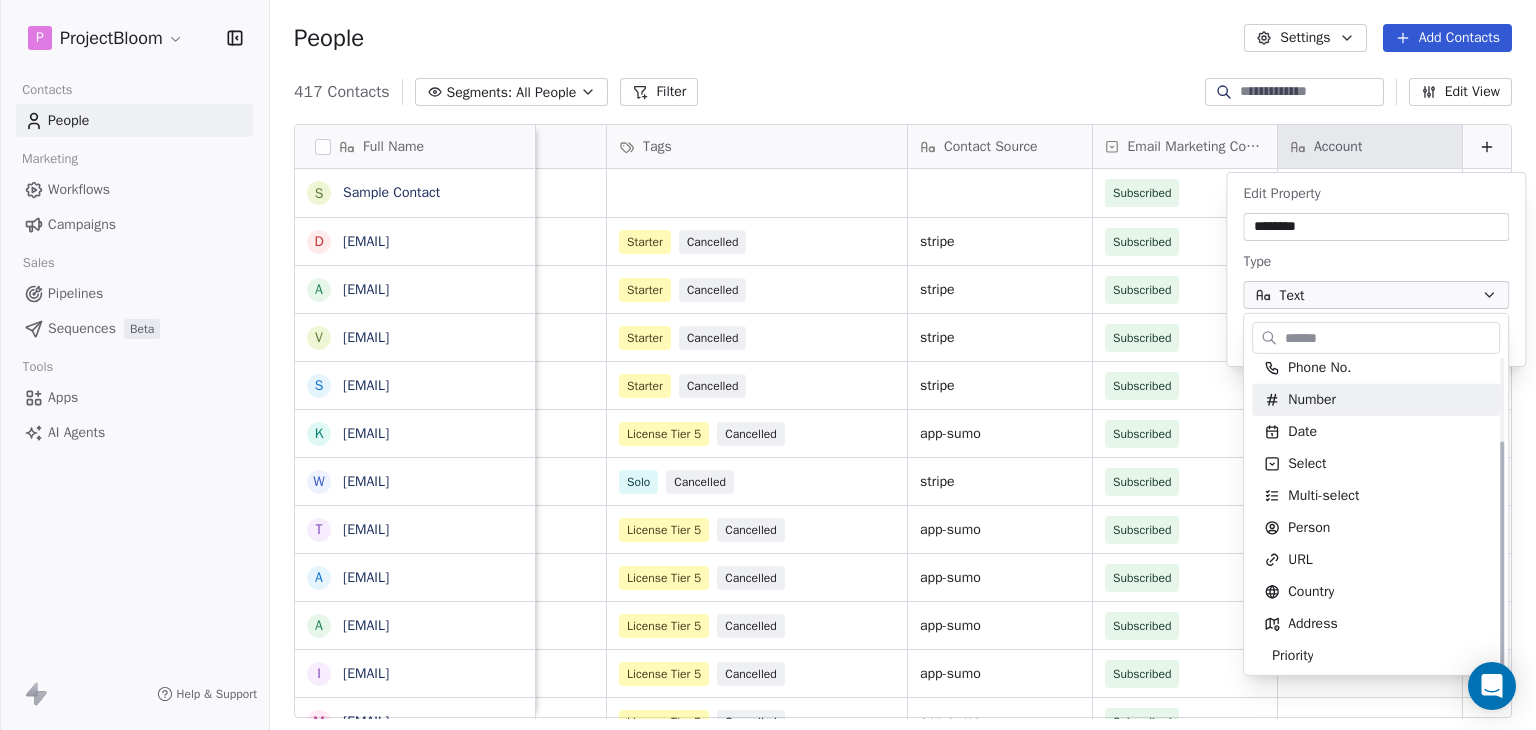 scroll, scrollTop: 111, scrollLeft: 0, axis: vertical 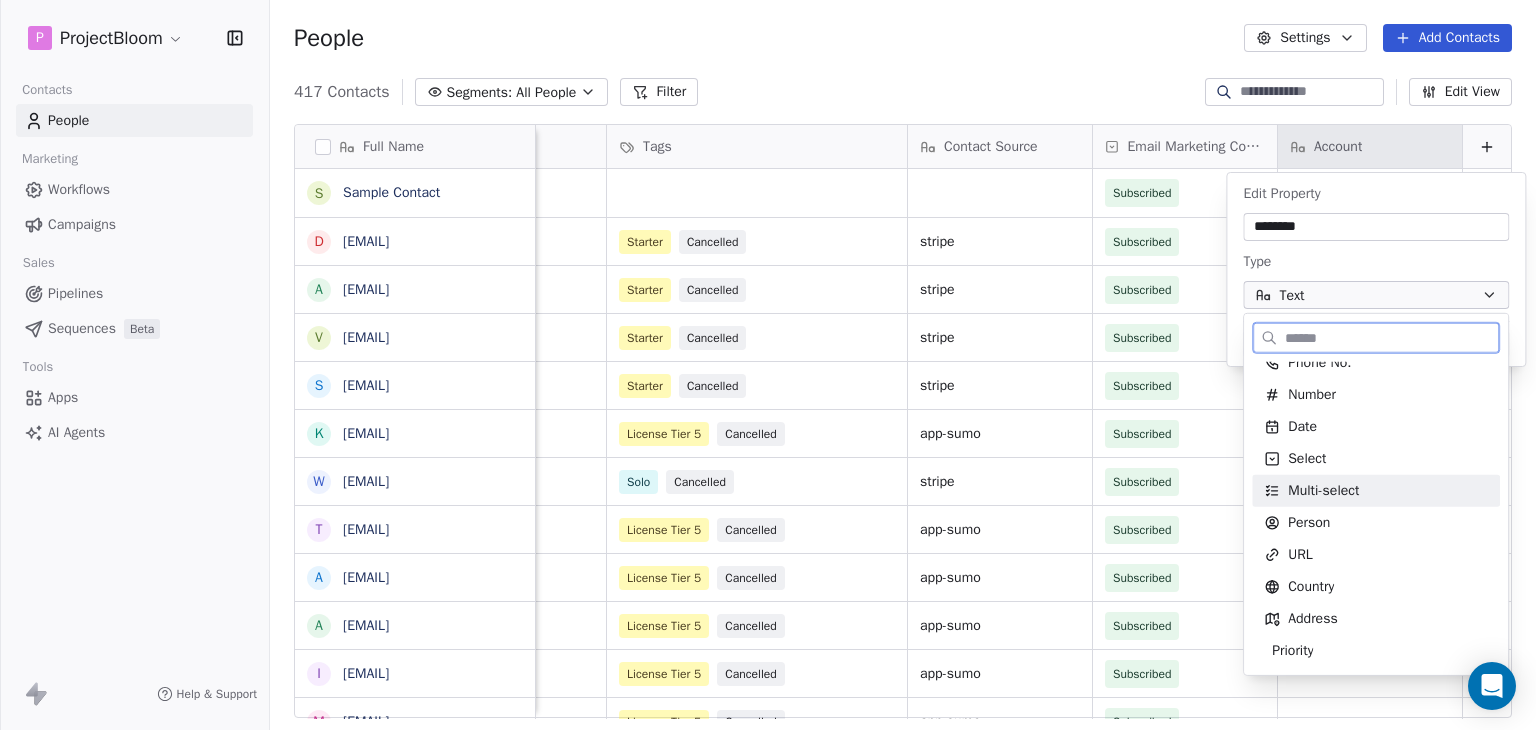 click on "Multi-select" at bounding box center (1376, 491) 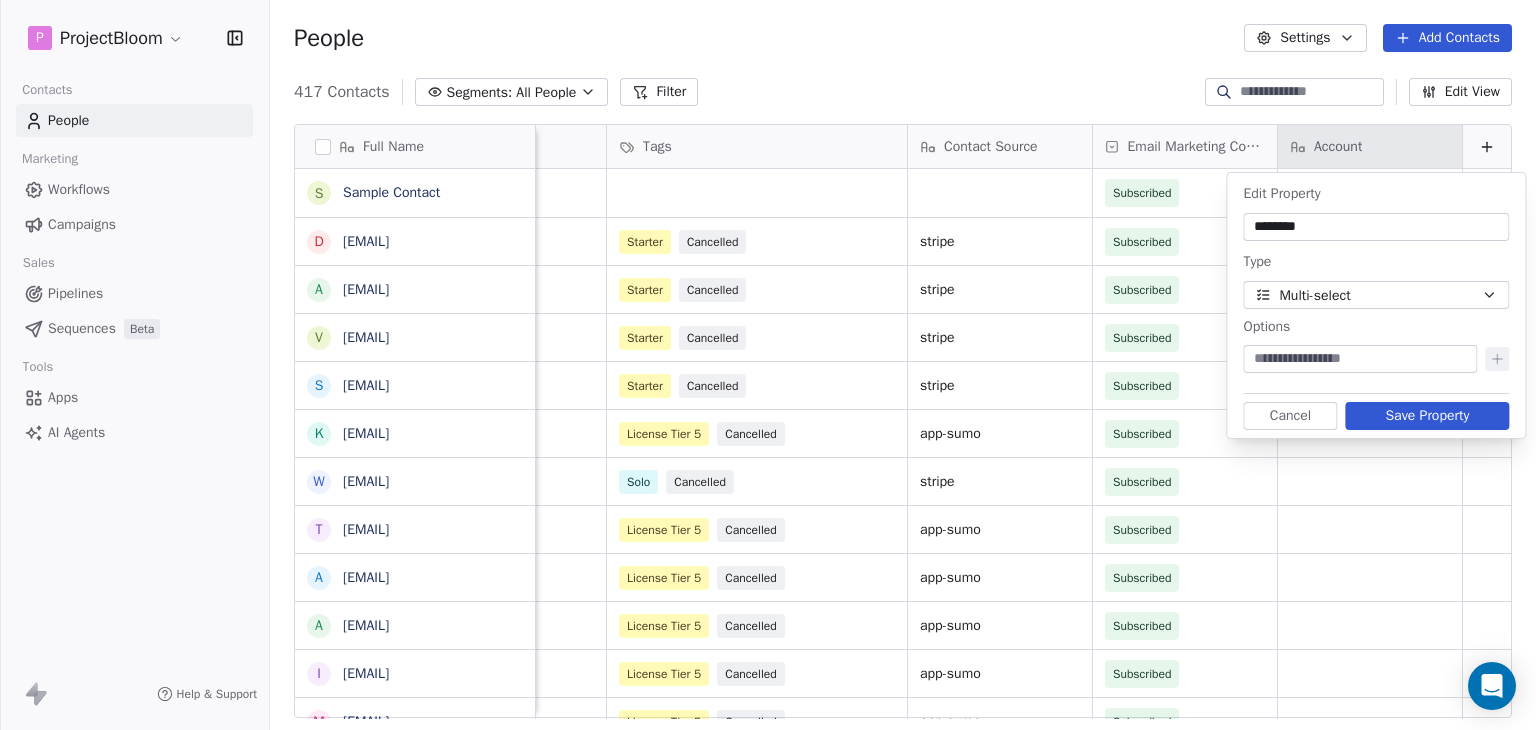 click at bounding box center [1360, 359] 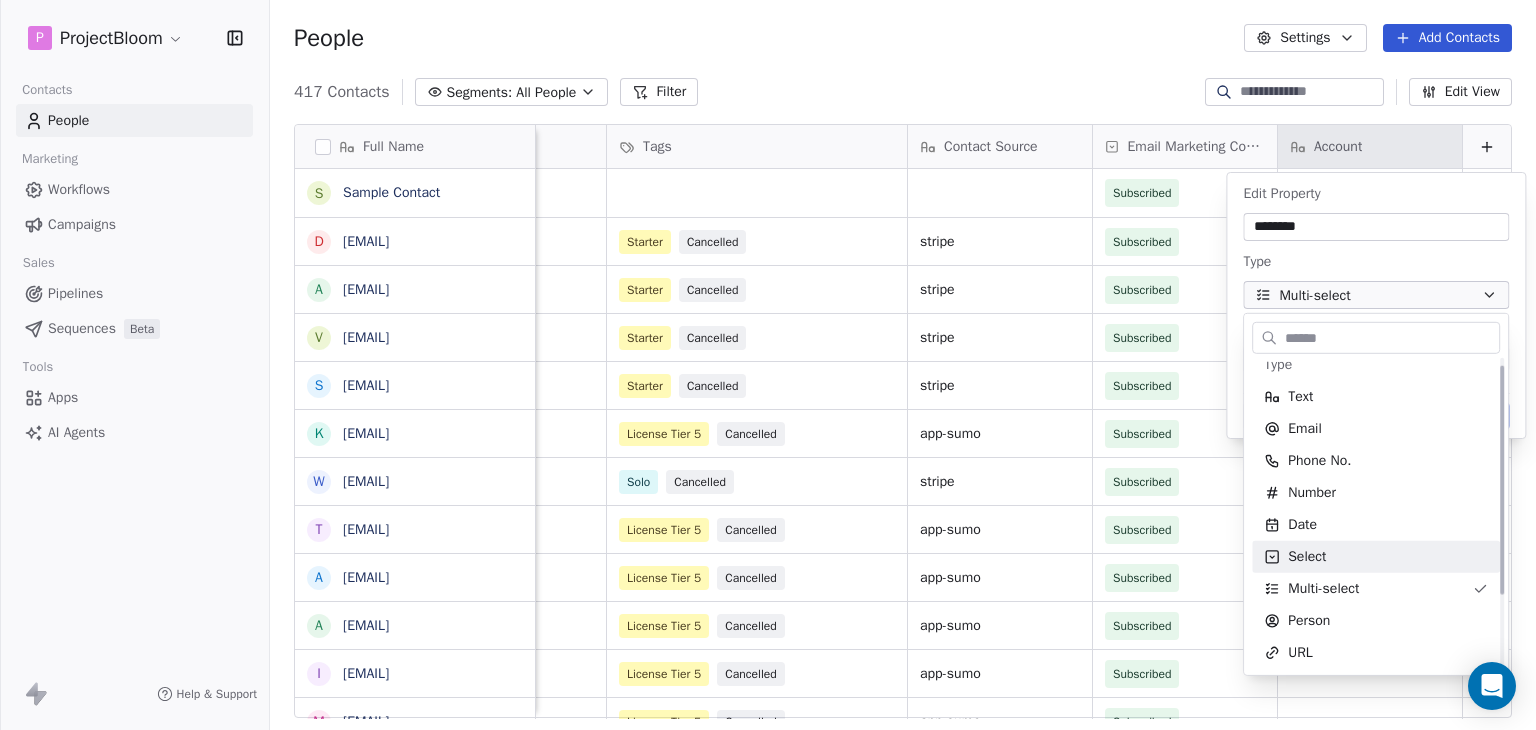 scroll, scrollTop: 0, scrollLeft: 0, axis: both 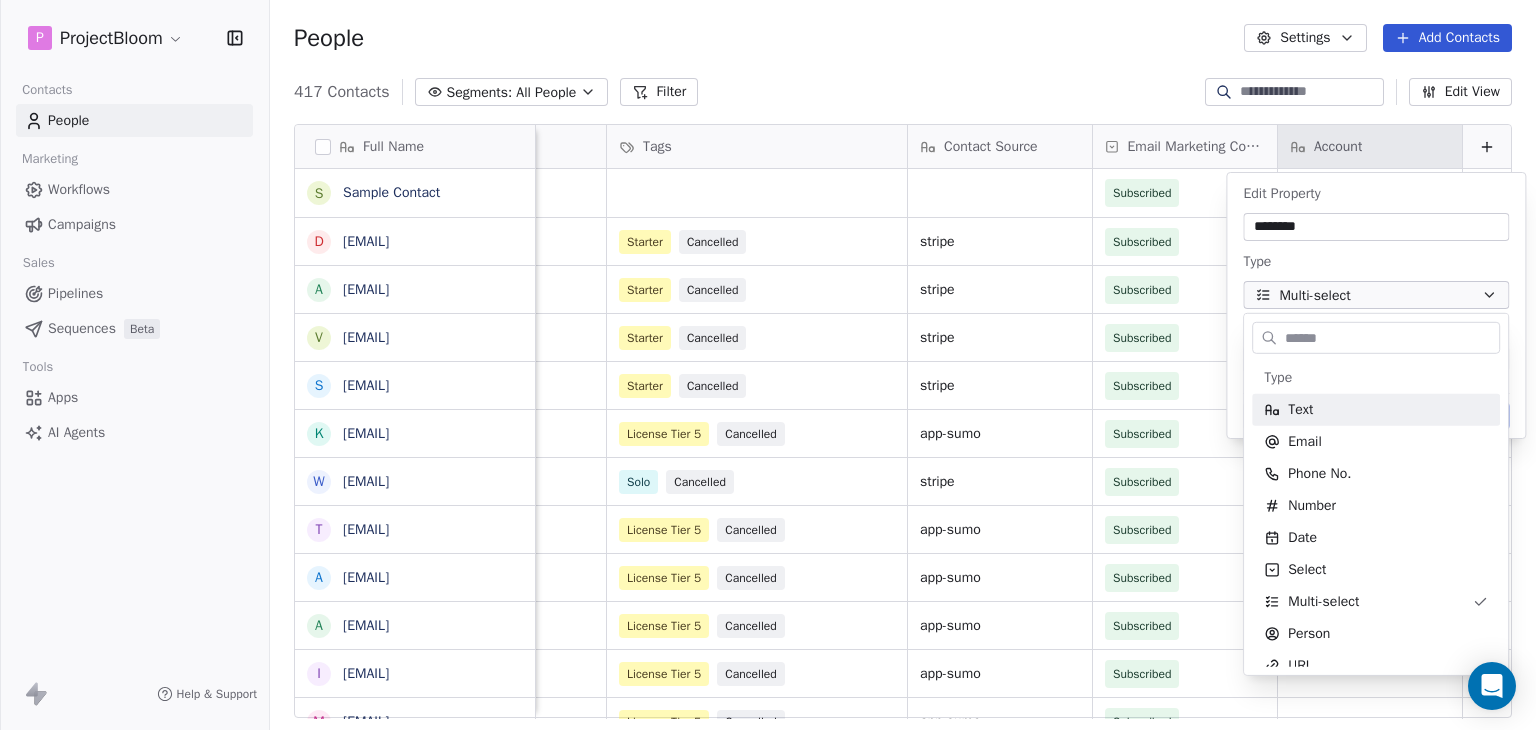 click on "P ProjectBloom Contacts People Marketing Workflows Campaigns Sales Pipelines Sequences Beta Tools Apps AI Agents Help & Support People Settings Add Contacts 417 Contacts Segments: All People Filter Edit View Tag Add to Sequence Export Full Name S Sample Contact d [EMAIL] a [EMAIL] v [EMAIL] s [EMAIL] k [EMAIL] w [EMAIL] t [EMAIL] a [EMAIL] i [EMAIL] m [EMAIL] m [EMAIL] o [EMAIL] a [EMAIL] h [EMAIL] g [EMAIL] m [EMAIL] t [EMAIL] a [EMAIL] p [EMAIL] s [EMAIL] a [EMAIL] a [EMAIL] c [EMAIL] t [EMAIL] h [EMAIL] p [EMAIL] j [EMAIL] r [EMAIL] d j Email Tags Account" at bounding box center (768, 365) 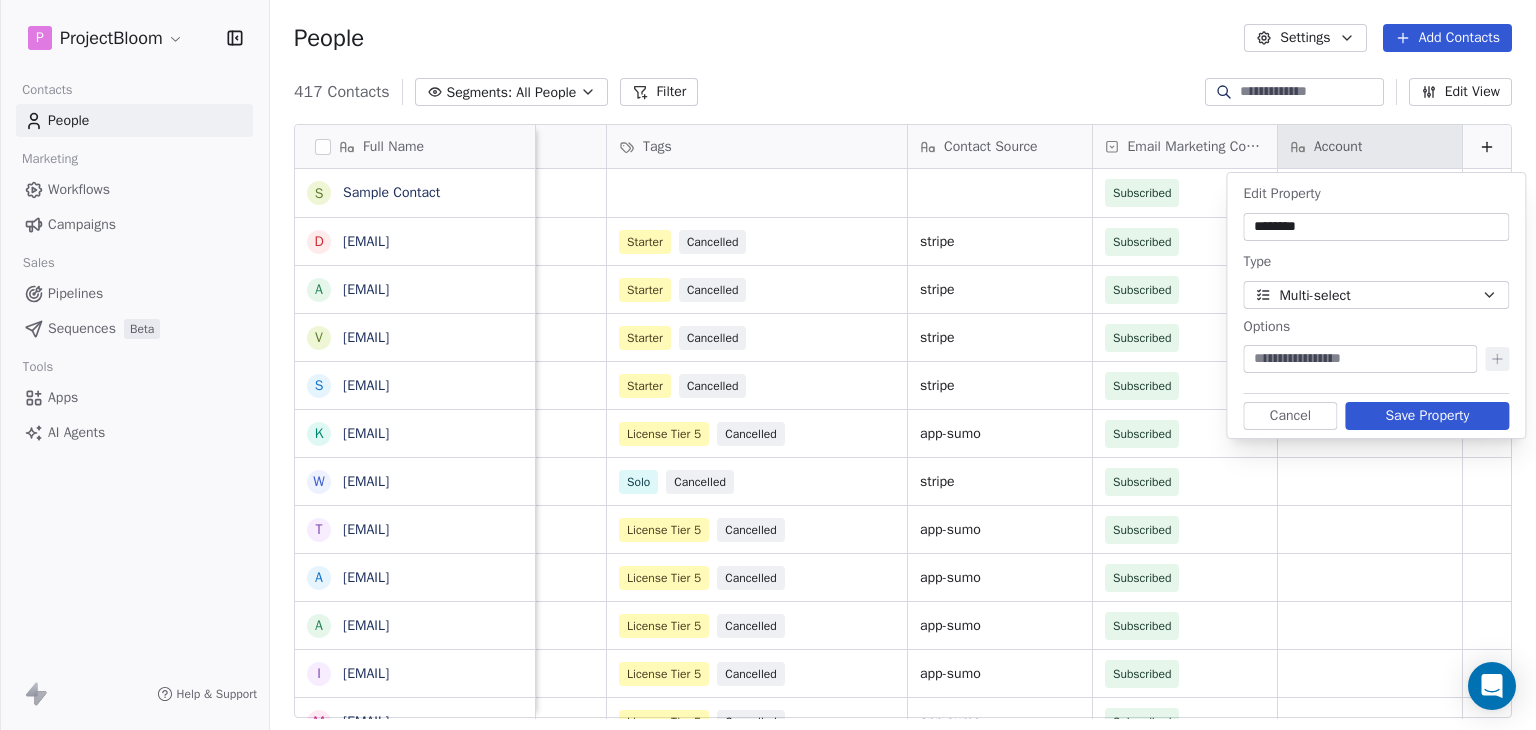 click on "Multi-select" at bounding box center (1376, 295) 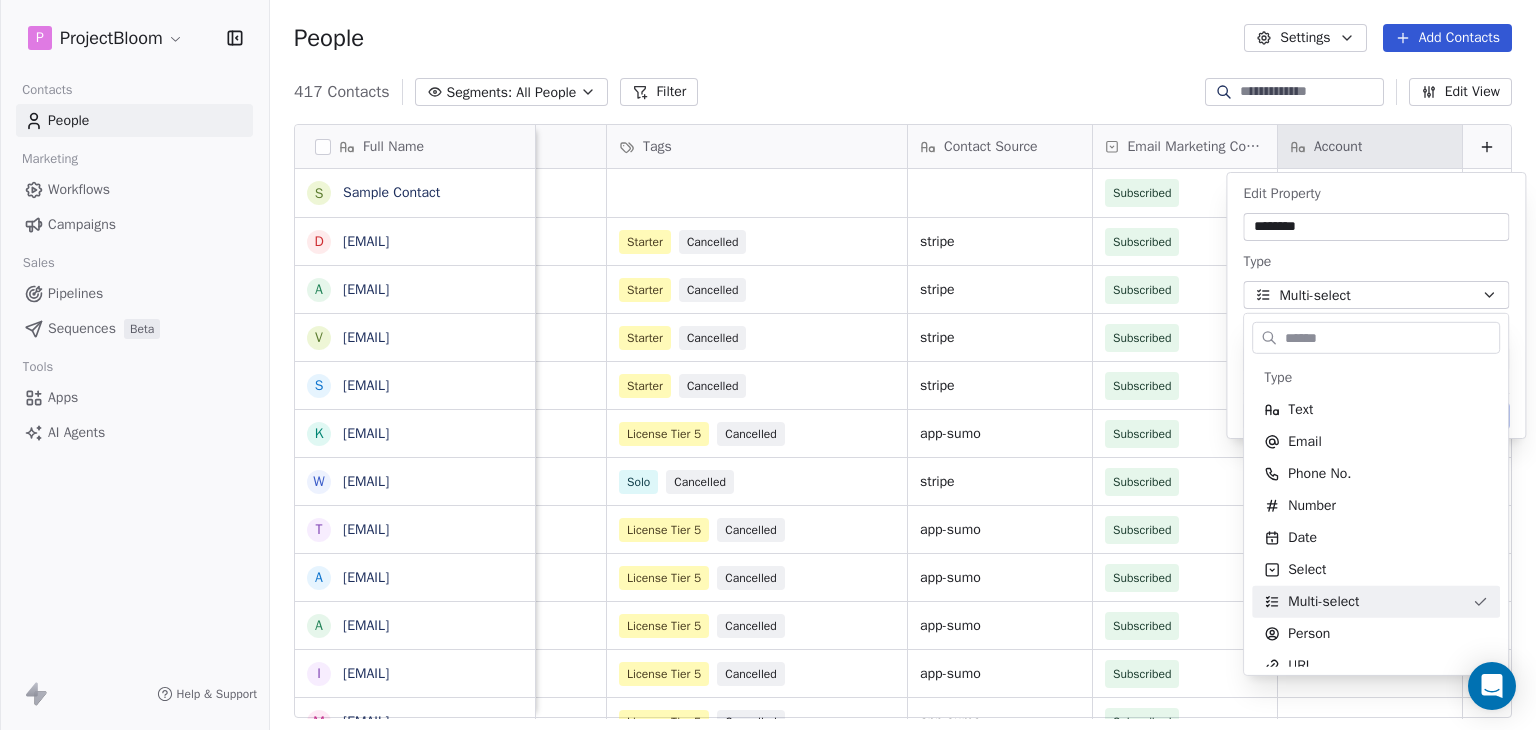 click on "P ProjectBloom Contacts People Marketing Workflows Campaigns Sales Pipelines Sequences Beta Tools Apps AI Agents Help & Support People Settings Add Contacts 417 Contacts Segments: All People Filter Edit View Tag Add to Sequence Export Full Name S Sample Contact d [EMAIL] a [EMAIL] v [EMAIL] s [EMAIL] k [EMAIL] w [EMAIL] t [EMAIL] a [EMAIL] i [EMAIL] m [EMAIL] m [EMAIL] o [EMAIL] a [EMAIL] h [EMAIL] g [EMAIL] m [EMAIL] t [EMAIL] a [EMAIL] p [EMAIL] s [EMAIL] a [EMAIL] a [EMAIL] c [EMAIL] t [EMAIL] h [EMAIL] p [EMAIL] j [EMAIL] r [EMAIL] d j Email Tags Account" at bounding box center (768, 365) 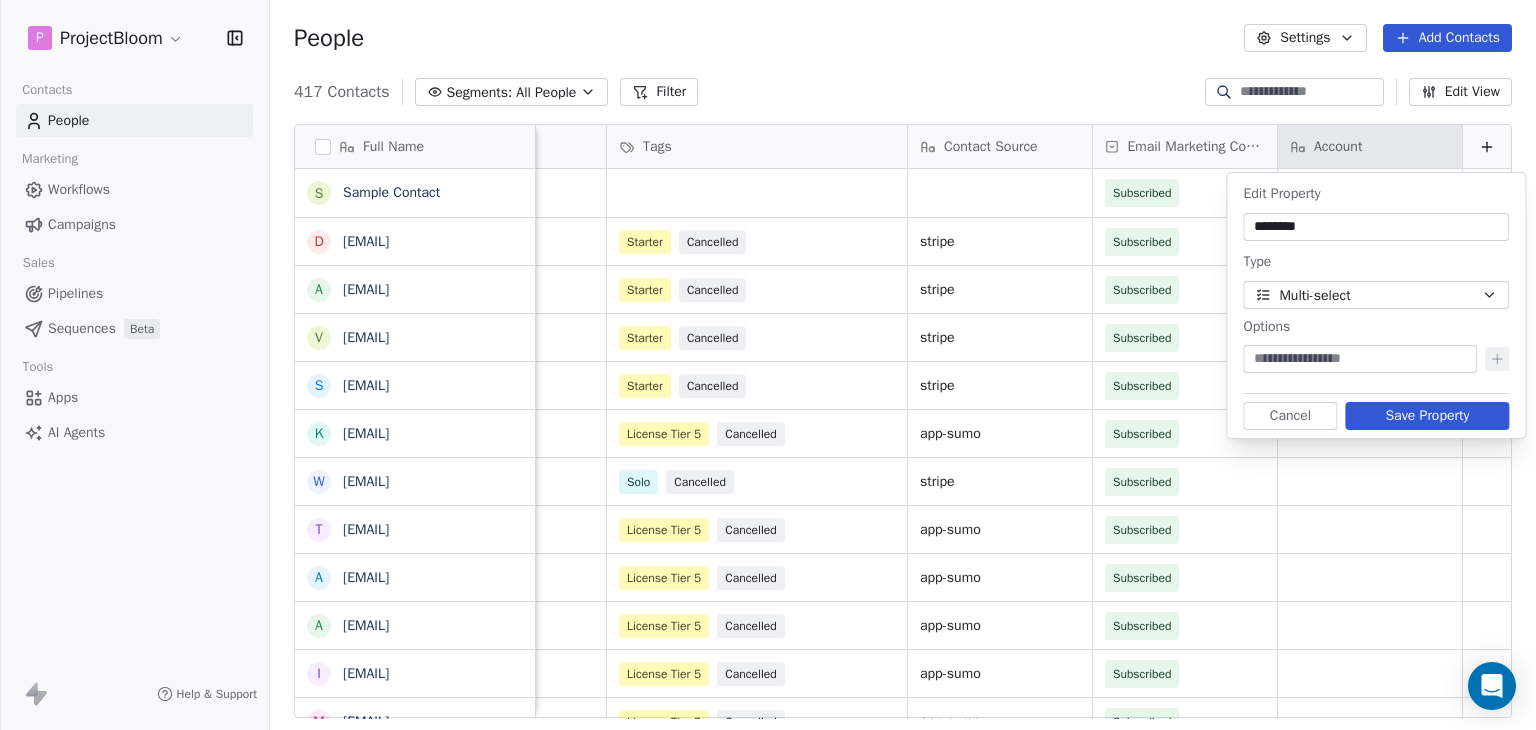 click on "P ProjectBloom Contacts People Marketing Workflows Campaigns Sales Pipelines Sequences Beta Tools Apps AI Agents Help & Support People Settings Add Contacts 417 Contacts Segments: All People Filter Edit View Tag Add to Sequence Export Full Name S Sample Contact d [EMAIL] a [EMAIL] v [EMAIL] s [EMAIL] k [EMAIL] w [EMAIL] t [EMAIL] a [EMAIL] i [EMAIL] m [EMAIL] m [EMAIL] o [EMAIL] a [EMAIL] h [EMAIL] g [EMAIL] m [EMAIL] t [EMAIL] a [EMAIL] p [EMAIL] s [EMAIL] a [EMAIL] a [EMAIL] c [EMAIL] t [EMAIL] h [EMAIL] p [EMAIL] j [EMAIL] r [EMAIL] d j Email Tags Account" at bounding box center (768, 365) 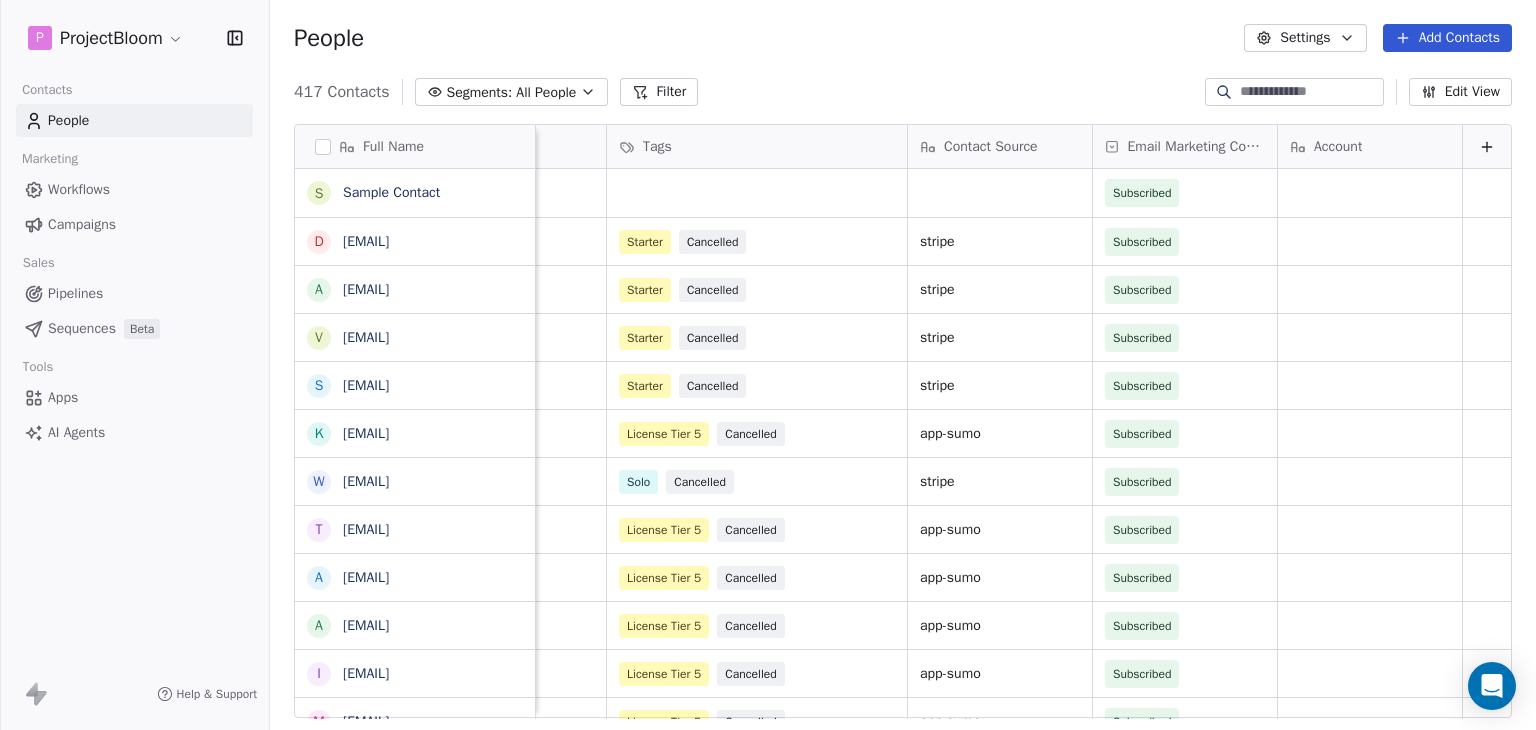click on "Settings" at bounding box center (1305, 38) 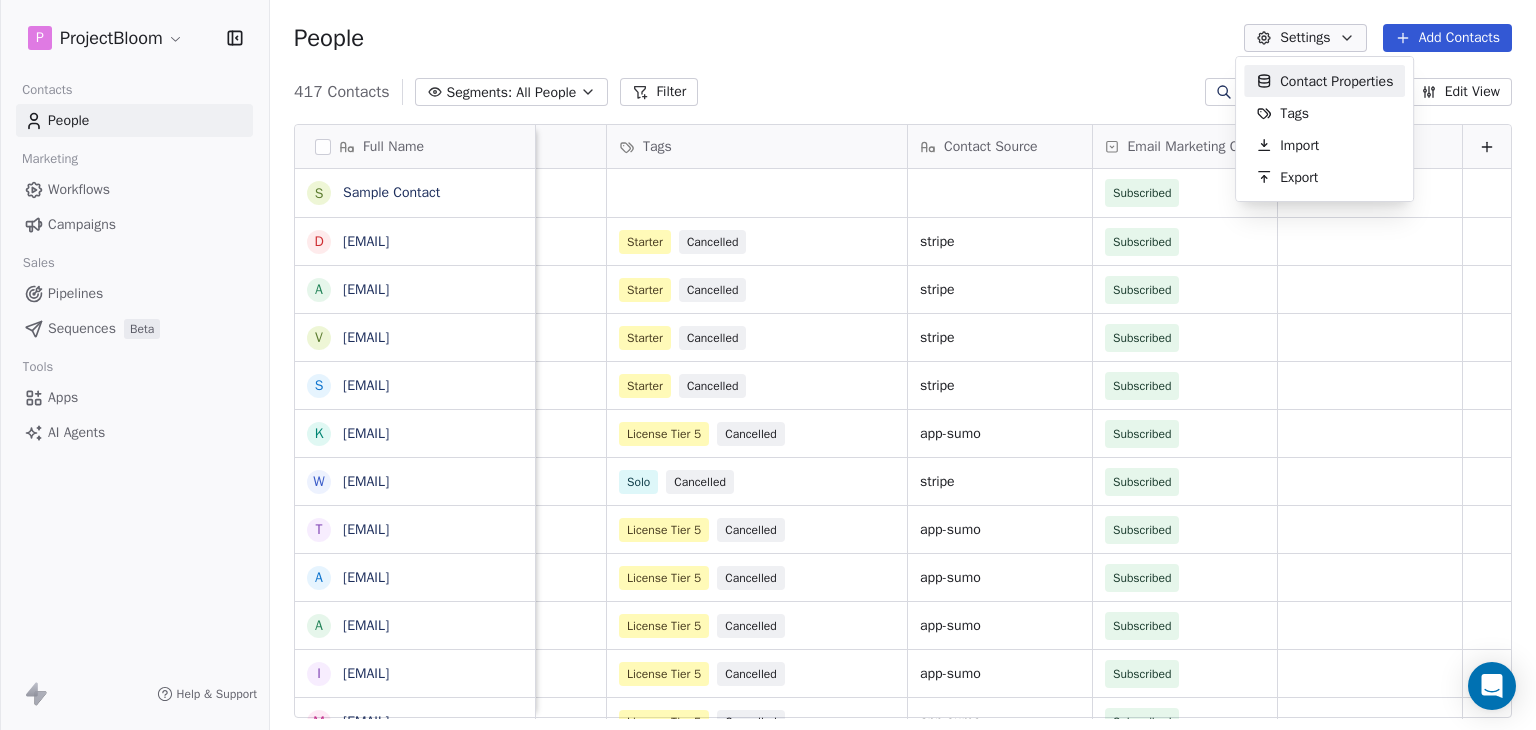 click on "Contact Properties" at bounding box center [1336, 81] 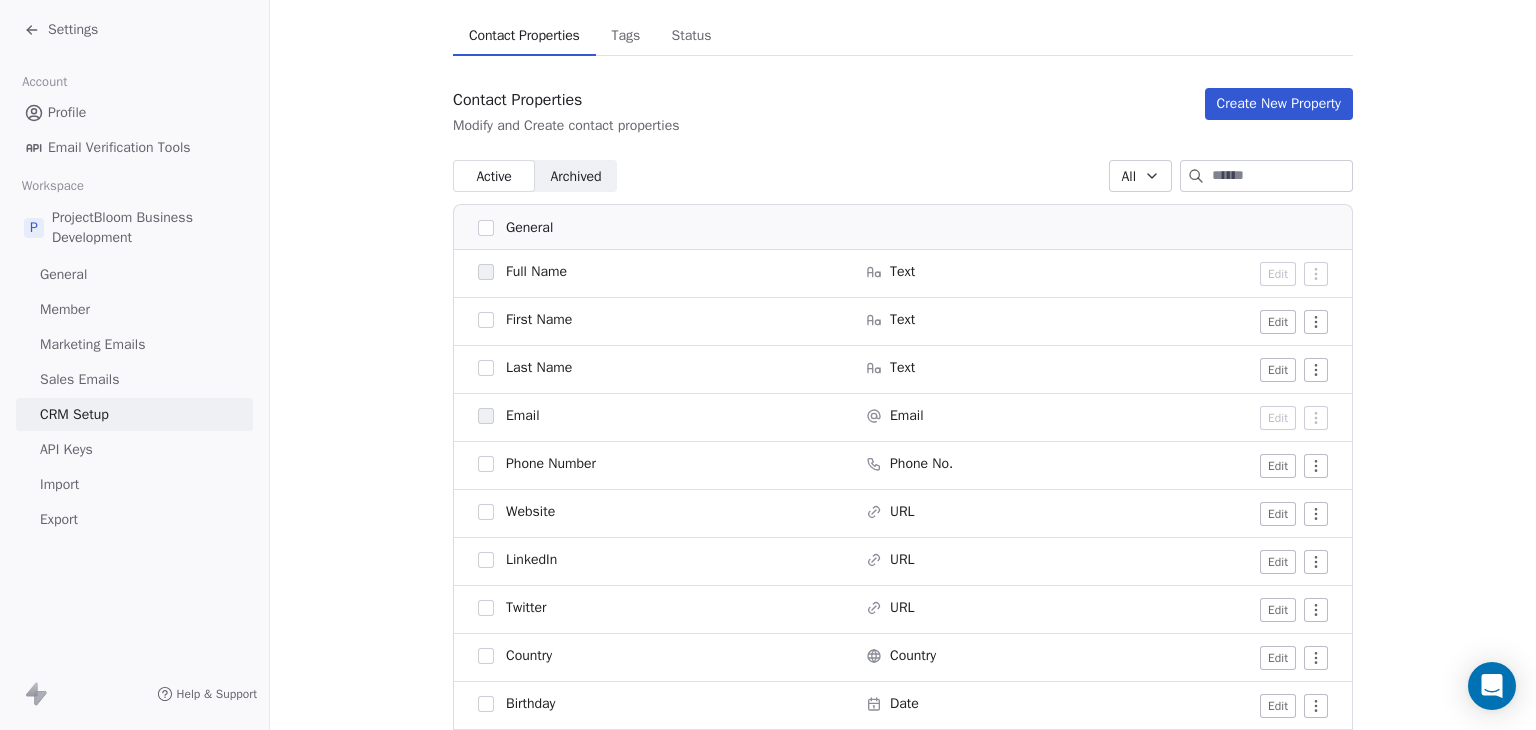scroll, scrollTop: 143, scrollLeft: 0, axis: vertical 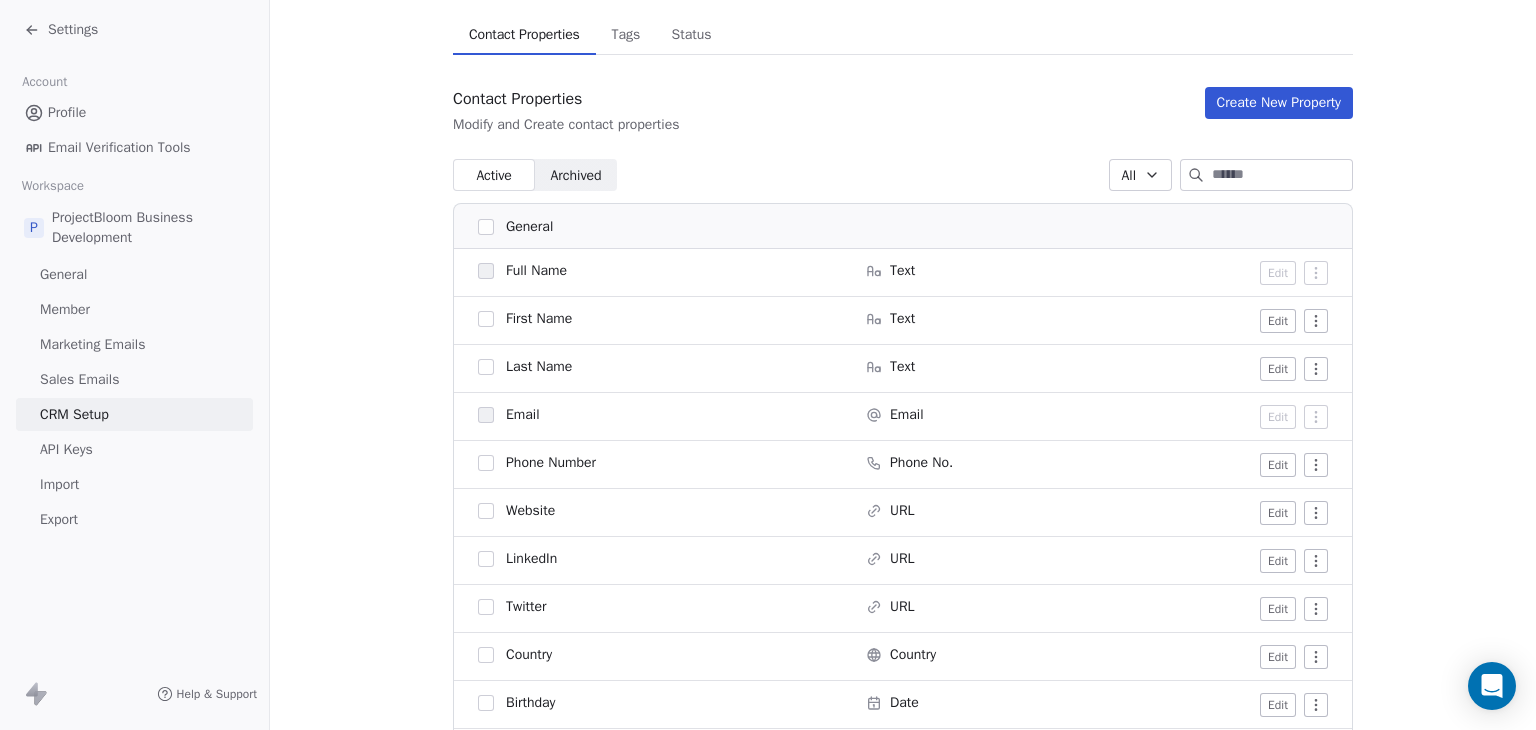 click on "Create New Property" at bounding box center (1279, 103) 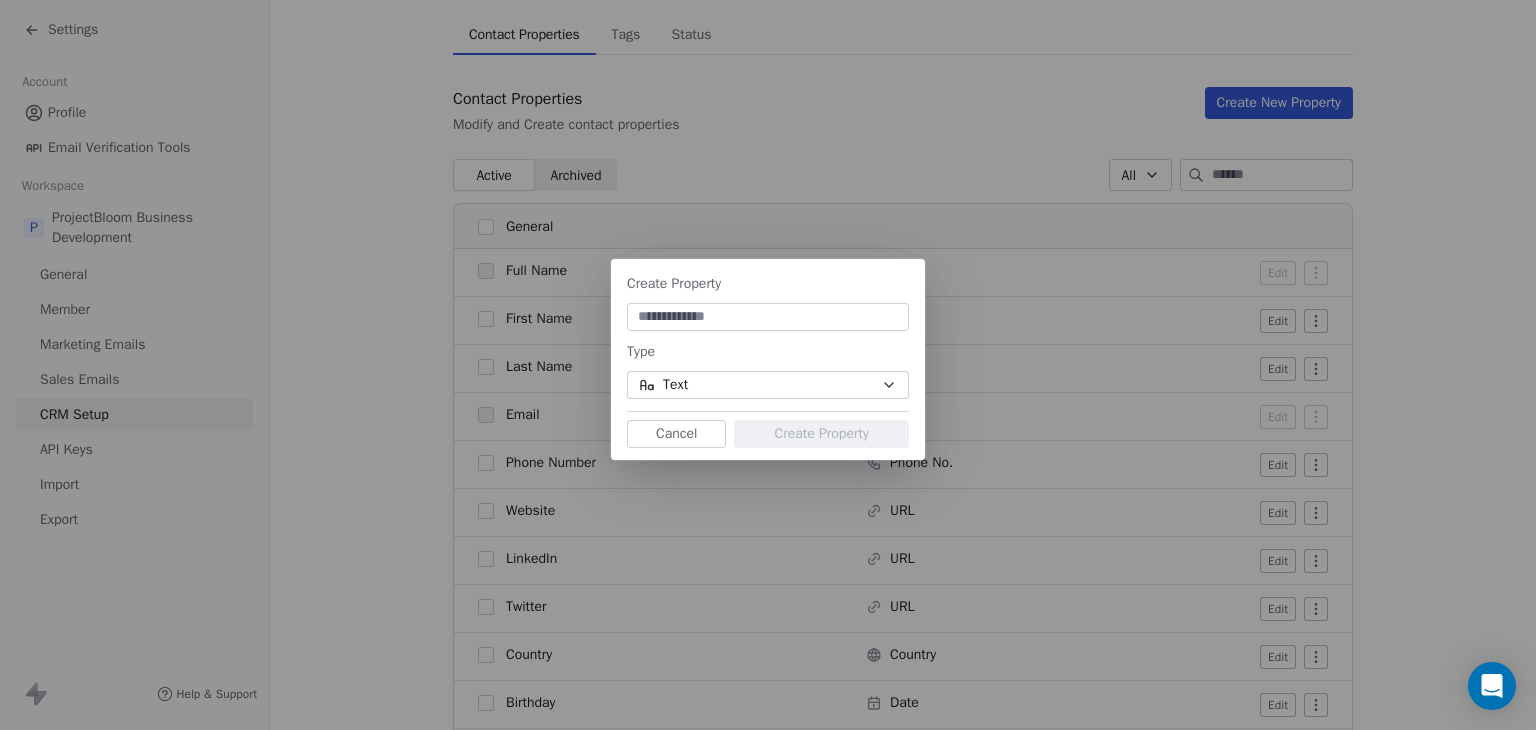 click on "Text" at bounding box center (768, 385) 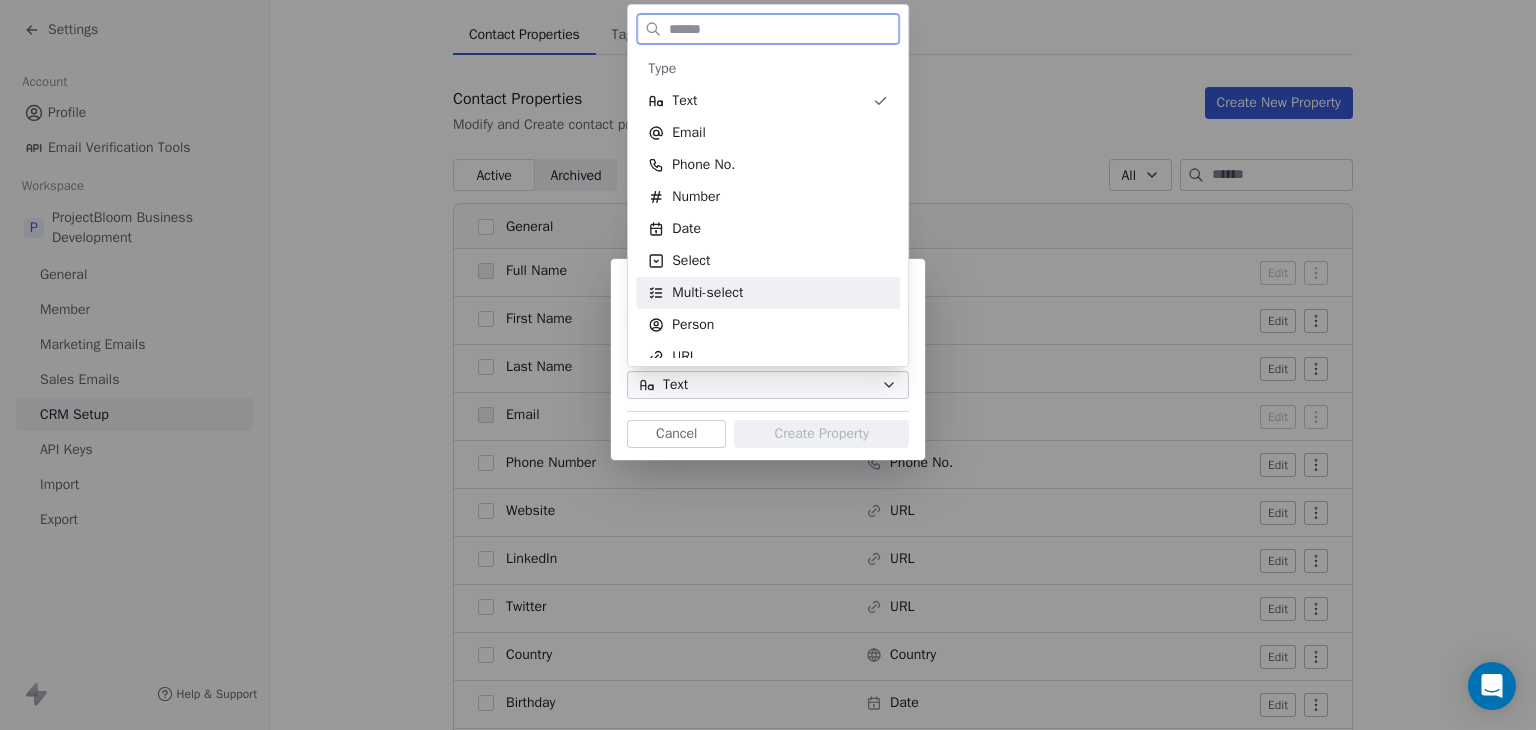 click on "Multi-select" at bounding box center [768, 293] 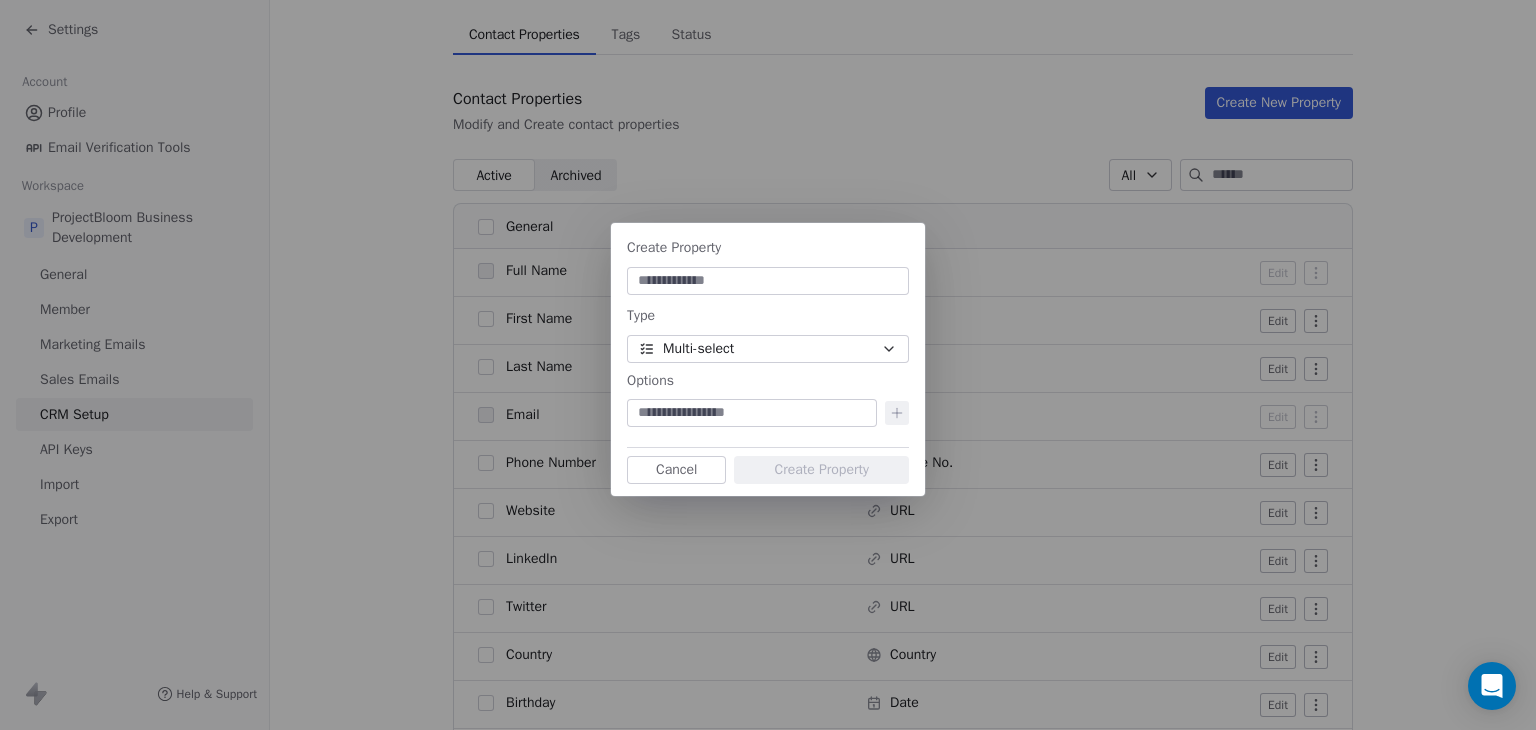 click at bounding box center [752, 413] 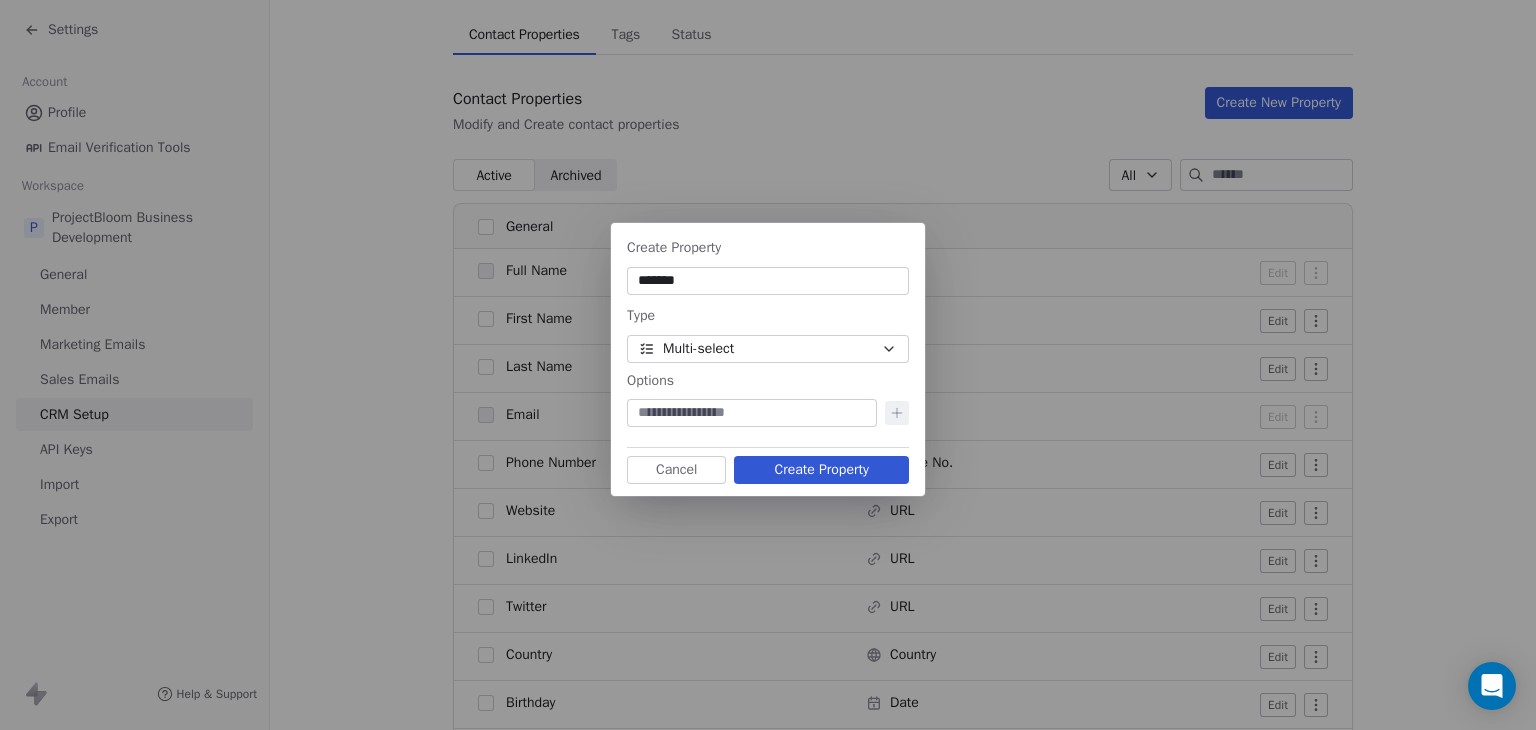 click on "Create Property" at bounding box center (821, 470) 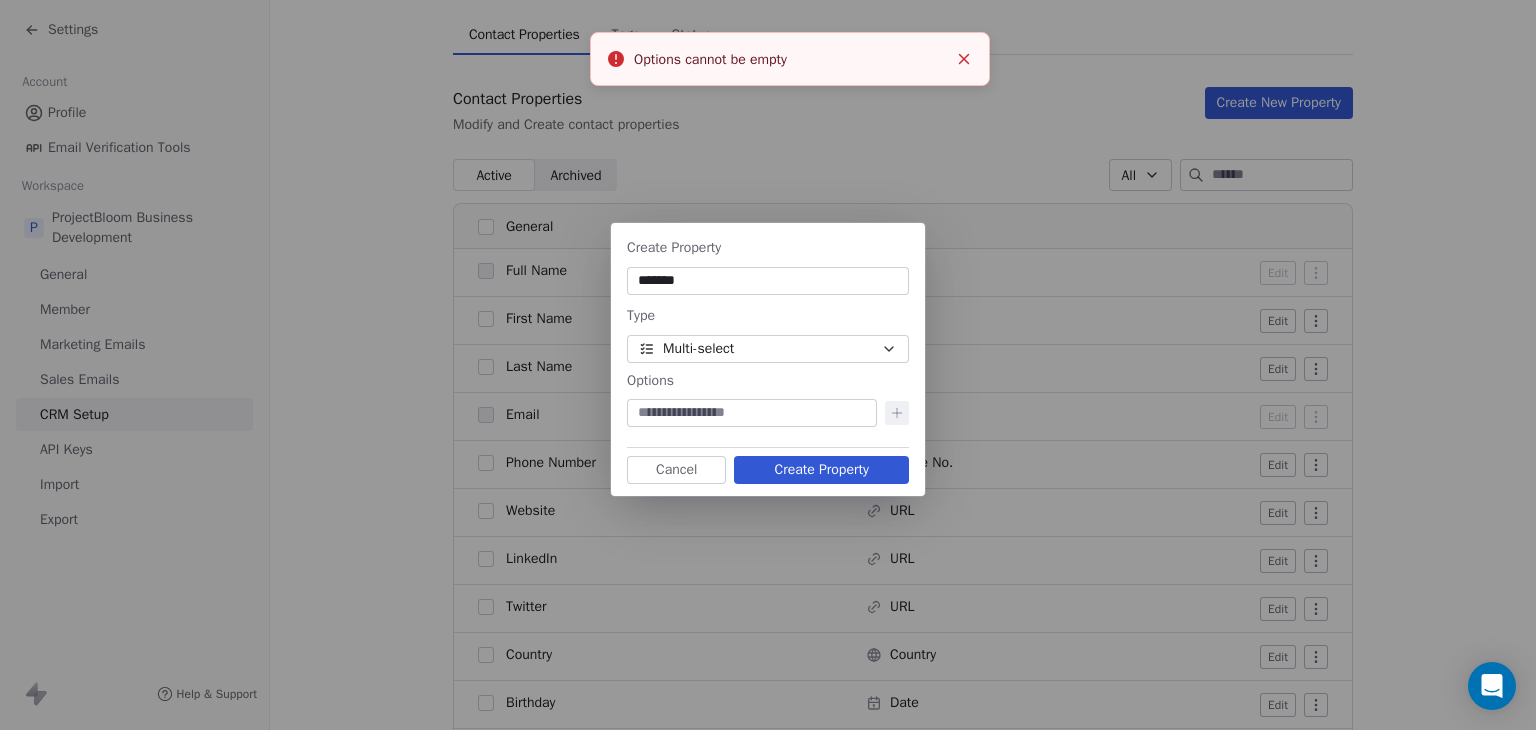 click on "*******" at bounding box center [768, 281] 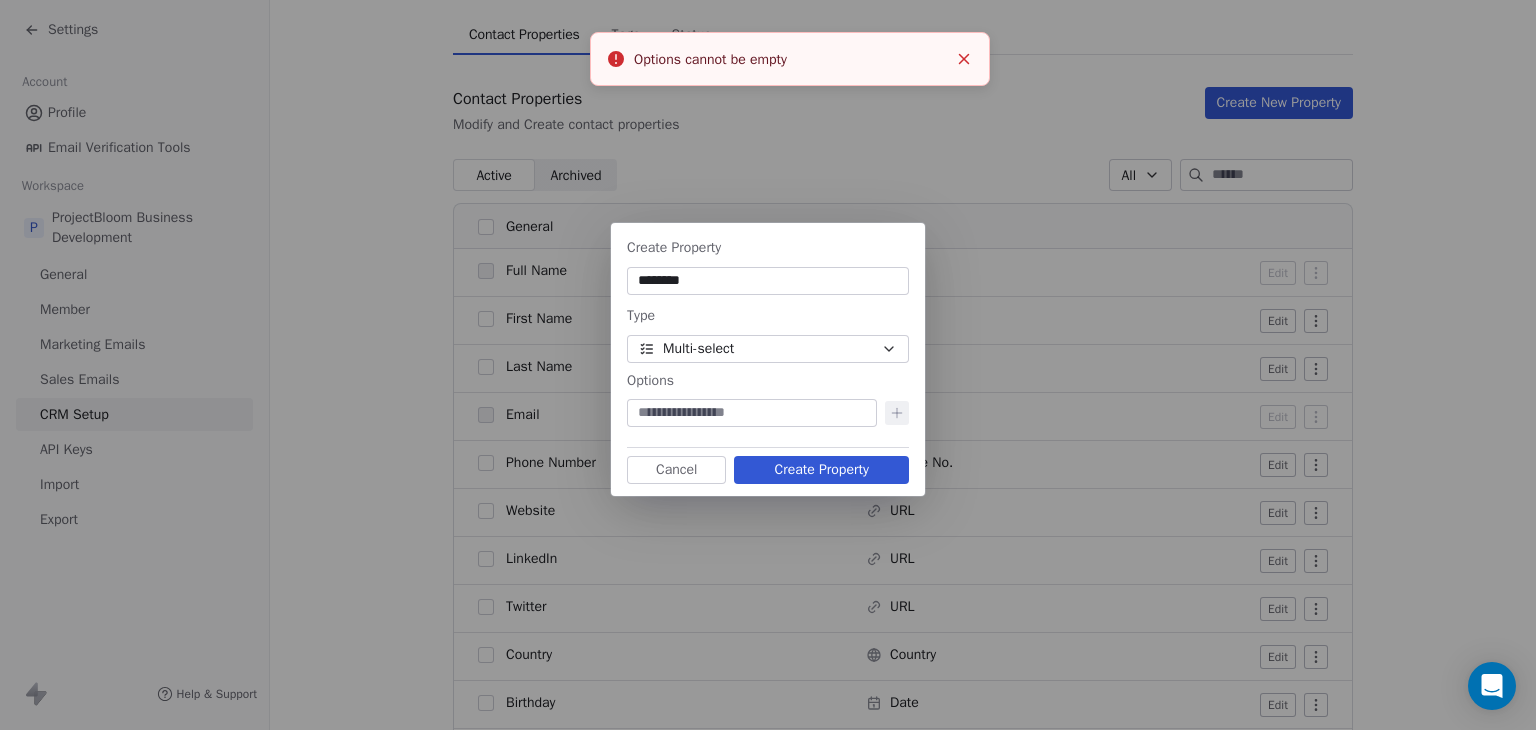 type on "********" 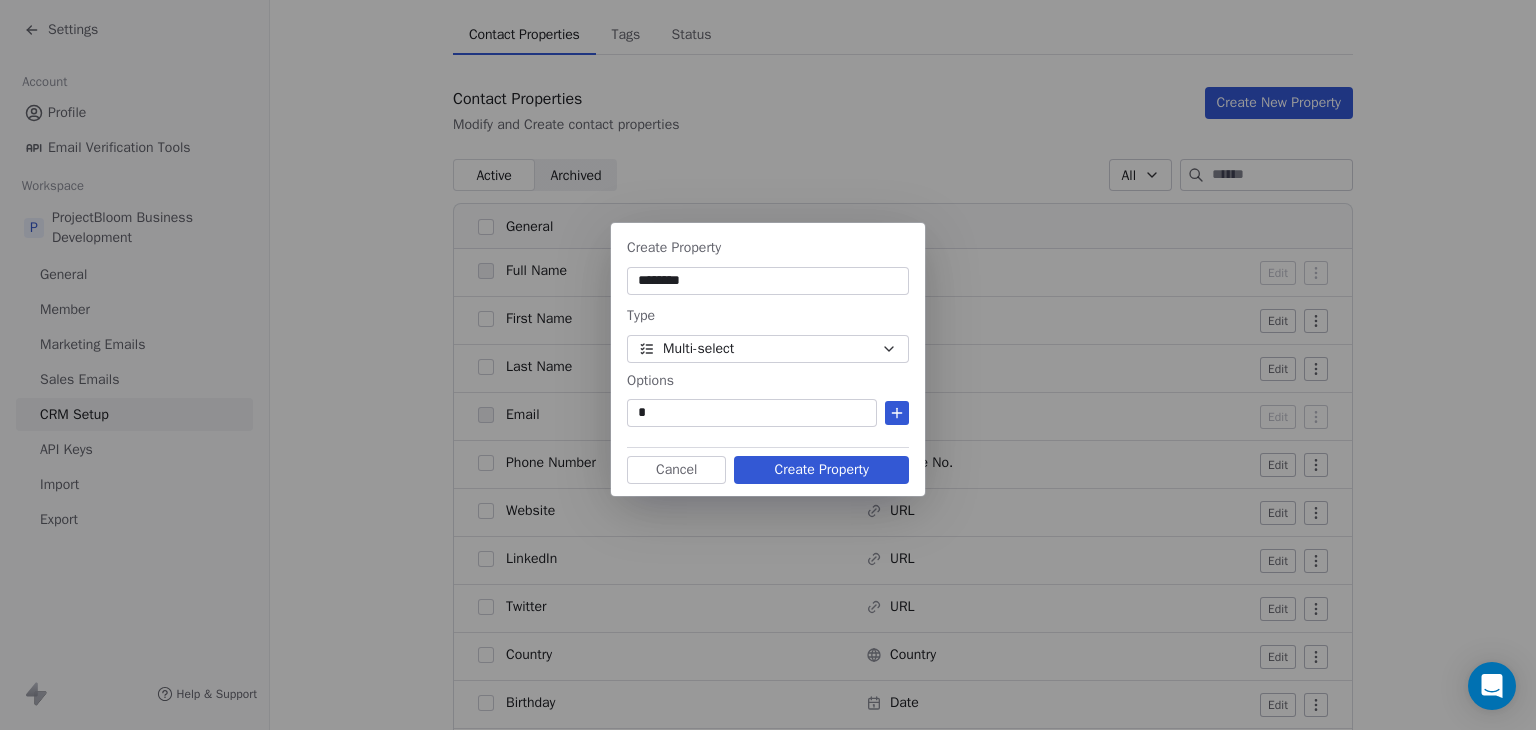 type on "*" 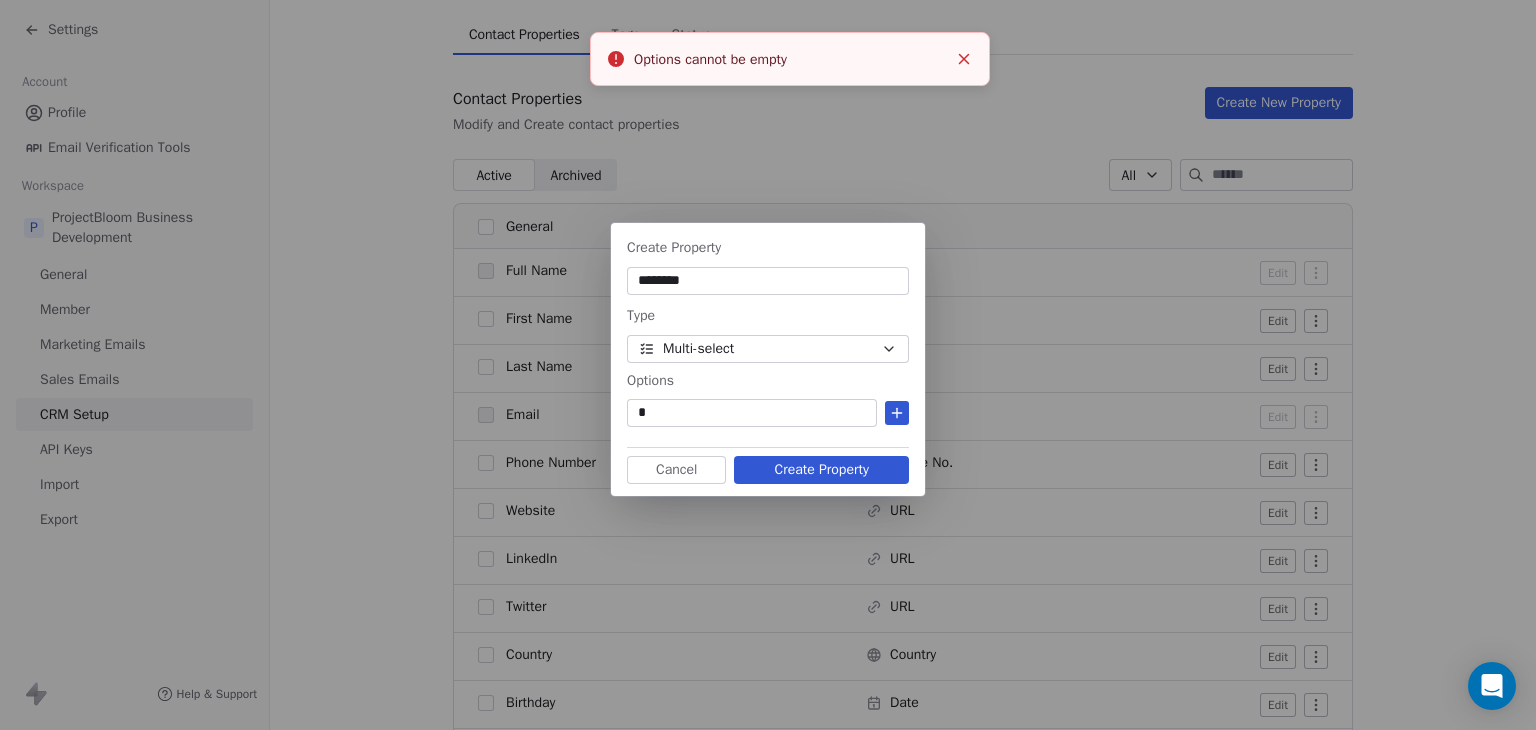click 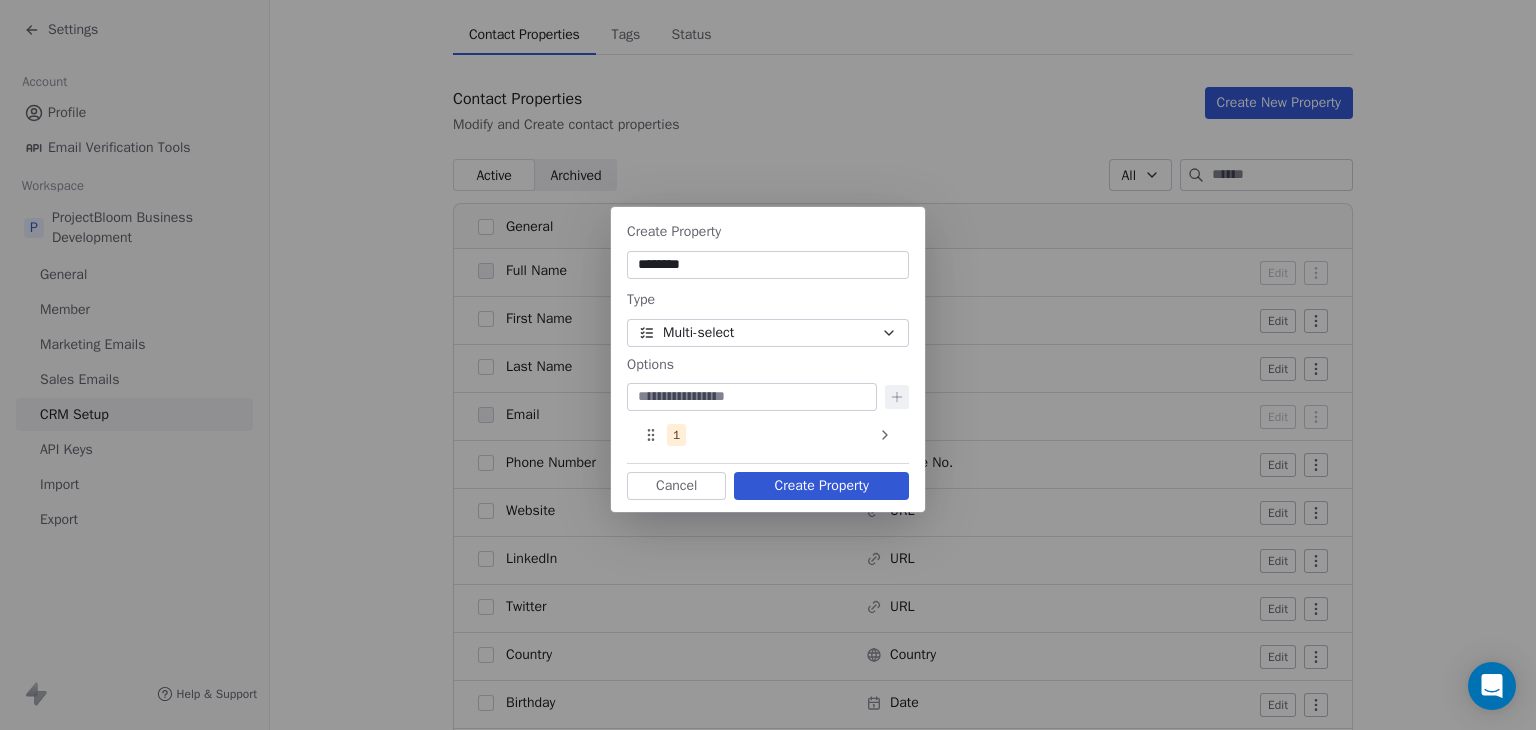 click on "Create Property" at bounding box center [821, 486] 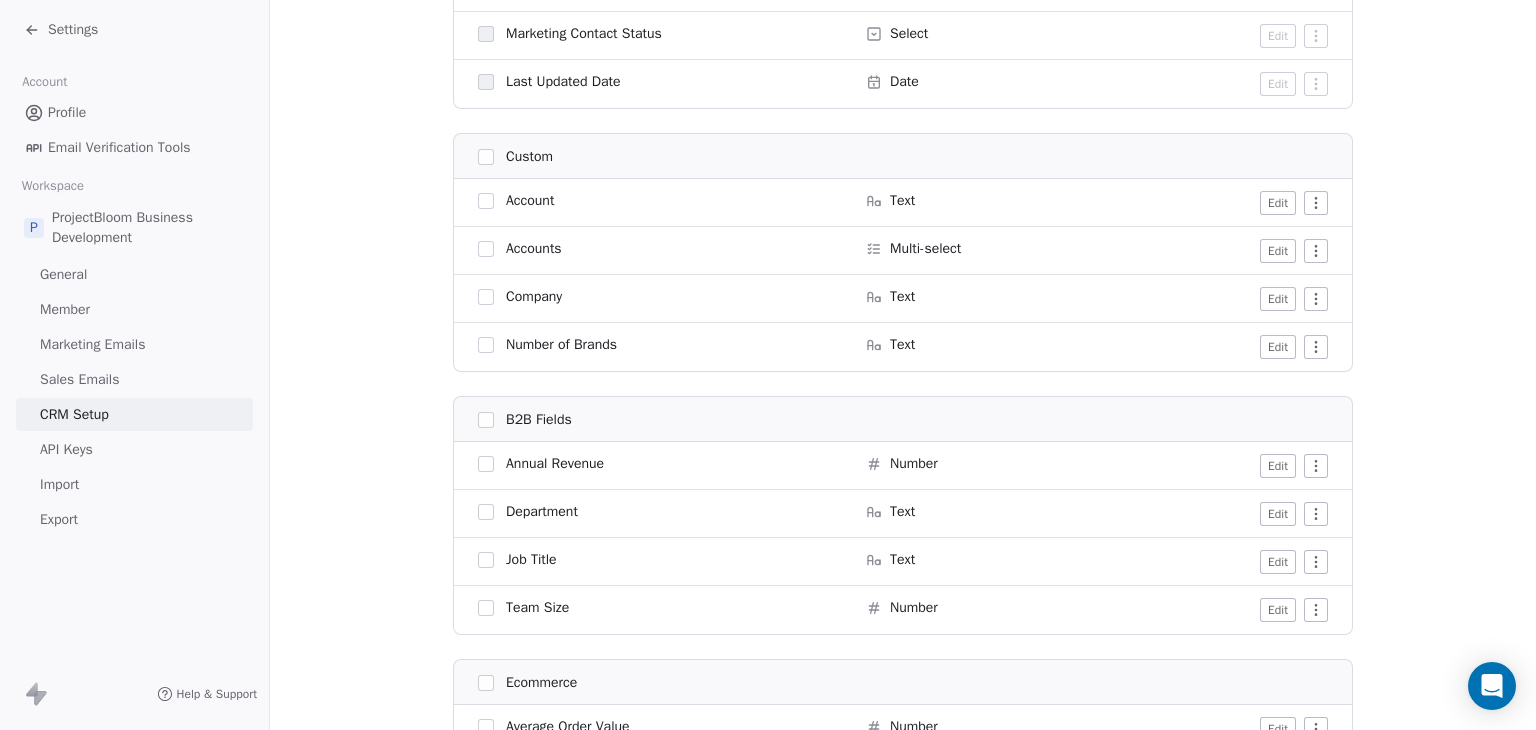 scroll, scrollTop: 1844, scrollLeft: 0, axis: vertical 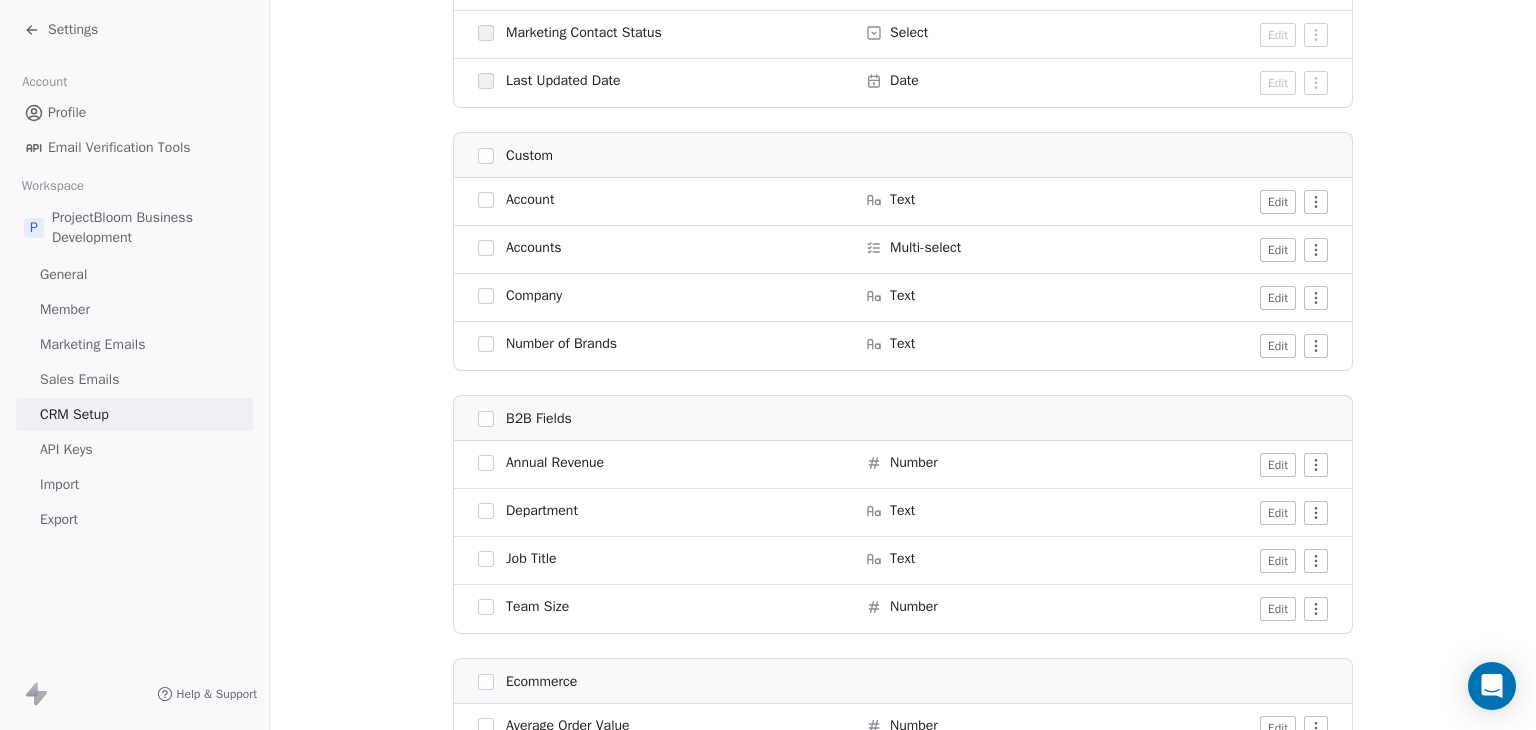 click on "Edit" at bounding box center [1278, 250] 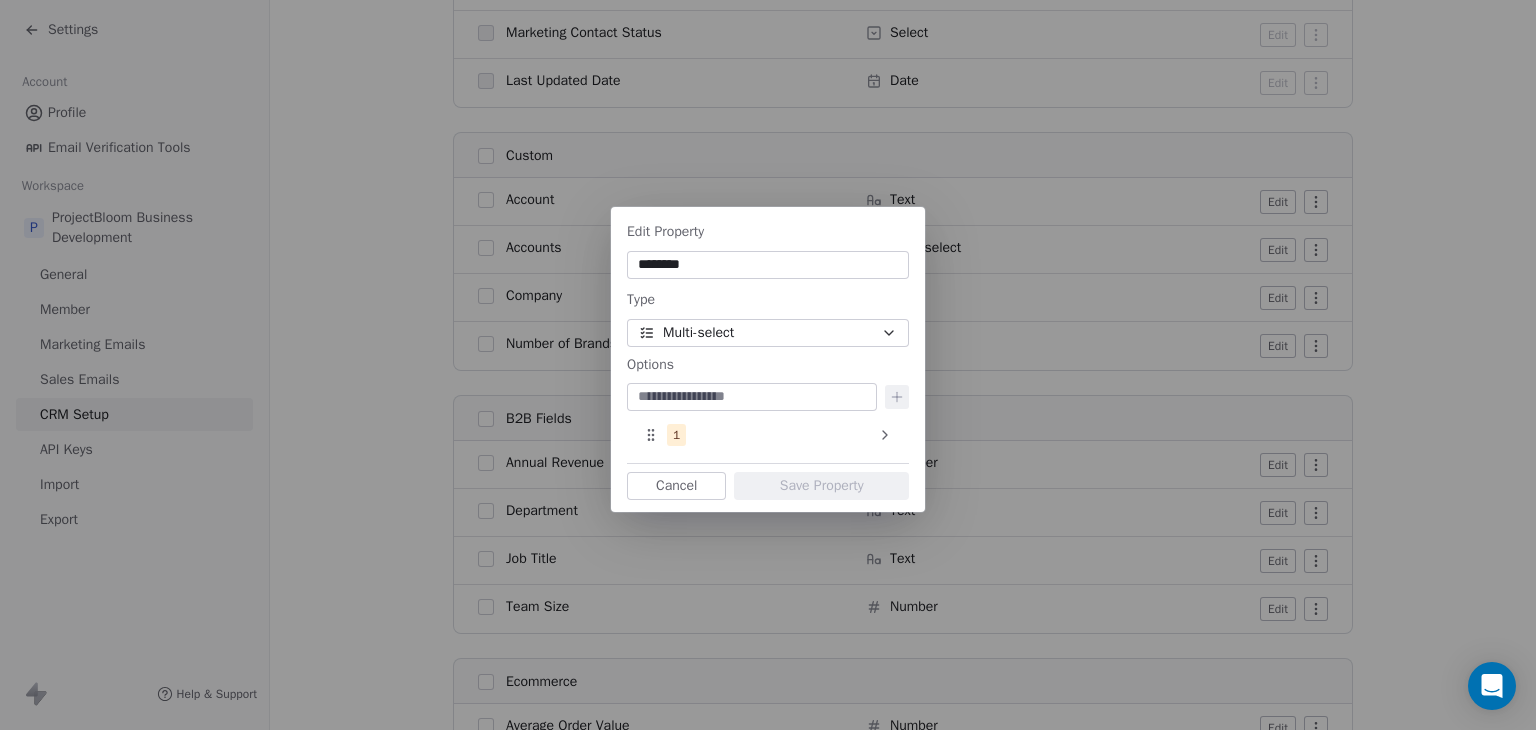 click at bounding box center [752, 397] 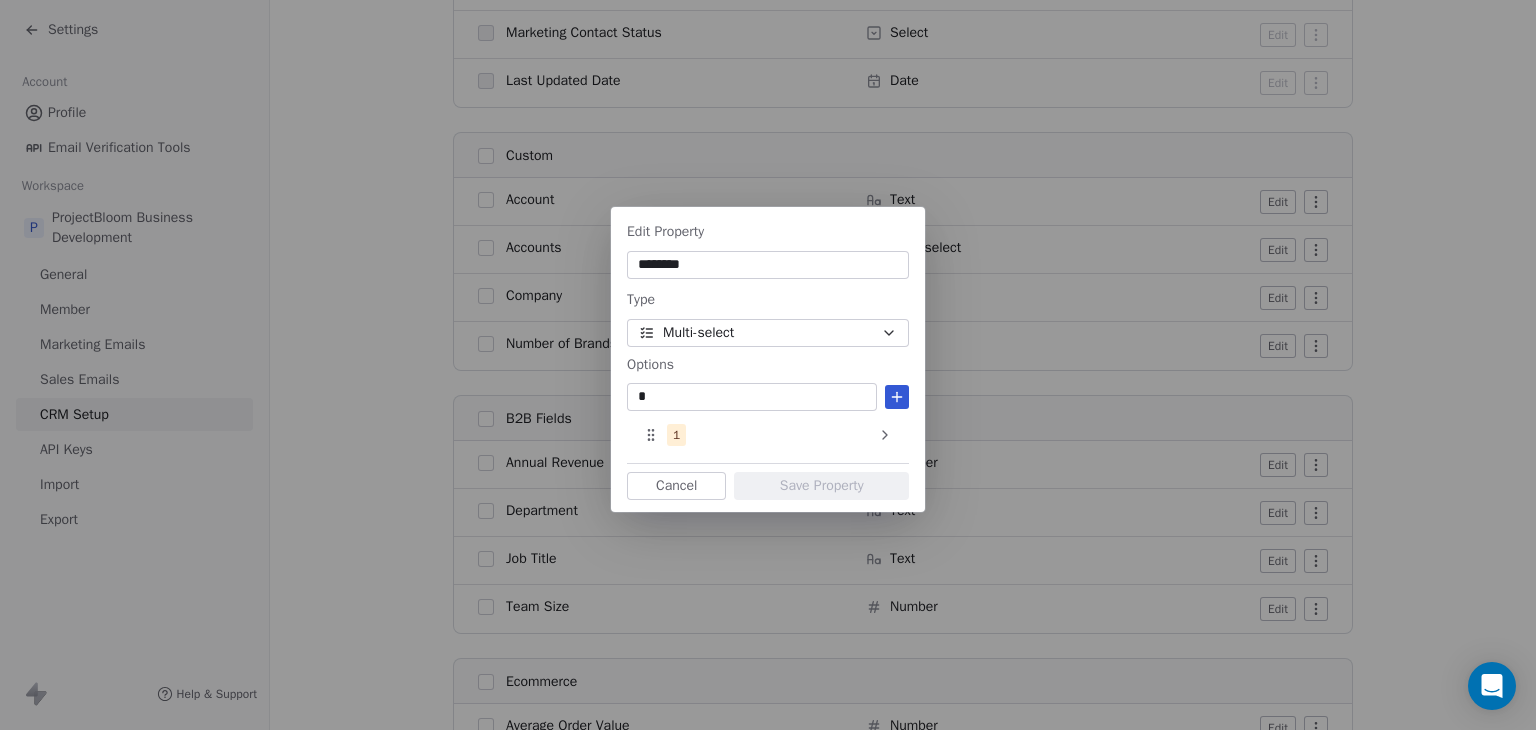 type on "*" 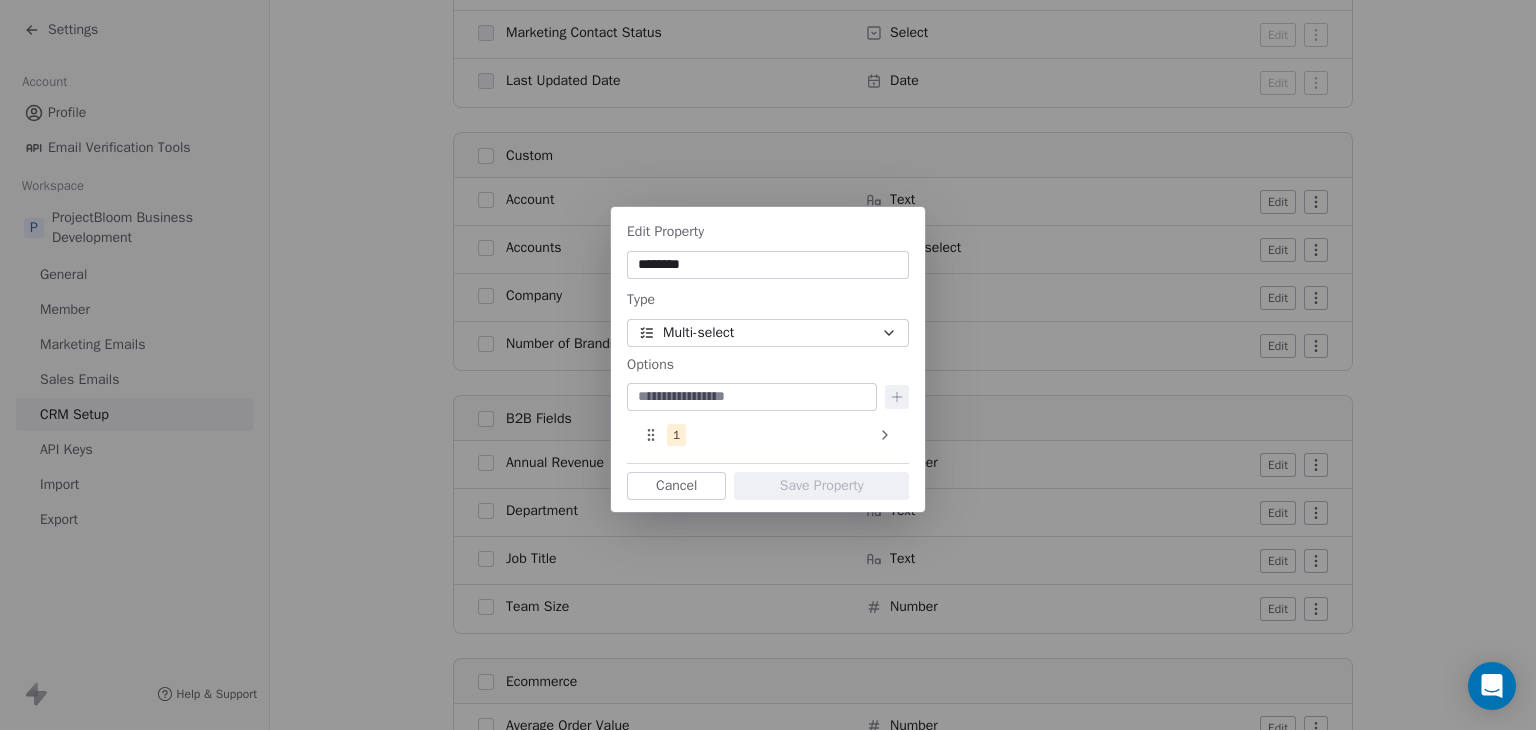type on "*" 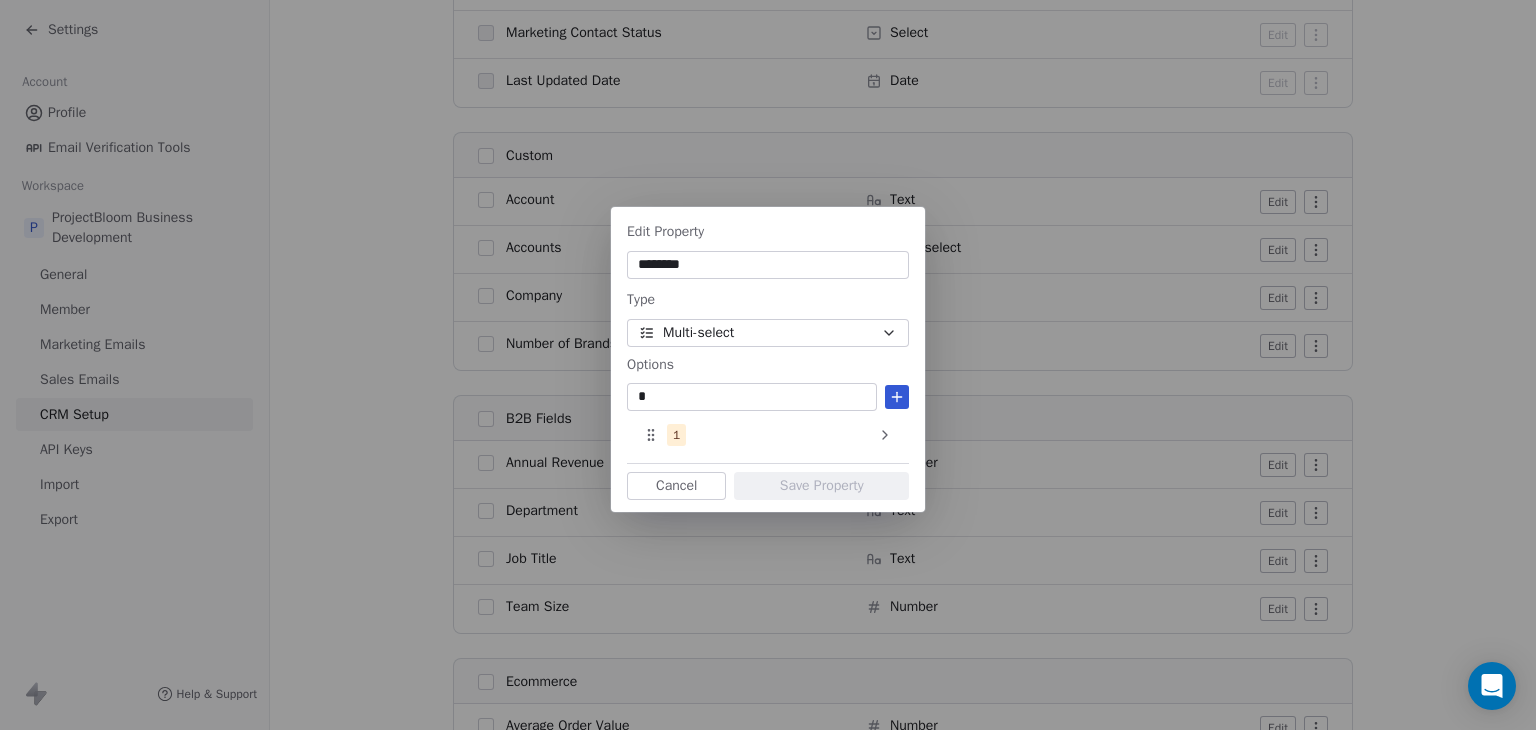 type 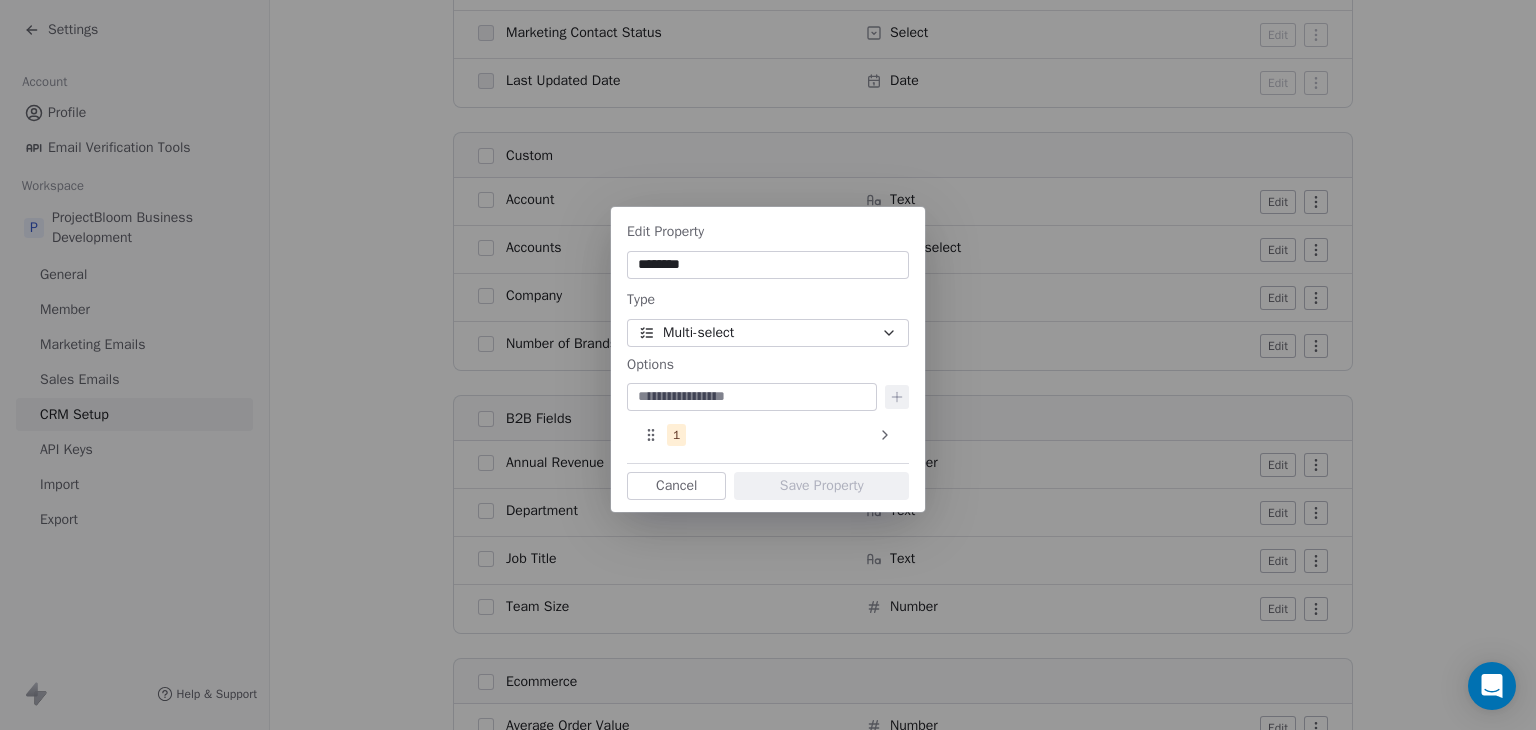 click on "Cancel" at bounding box center [676, 486] 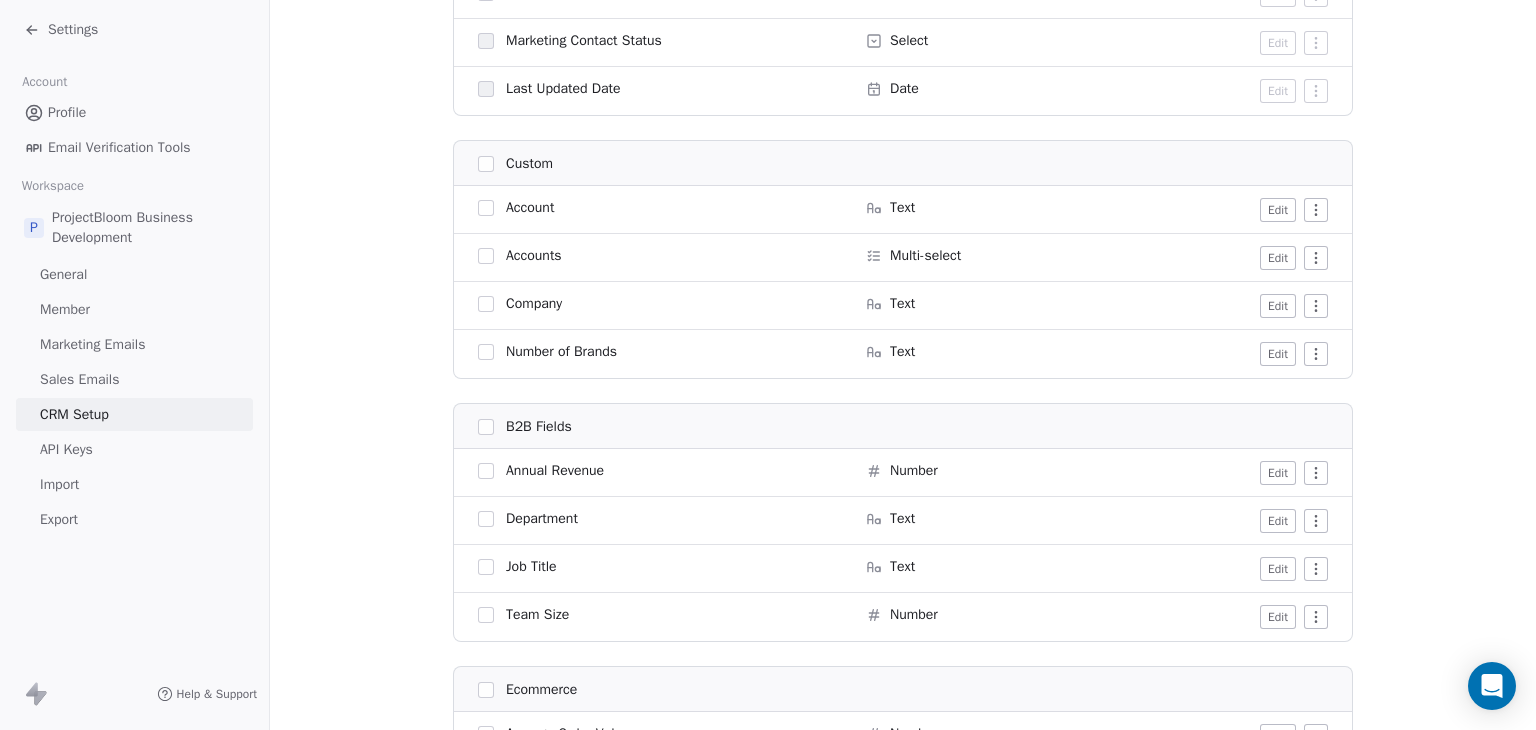 scroll, scrollTop: 1839, scrollLeft: 0, axis: vertical 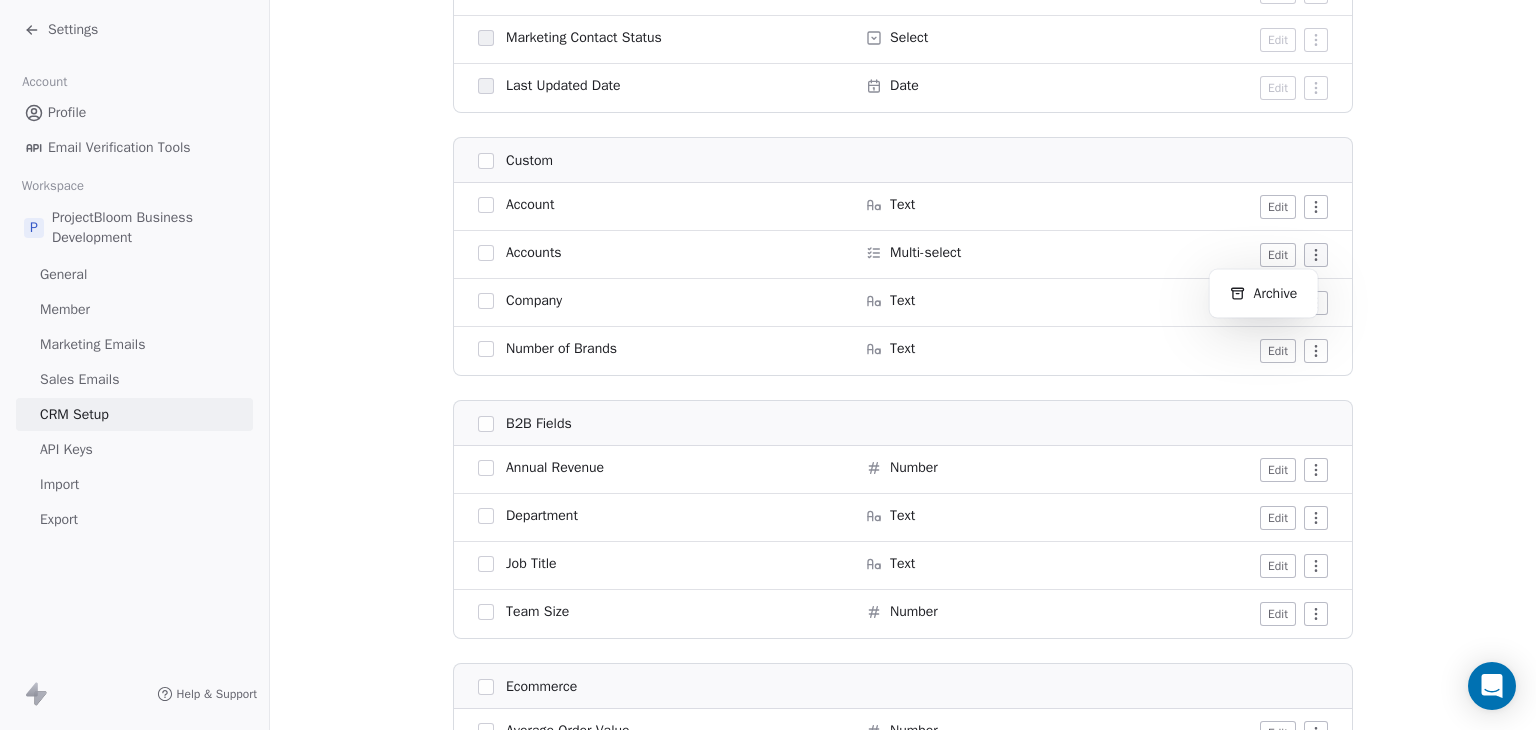 click on "Settings Account Profile Email Verification Tools Workspace P ProjectBloom Business Development General Member Marketing Emails Sales Emails CRM Setup API Keys Import Export Help & Support CRM Setup Manage people properties and other relevant settings. Contact Properties Contact Properties Tags Tags Status Status Contact Properties Modify and Create contact properties Create New Property Active Active Archived Archived All General Full Name Text Edit First Name Text Edit Last Name Text Edit Email Email Edit Phone Number Phone No. Edit Website URL Edit LinkedIn URL Edit Twitter URL Edit Country Country Edit Birthday Date Edit Address Address Edit NPS Score Number Edit Customer Lifetime Value Number Edit Annual Income Number Edit Browser Text Edit Device Text Edit Facebook URL Edit Gender Select Edit Language Text Edit Occupation Text Edit Timezone Text Edit System Tags Tags Manage Status Status Manage Subscribed Email Categories Multi-select Manage Text Edit" at bounding box center [768, 365] 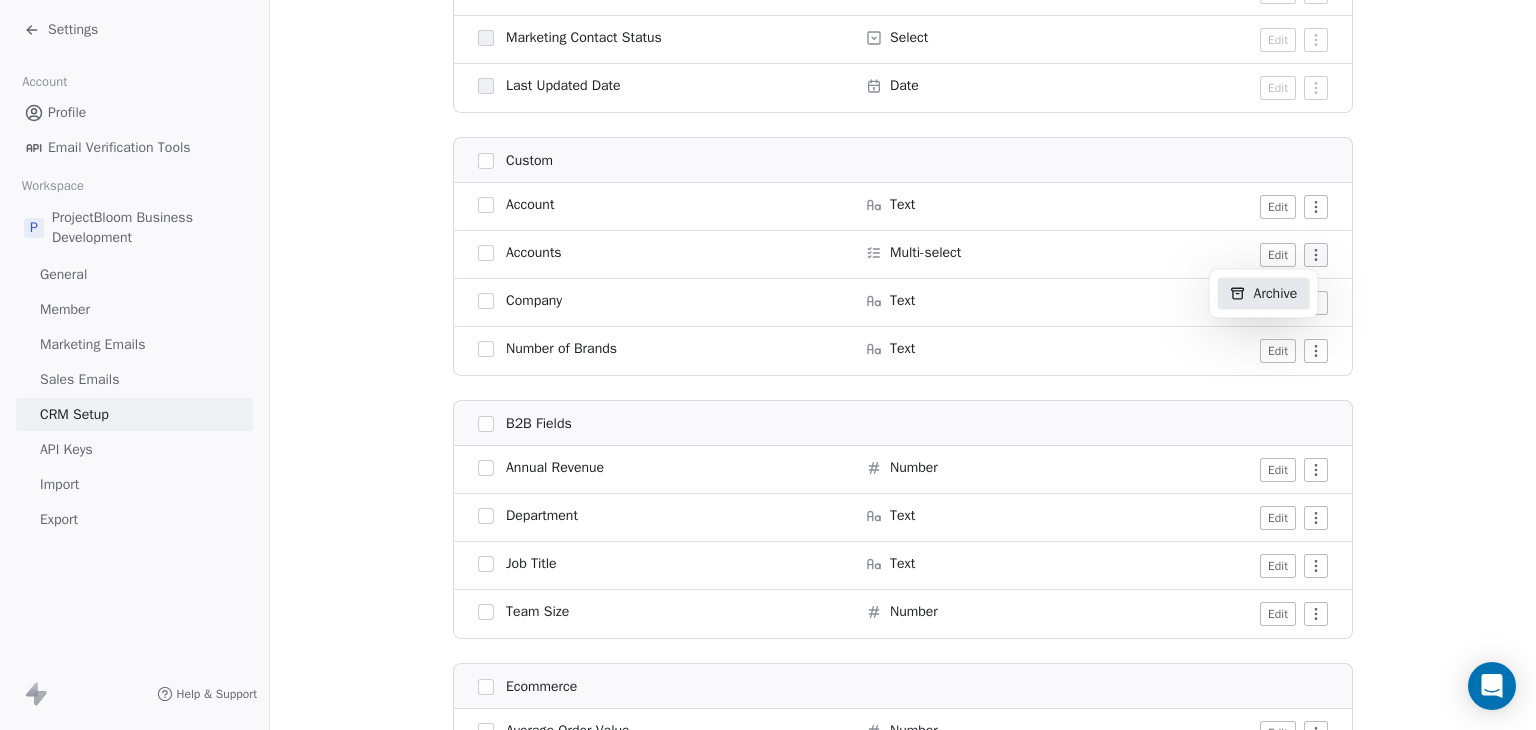click on "Archive" at bounding box center (1264, 294) 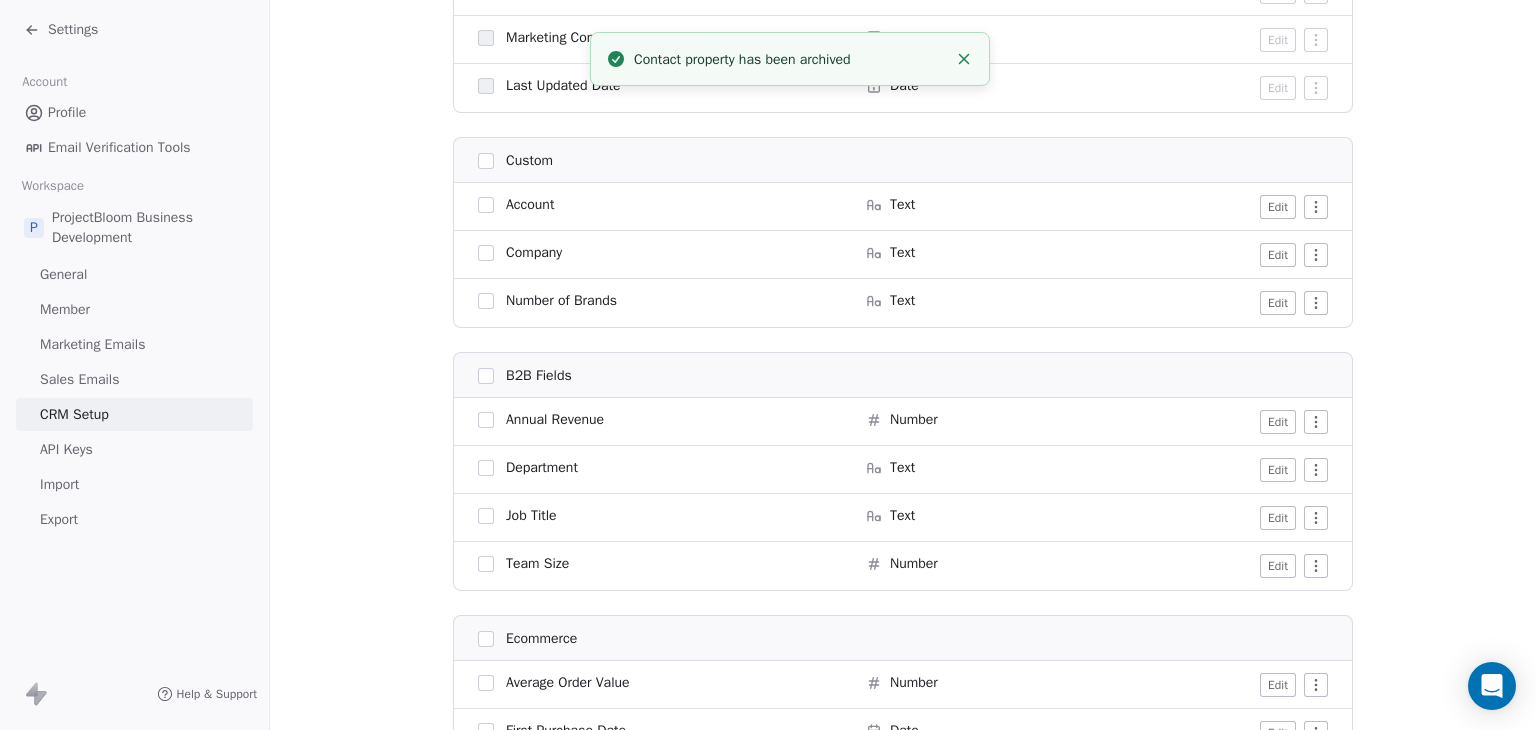 click on "General" at bounding box center [134, 274] 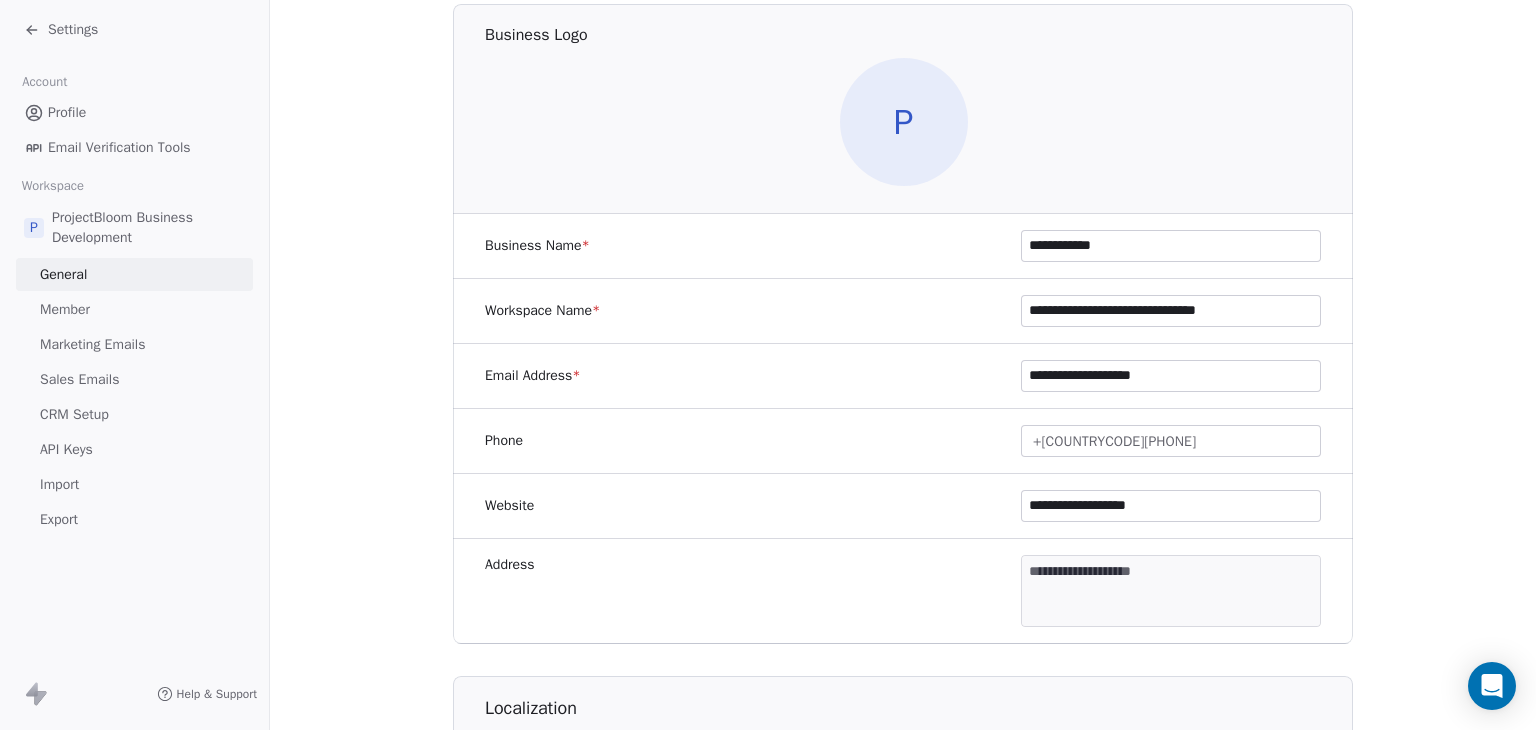 scroll, scrollTop: 0, scrollLeft: 0, axis: both 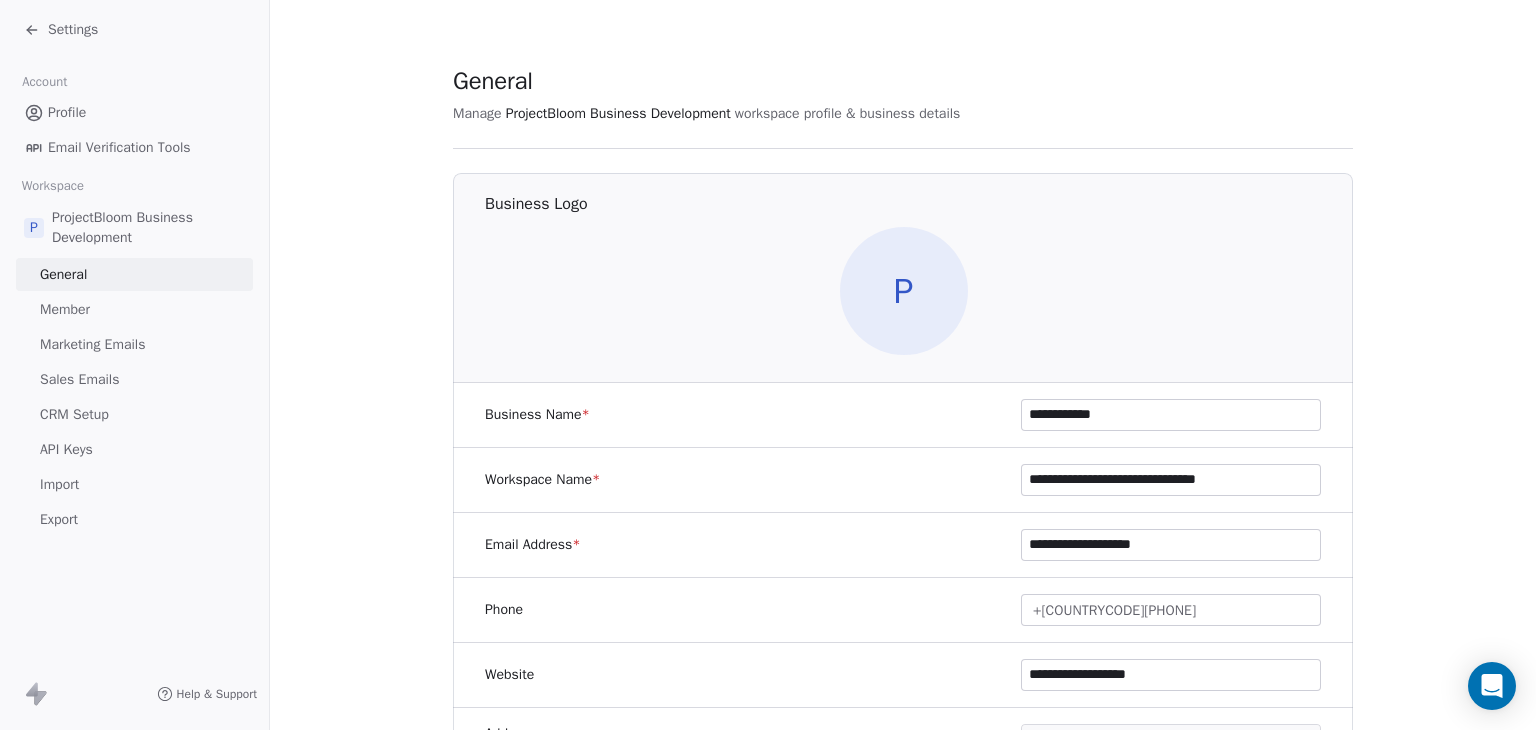click on "CRM Setup" at bounding box center [74, 414] 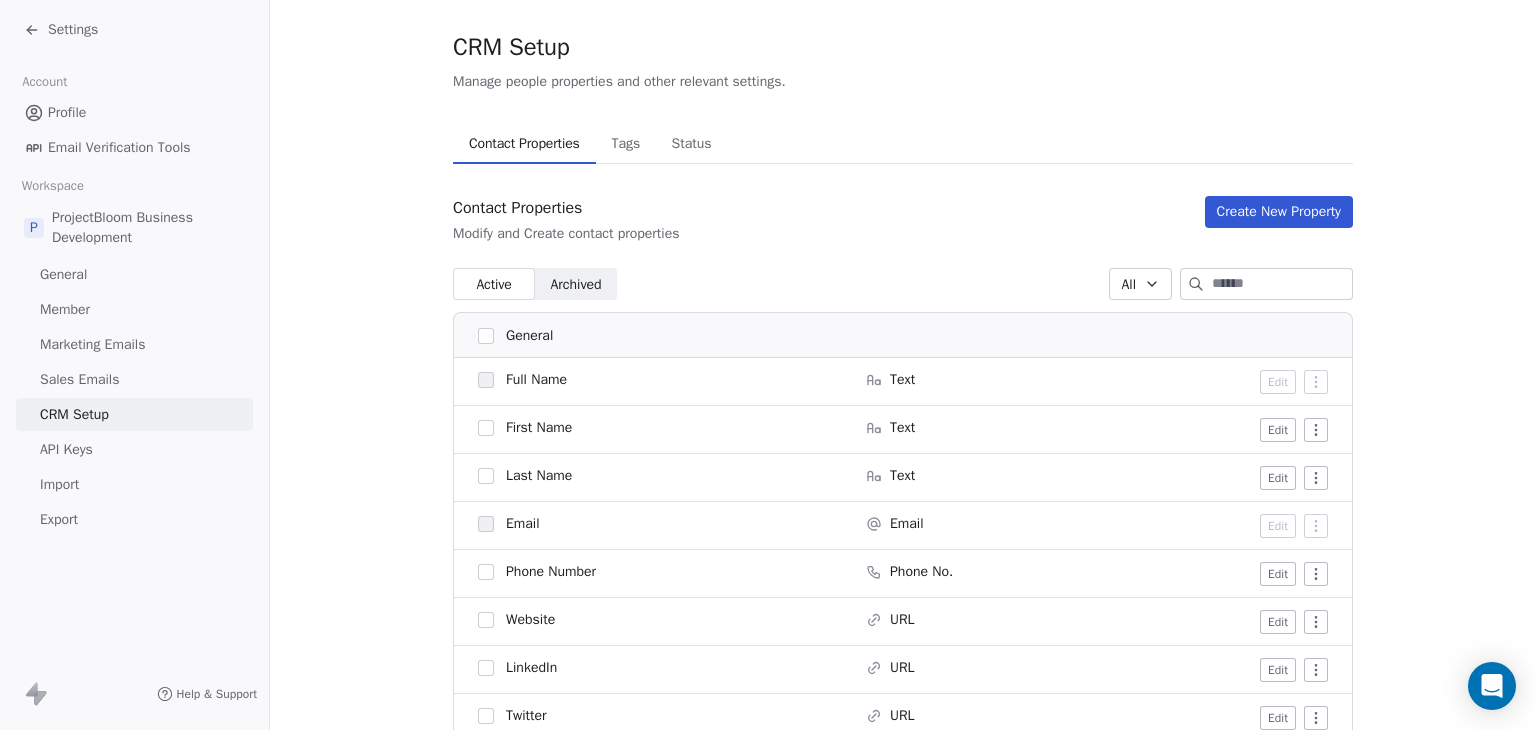 scroll, scrollTop: 0, scrollLeft: 0, axis: both 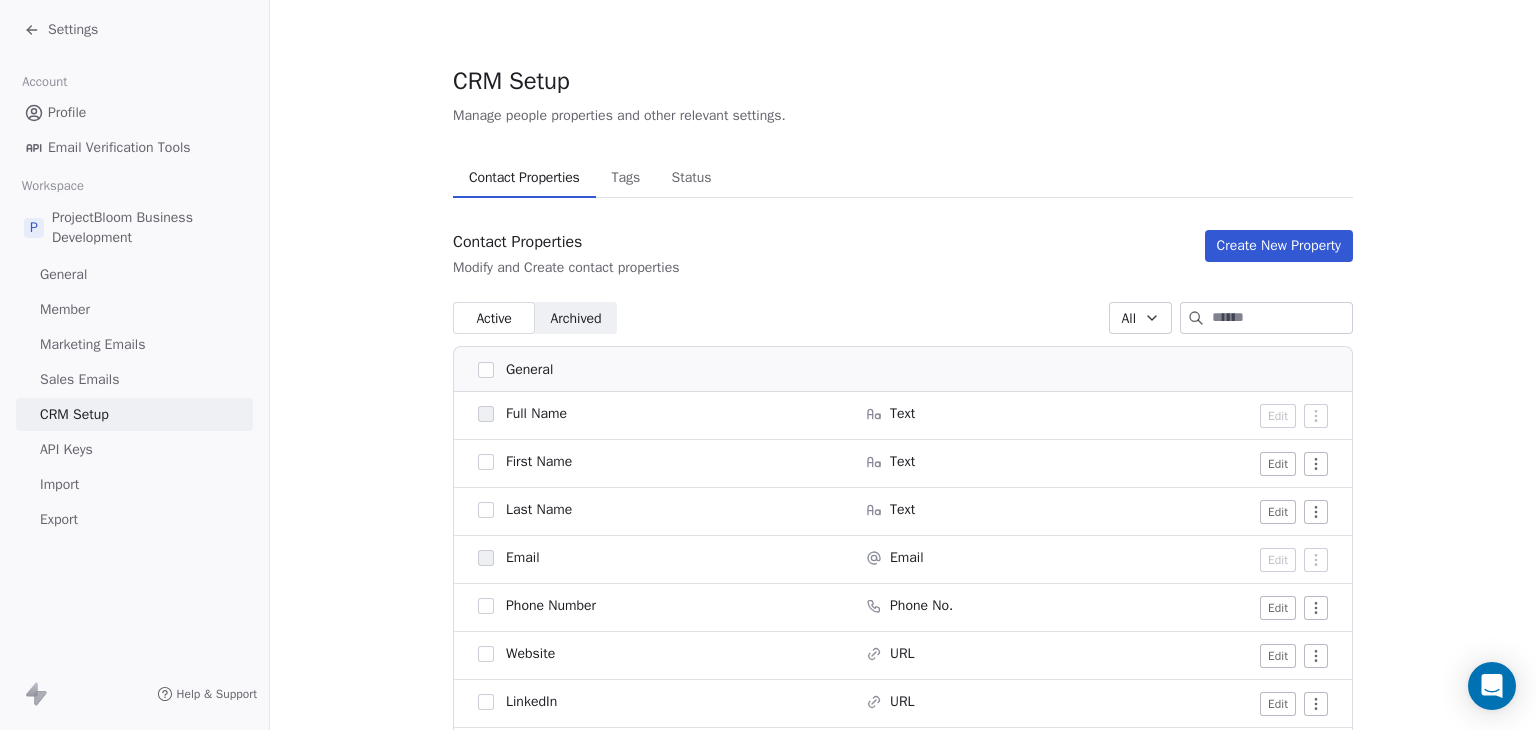 click on "Profile" at bounding box center [67, 112] 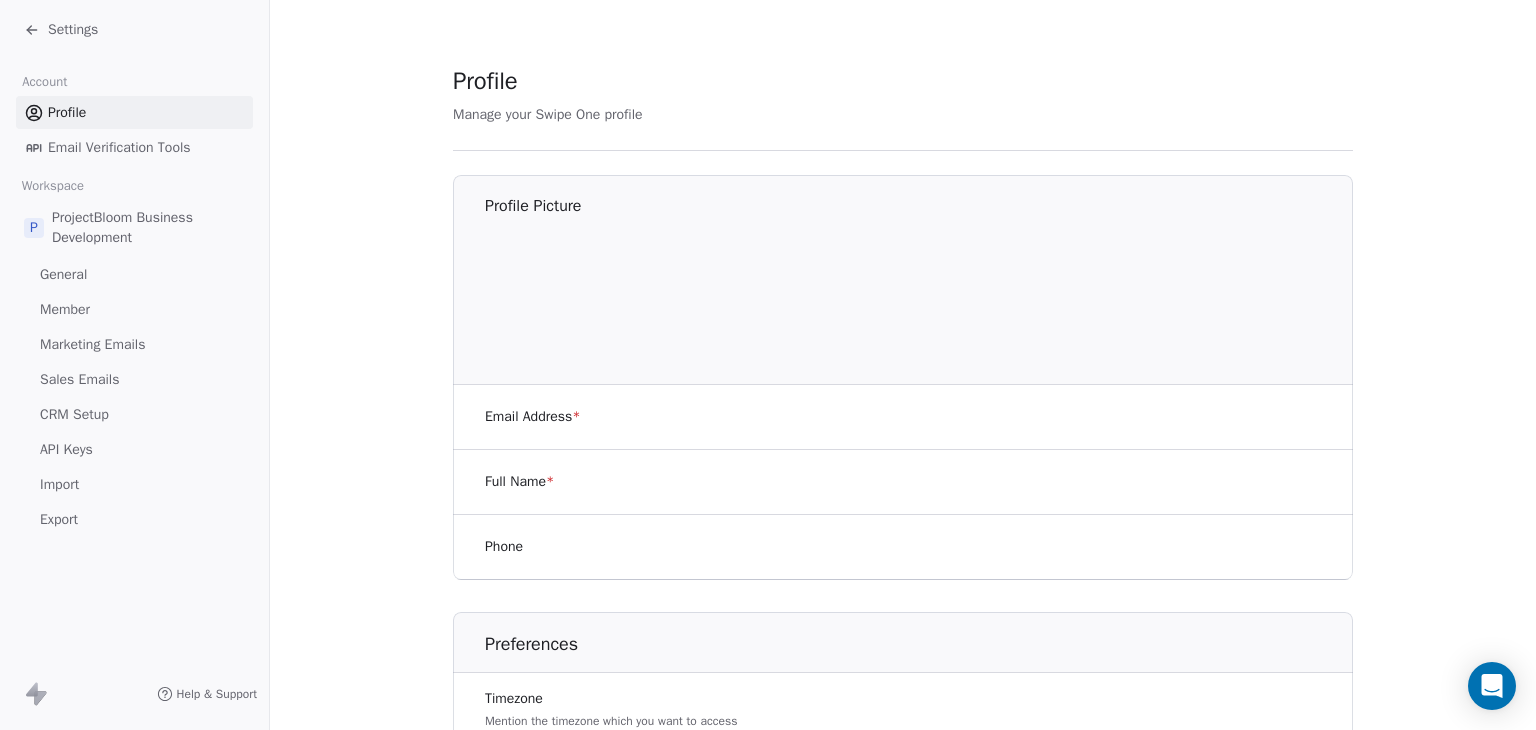 scroll, scrollTop: 111, scrollLeft: 0, axis: vertical 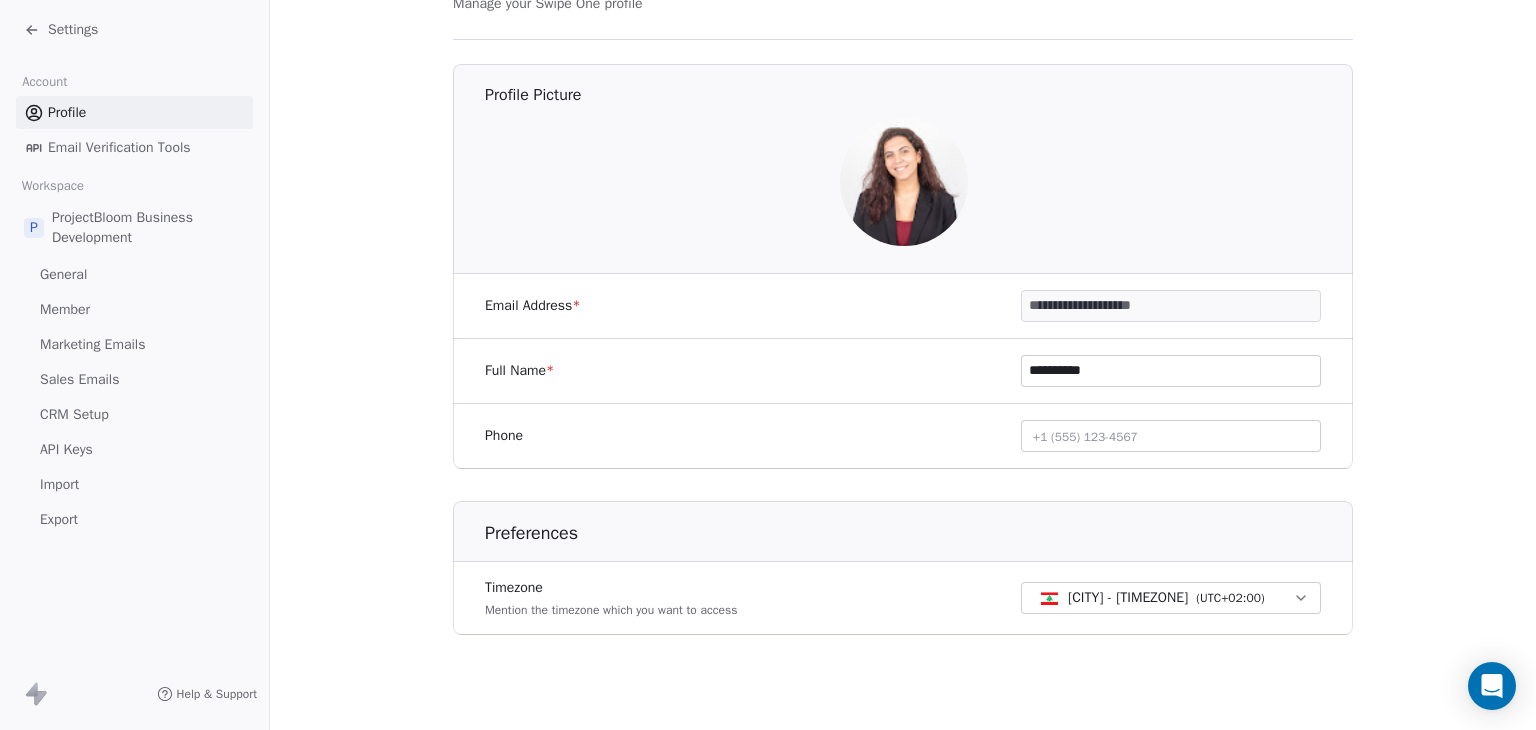 click on "ProjectBloom Business Development" at bounding box center [148, 228] 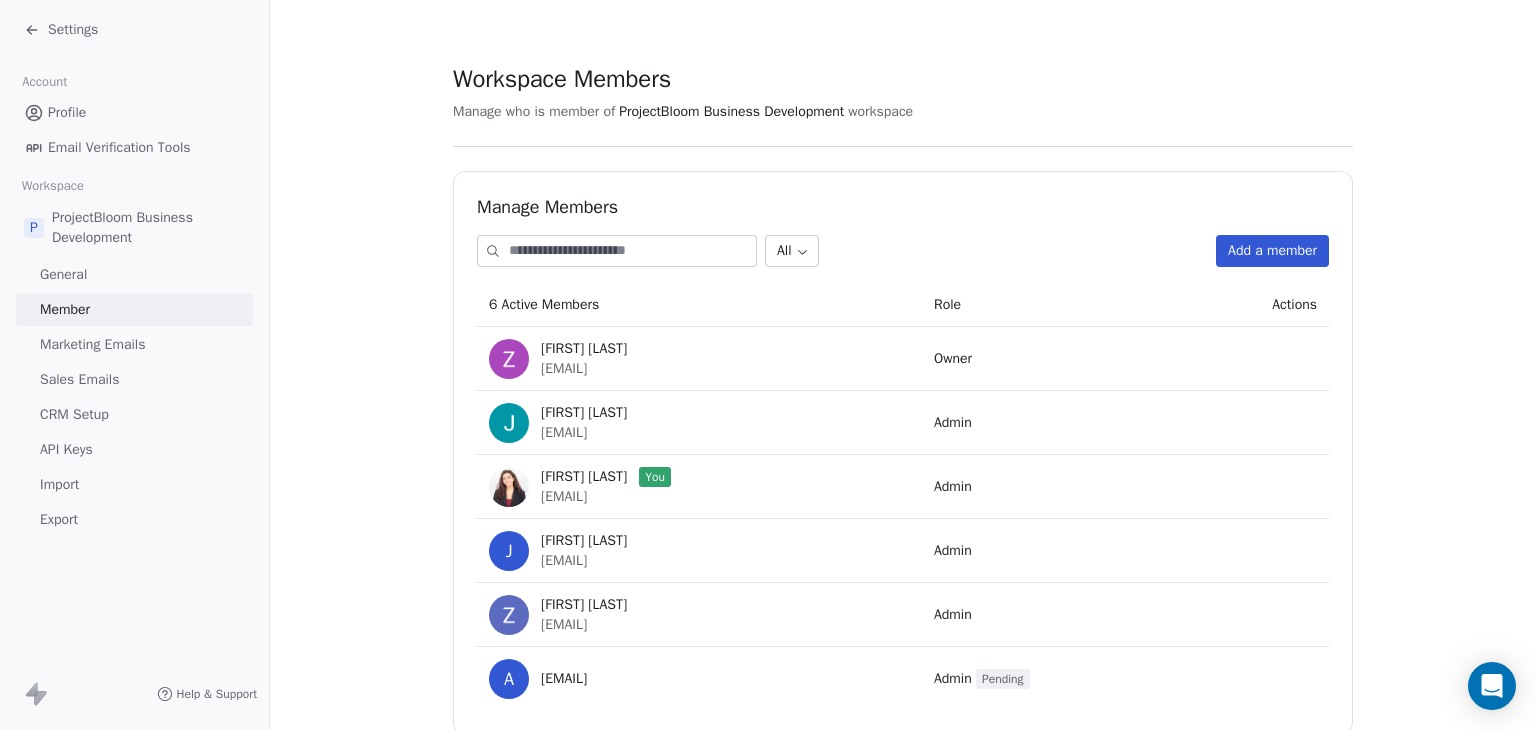 scroll, scrollTop: 69, scrollLeft: 0, axis: vertical 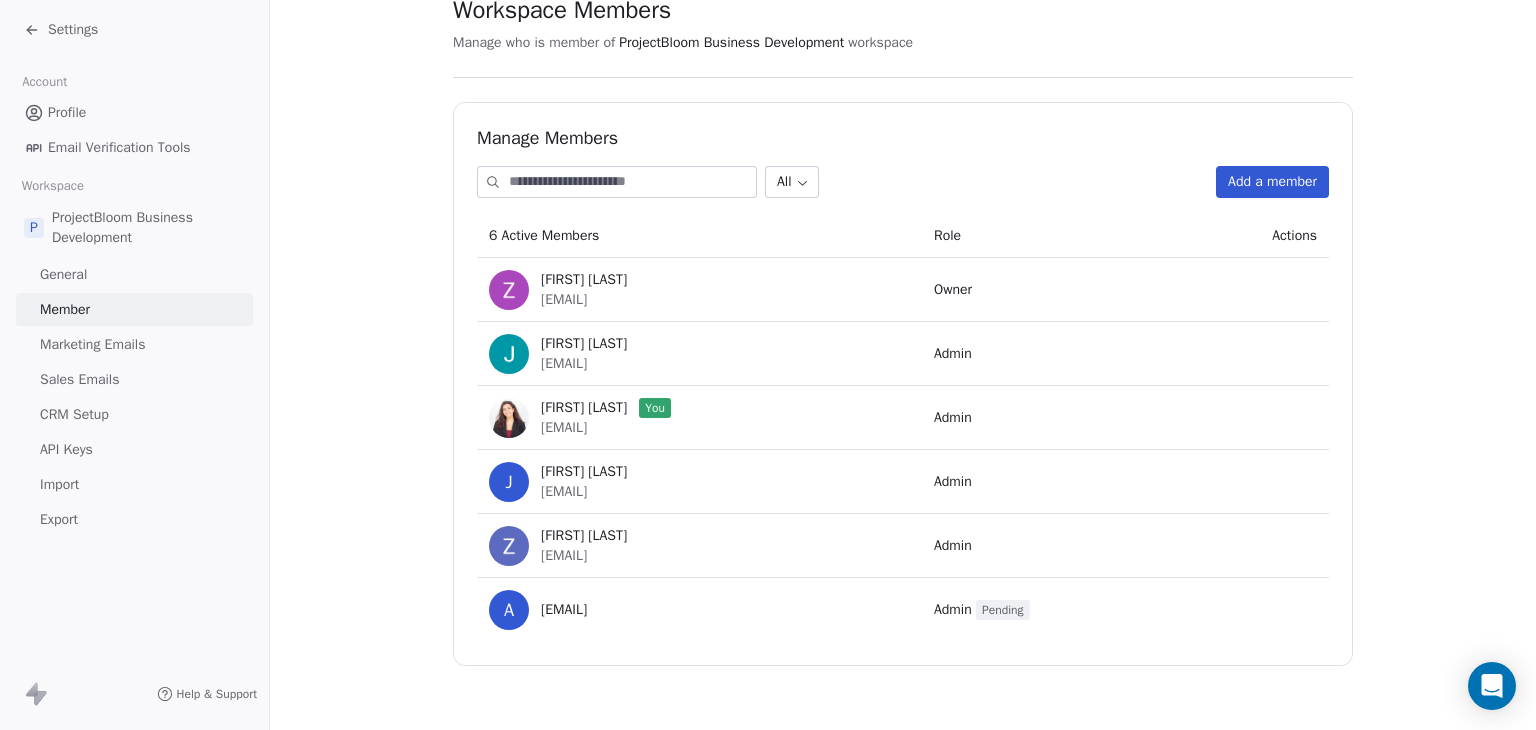 click on "Add a member" at bounding box center [1272, 182] 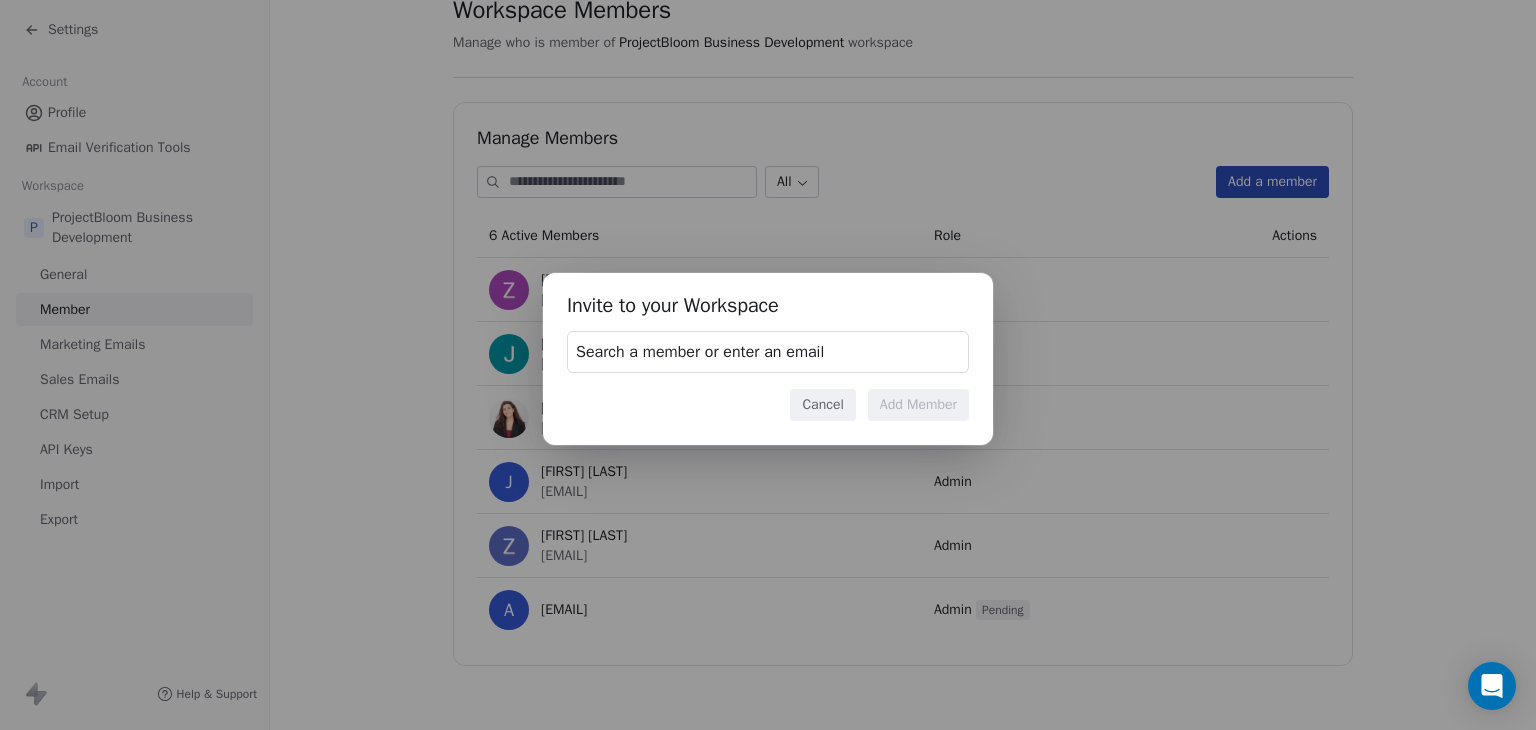 click on "Search a member or enter an email" at bounding box center (700, 352) 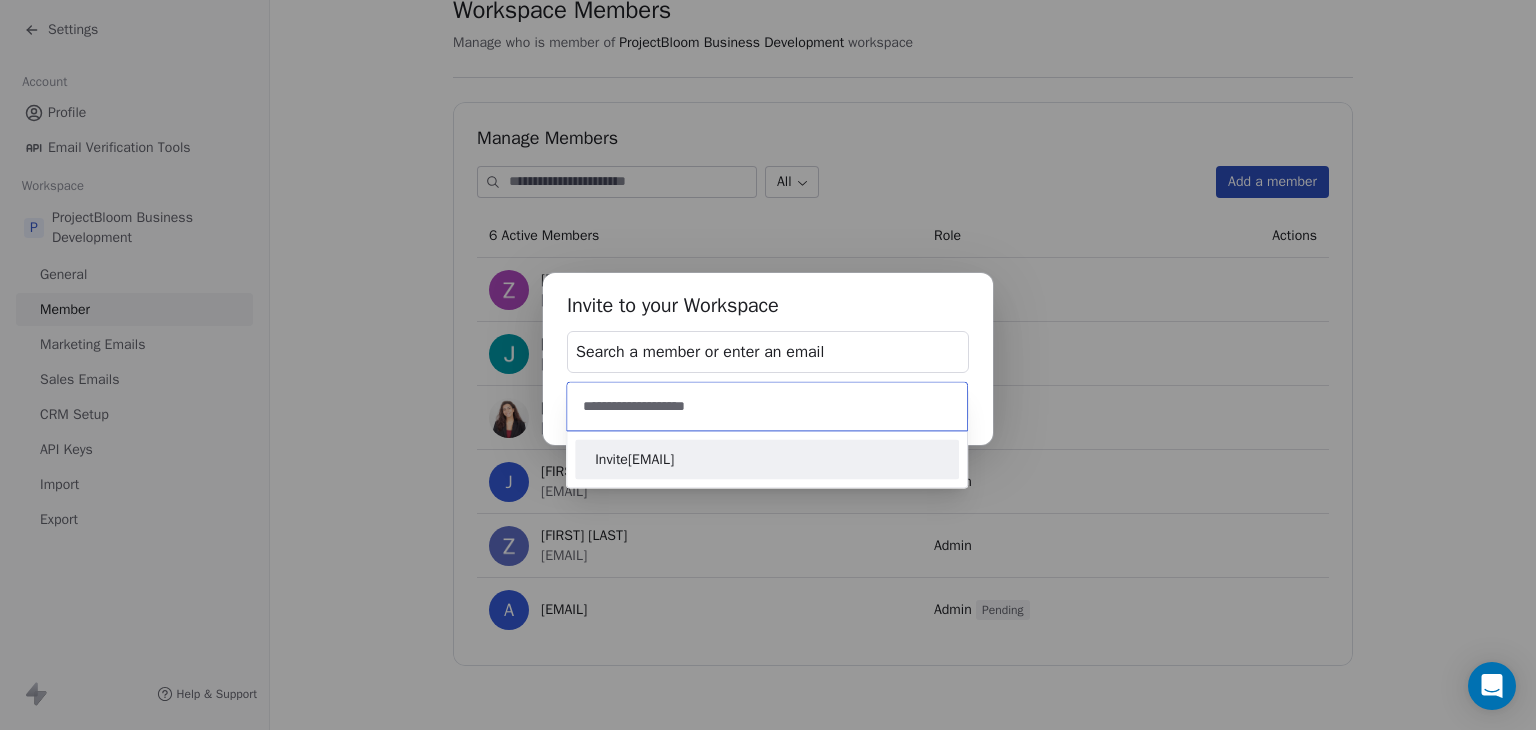 type on "**********" 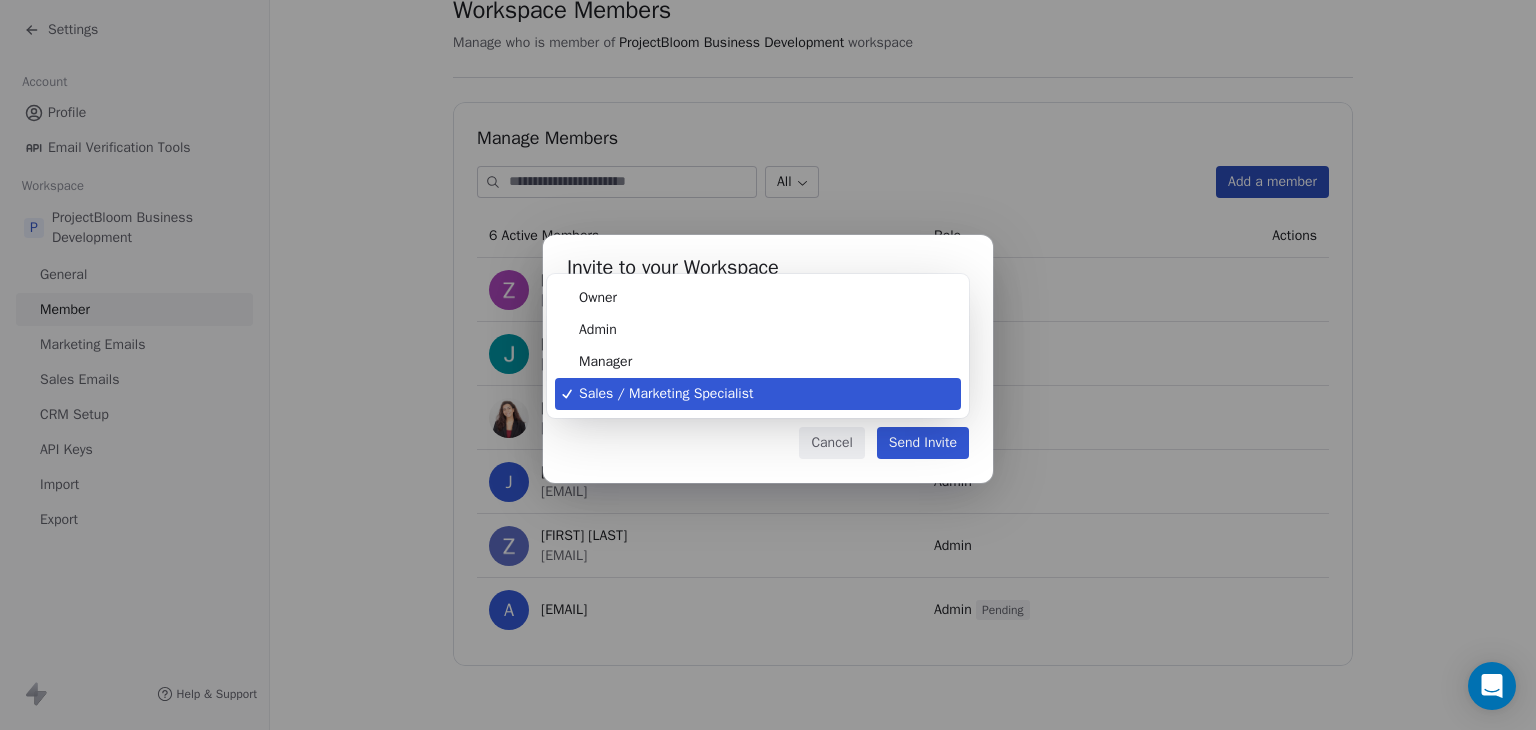 click on "Settings Account Profile Email Verification Tools Workspace P ProjectBloom Business Development General Member Marketing Emails Sales Emails CRM Setup API Keys Import Export Help & Support Workspace Members Manage who is member of ProjectBloom Business Development workspace Manage Members All Add a member 6 Active Members Role Actions [FIRST] [LAST] [EMAIL] Owner Joey Azar [EMAIL] Admin Tia Toubia You [EMAIL] Admin J Chal [EMAIL] Admin Ziad Nassar [EMAIL] Admin a [EMAIL] Admin Pending Invite to your Workspace [EMAIL] Role Sales / Marketing Specialist Cancel Send Invite Owner Admin Manager Sales / Marketing Specialist" at bounding box center (768, 365) 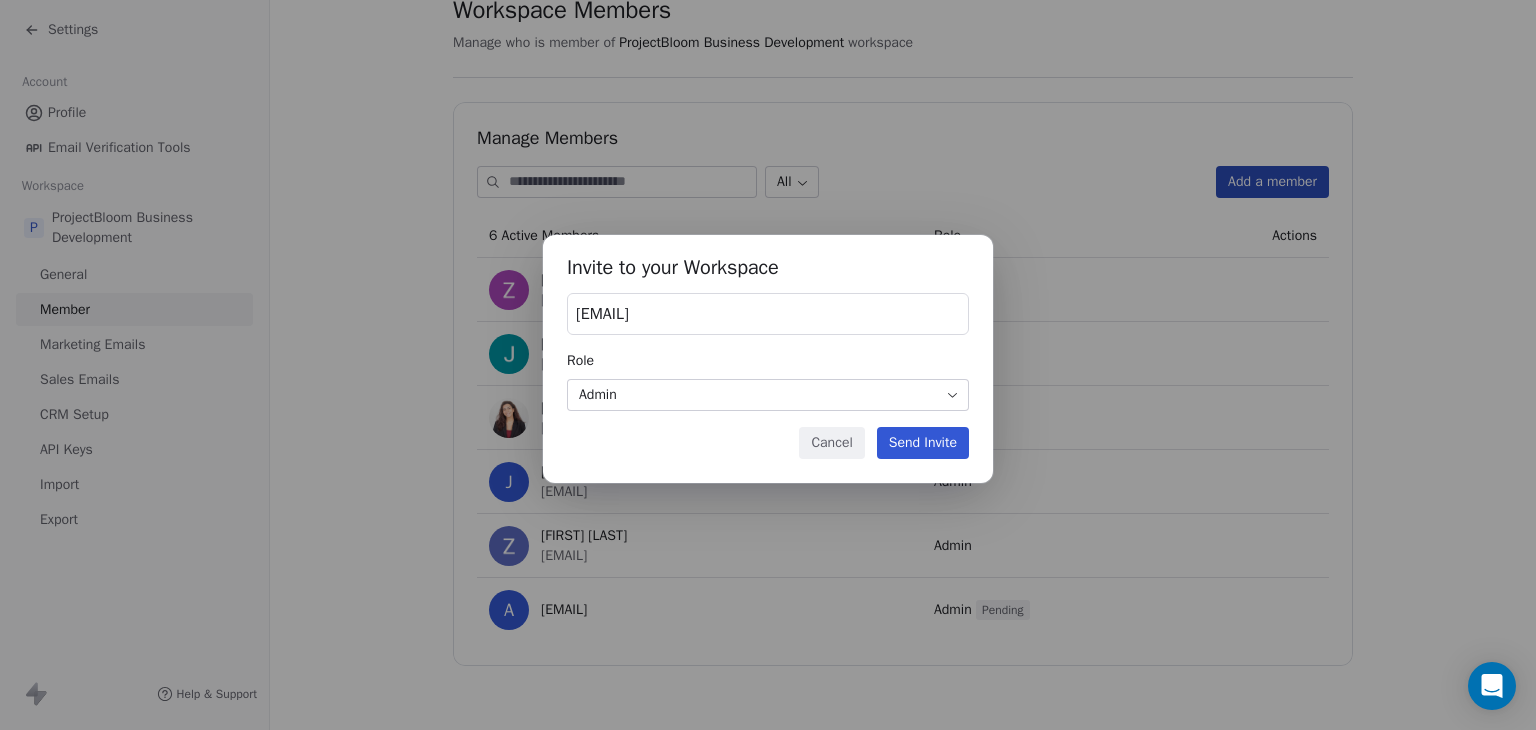 click on "Send Invite" at bounding box center [923, 443] 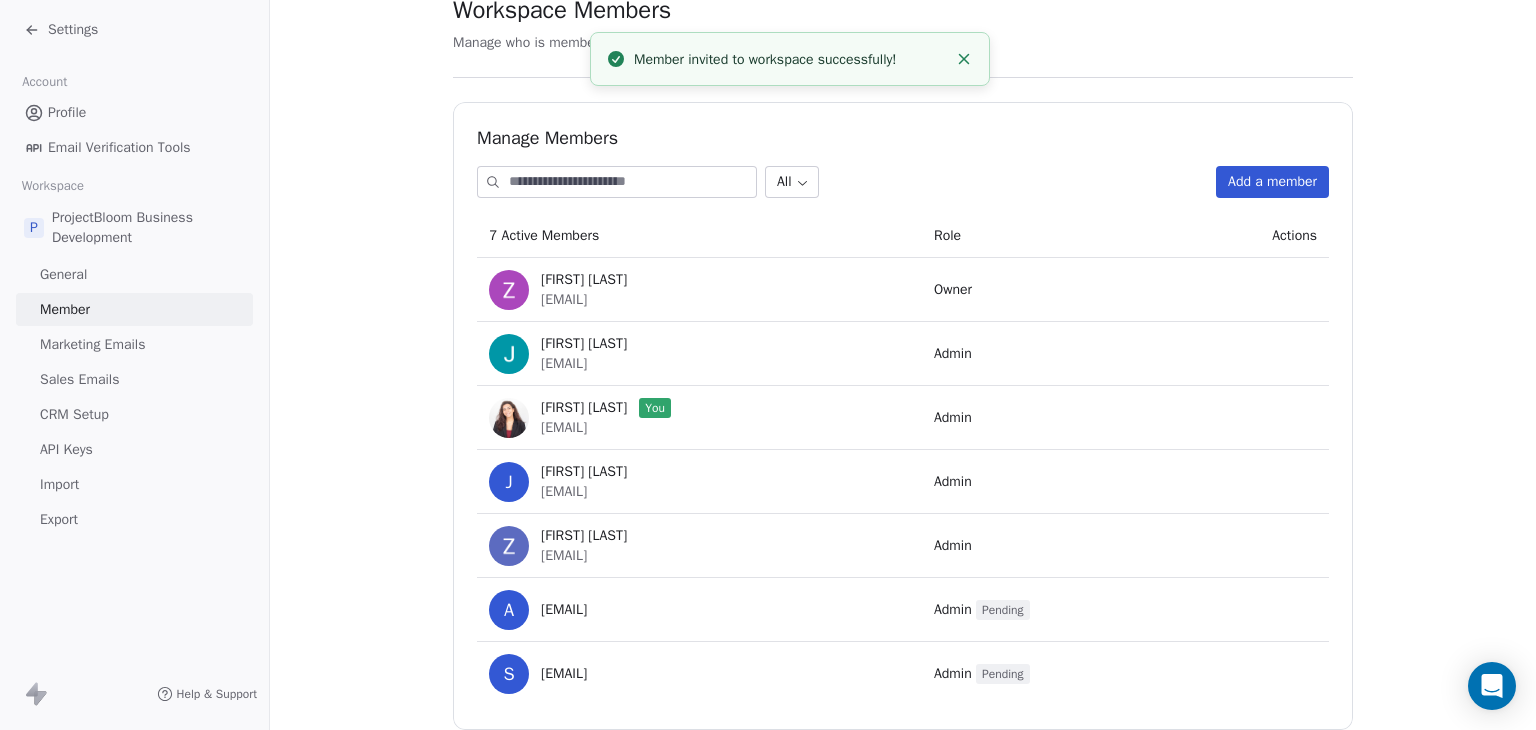 scroll, scrollTop: 133, scrollLeft: 0, axis: vertical 